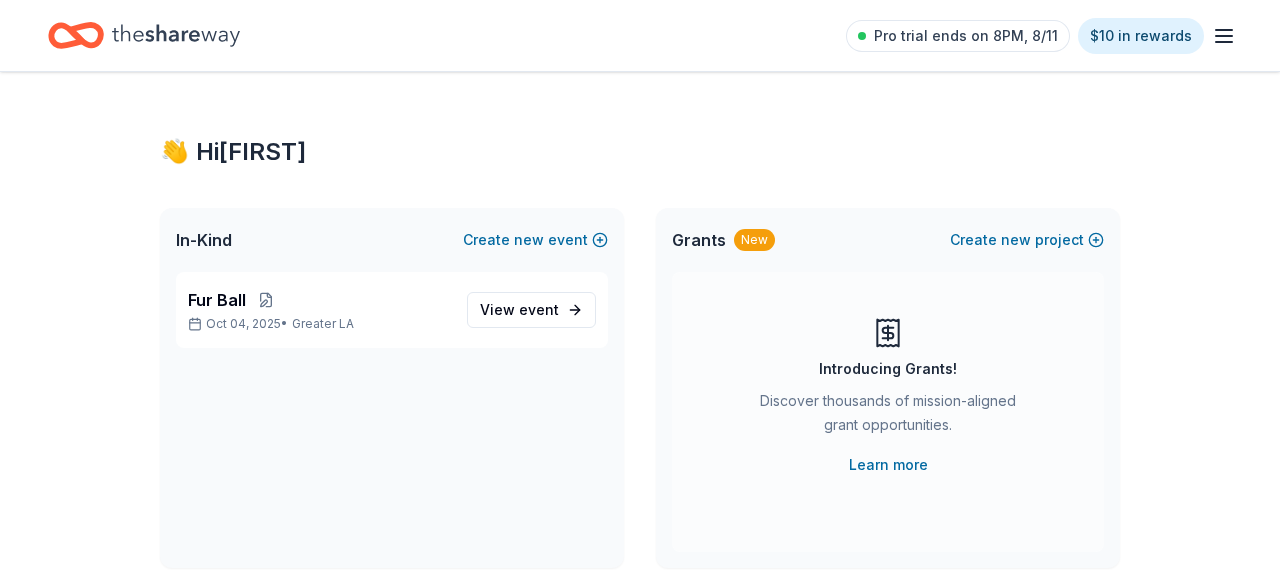 scroll, scrollTop: 0, scrollLeft: 0, axis: both 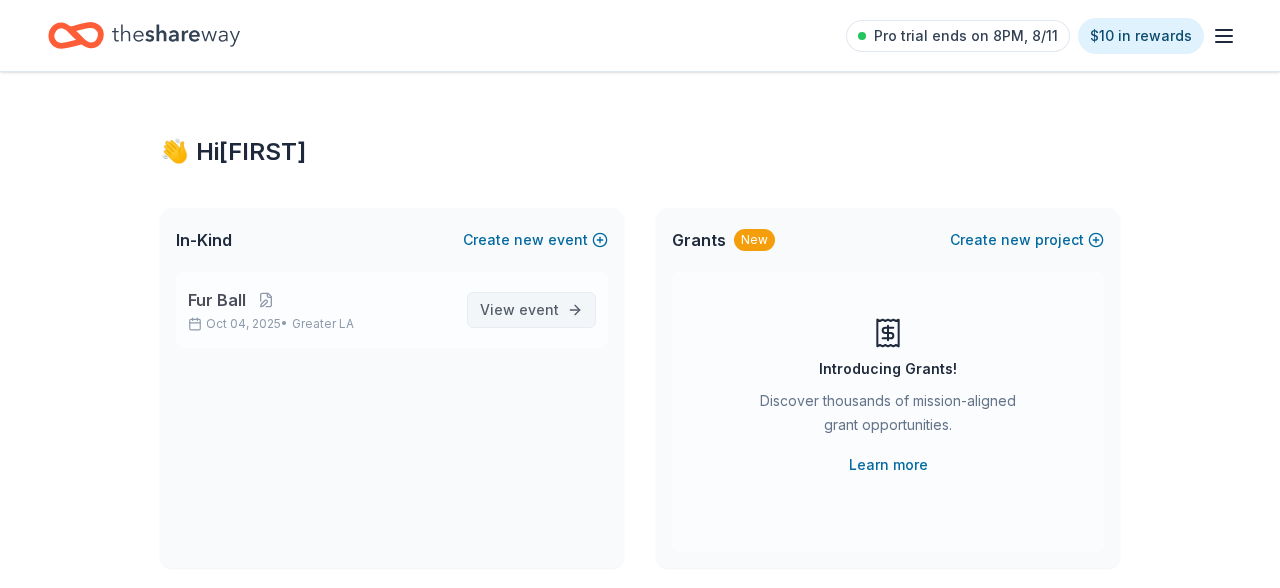 click on "event" at bounding box center [539, 309] 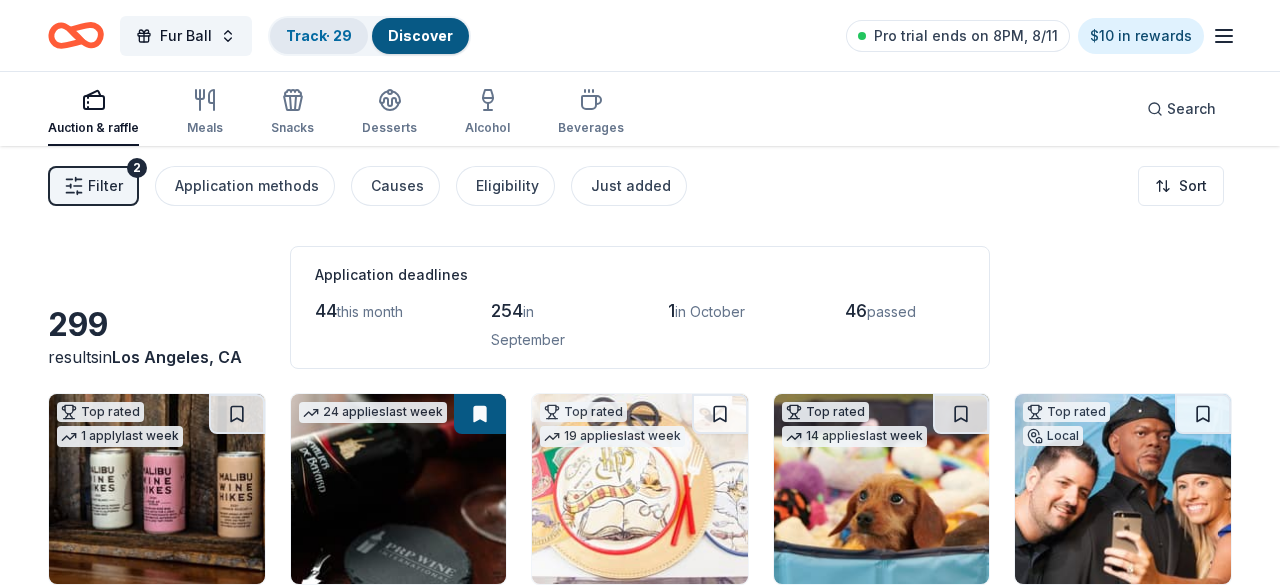 click on "Track  · 29" at bounding box center [319, 35] 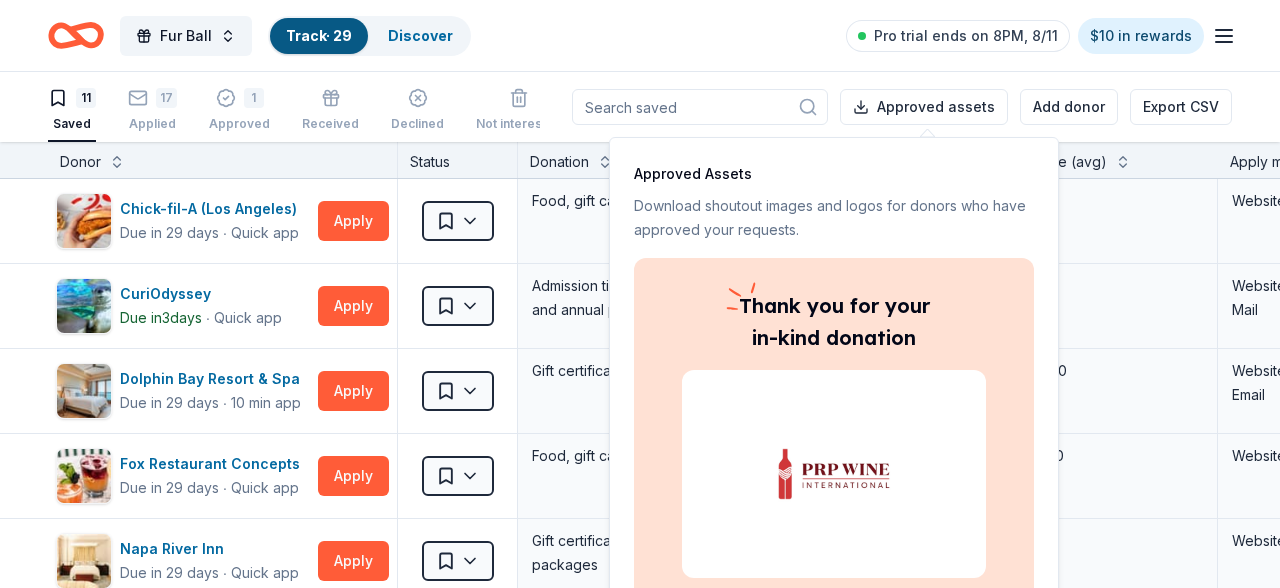 scroll, scrollTop: 1, scrollLeft: 0, axis: vertical 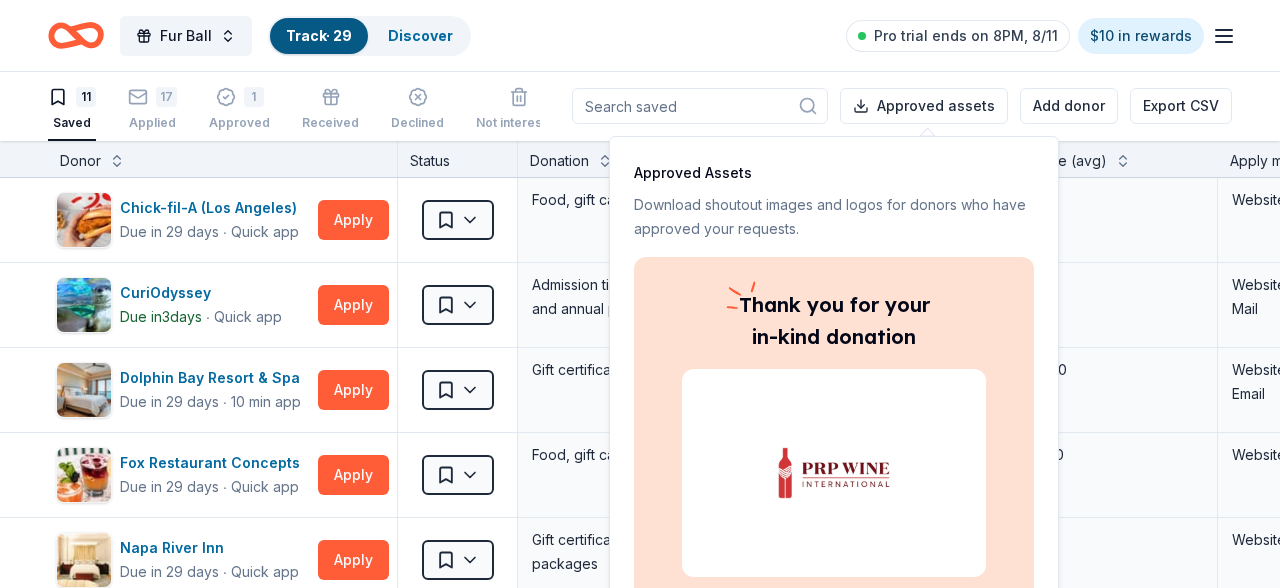 click on "Download shoutout images and logos for donors who have approved your requests." at bounding box center [834, 217] 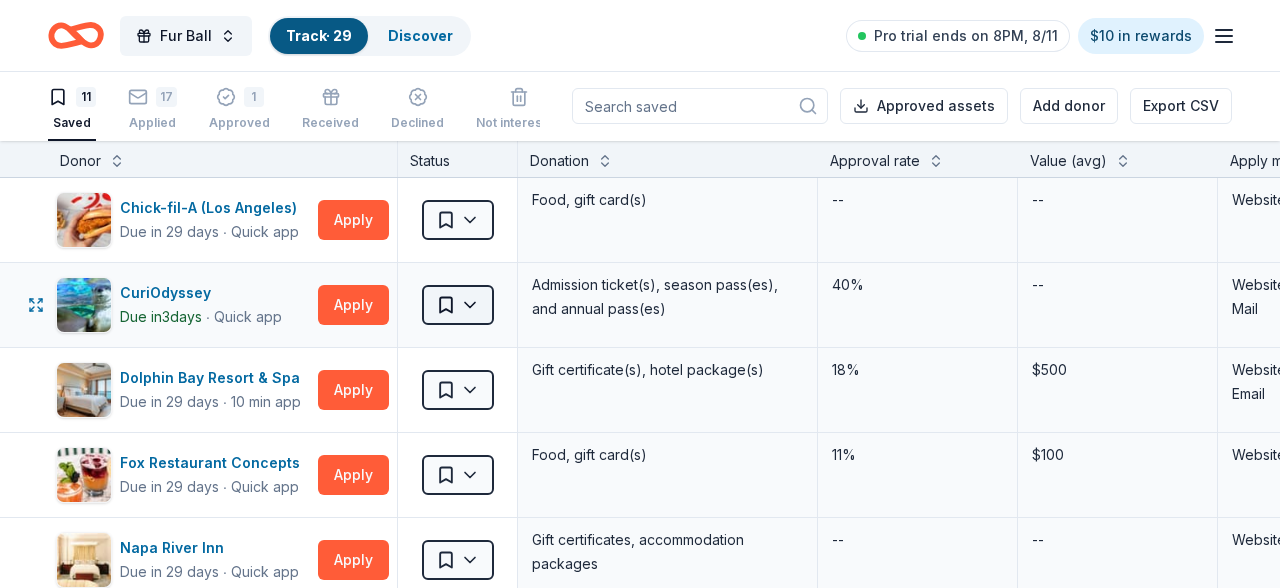 click on "Fur Ball Track  · 29 Discover Pro trial ends on 8PM, 8/11 $10 in rewards 11 Saved 17 Applied 1 Approved Received Declined Not interested  Approved assets Add donor Export CSV Donor Status Donation Approval rate Value (avg) Apply method Assignee Notes Chick-fil-A (Los Angeles) Due in 29 days ∙ Quick app Apply Saved Food, gift card(s) -- -- Website CuriOdyssey Due in  3  days ∙ Quick app Apply Saved Admission ticket(s), season pass(es), and annual pass(es) 40% -- Website Mail Dolphin Bay Resort & Spa Due in 29 days ∙ 10 min app Apply Saved Gift certificate(s), hotel package(s) 18% $500 Website Email Fox Restaurant Concepts Due in 29 days ∙ Quick app Apply Saved Food, gift card(s) 11% $100 Website Napa River Inn Due in 29 days ∙ Quick app Apply Saved Gift certificates, accommodation packages -- -- Website Nerf Dog Due in 17 days ∙ Quick app Apply Saved Nerf Dog gift basket(s) 0% -- Website Raging Waters (Los Angeles) Deadline passed Apply Saved 2 single-day park tickets -- -- Website Due in  3  days" at bounding box center [640, 293] 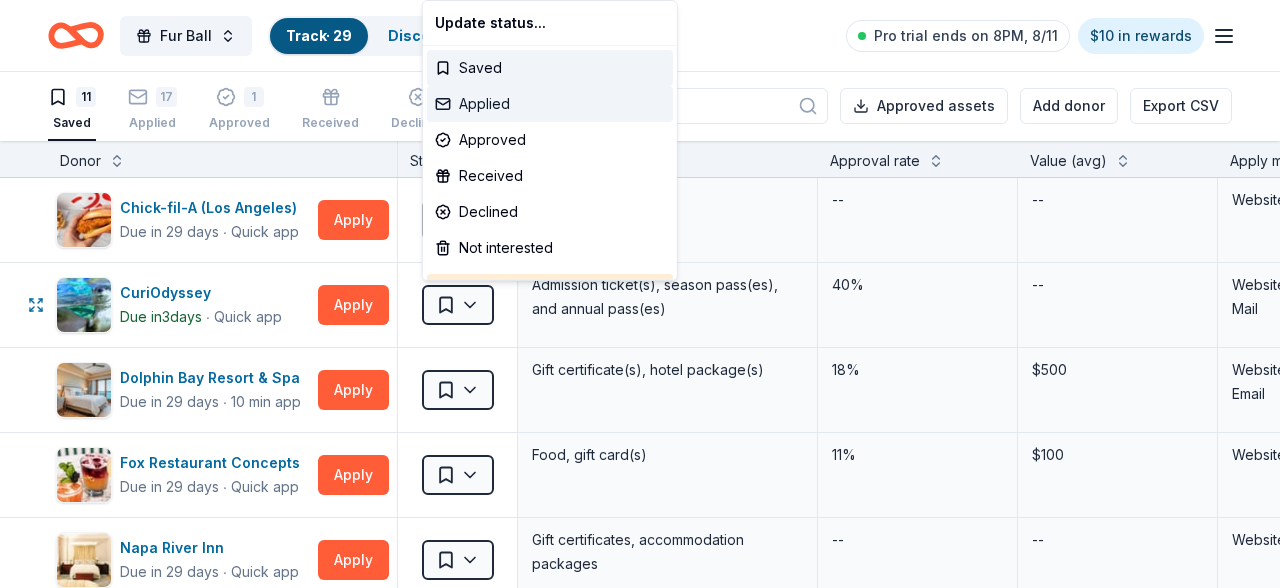 click on "Applied" at bounding box center [550, 104] 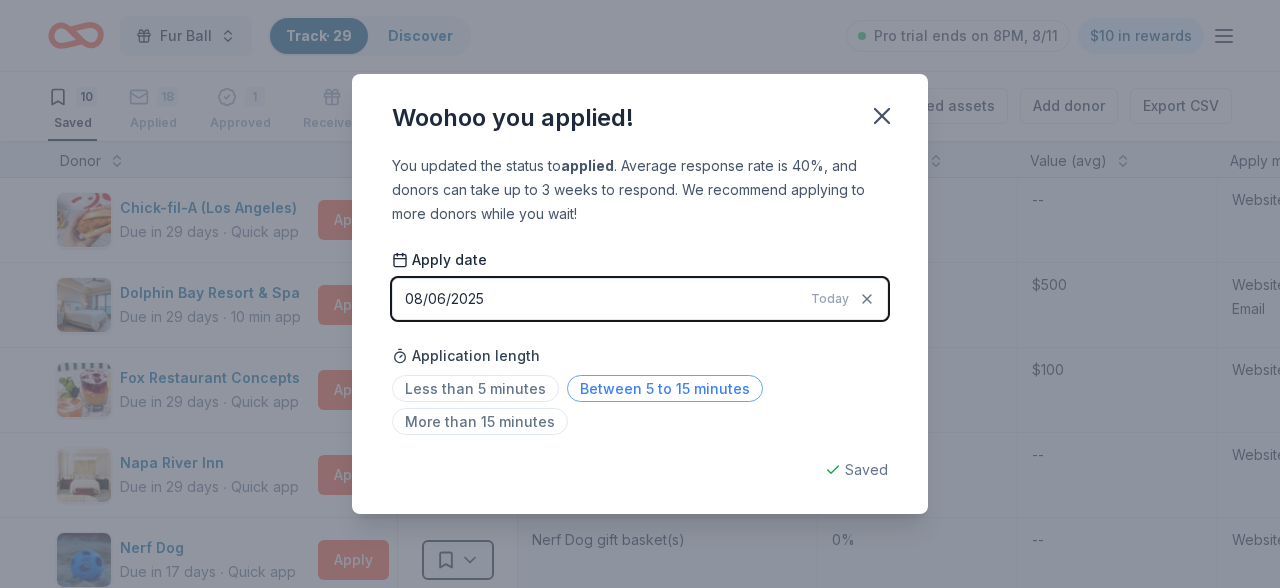 click on "Between 5 to 15 minutes" at bounding box center [665, 388] 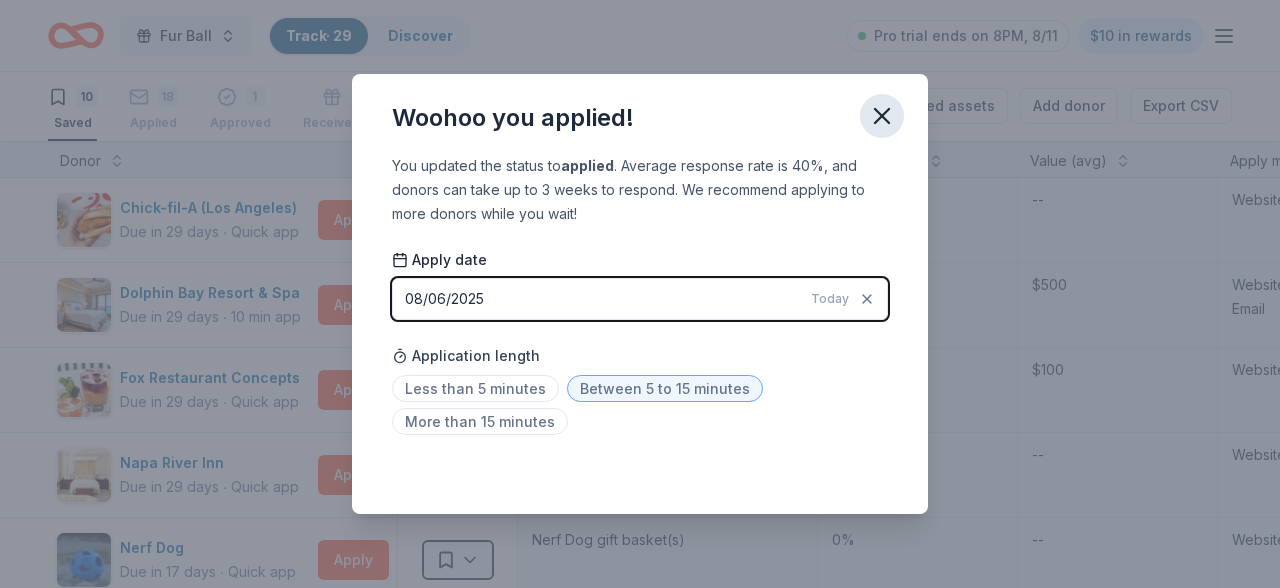 click 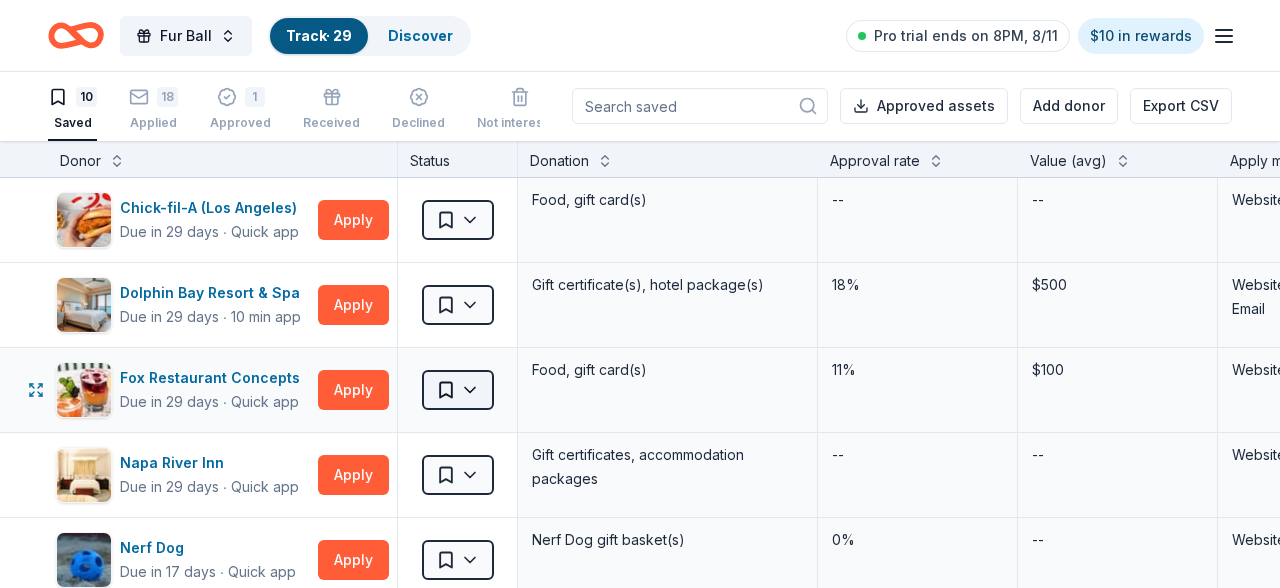 click on "Fur Ball Track  · 29 Discover Pro trial ends on 8PM, 8/11 $10 in rewards 10 Saved 18 Applied 1 Approved Received Declined Not interested  Approved assets Add donor Export CSV Donor Status Donation Approval rate Value (avg) Apply method Assignee Notes Chick-fil-A (Los Angeles) Due in 29 days ∙ Quick app Apply Saved Food, gift card(s) -- -- Website Dolphin Bay Resort & Spa Due in 29 days ∙ 10 min app Apply Saved Gift certificate(s), hotel package(s) 18% $500 Website Email Fox Restaurant Concepts Due in 29 days ∙ Quick app Apply Saved Food, gift card(s) 11% $100 Website Napa River Inn Due in 29 days ∙ Quick app Apply Saved Gift certificates, accommodation packages -- -- Website Nerf Dog Due in 17 days ∙ Quick app Apply Saved Nerf Dog gift basket(s) 0% -- Website Raging Waters (Los Angeles) Deadline passed Apply Saved 2 single-day park tickets -- -- Website Segerstrom Center for the Arts Due in  3  days Apply Saved Show tickets for performances -- -- Email The Citizen Hotel Due in 29 days ∙ Apply 12%" at bounding box center (640, 293) 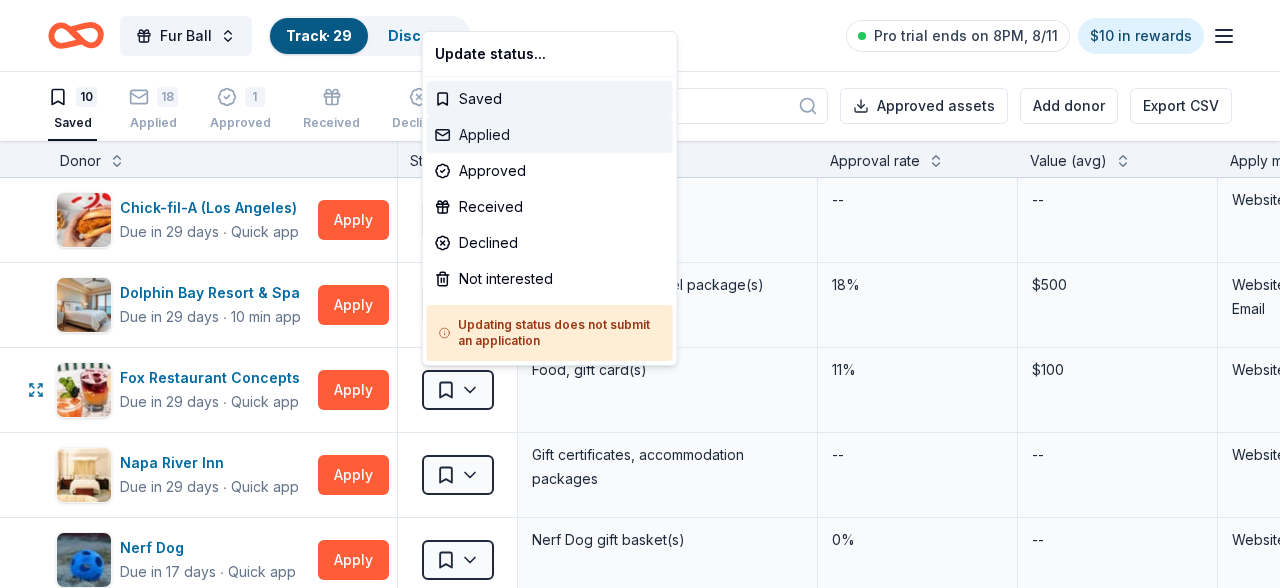 click on "Applied" at bounding box center (550, 135) 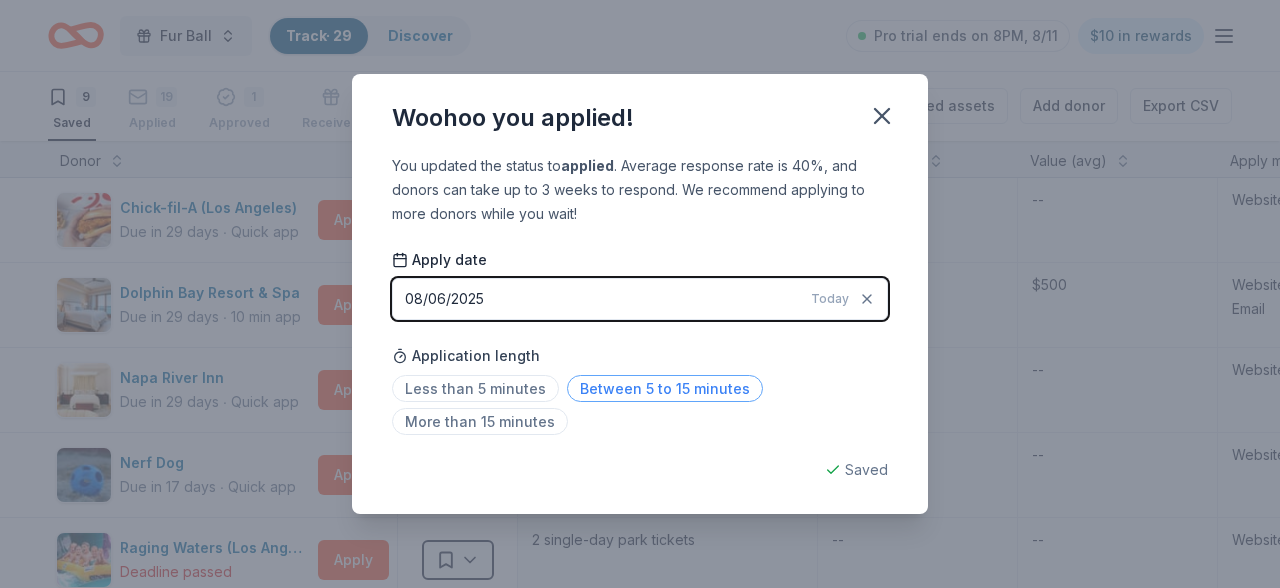 click on "Between 5 to 15 minutes" at bounding box center (665, 388) 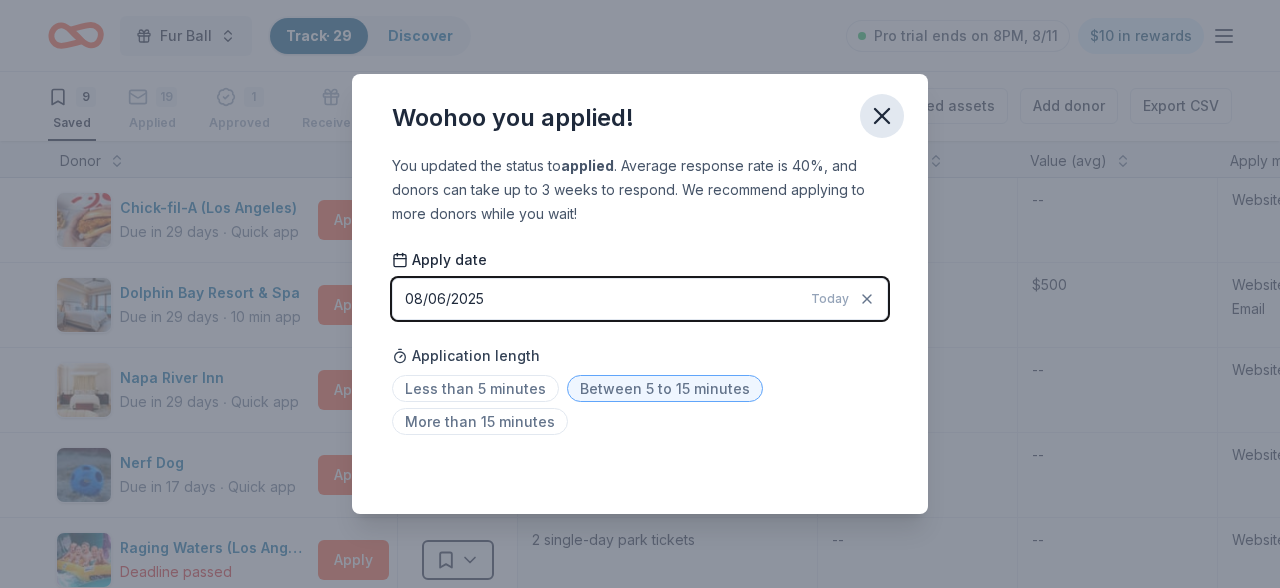 click 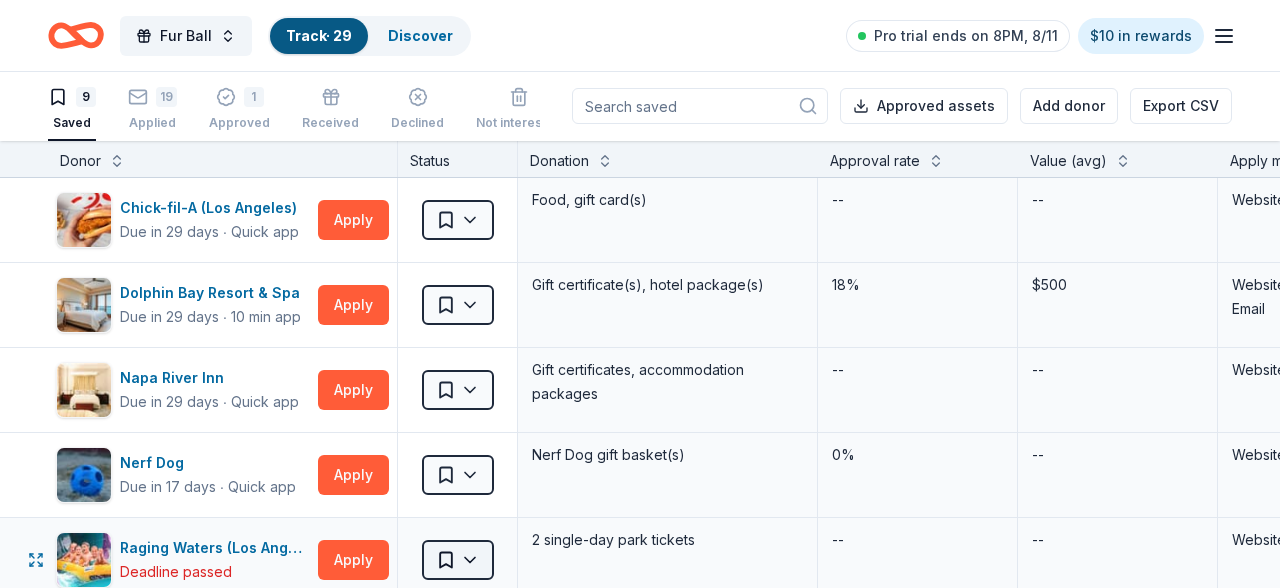 click on "Fur Ball Track  · 29 Discover Pro trial ends on 8PM, 8/11 $10 in rewards 9 Saved 19 Applied 1 Approved Received Declined Not interested  Approved assets Add donor Export CSV Donor Status Donation Approval rate Value (avg) Apply method Assignee Notes Chick-fil-A (Los Angeles) Due in 29 days ∙ Quick app Apply Saved Food, gift card(s) -- -- Website Dolphin Bay Resort & Spa Due in 29 days ∙ 10 min app Apply Saved Gift certificate(s), hotel package(s) 18% $500 Website Email Napa River Inn Due in 29 days ∙ Quick app Apply Saved Gift certificates, accommodation packages -- -- Website Nerf Dog Due in 17 days ∙ Quick app Apply Saved Nerf Dog gift basket(s) 0% -- Website Raging Waters (Los Angeles) Deadline passed Apply Saved 2 single-day park tickets -- -- Website Segerstrom Center for the Arts Due in  3  days Apply Saved Show tickets for performances -- -- Email The Citizen Hotel Due in 29 days ∙ 10 min app Apply Saved Gift certificate(s) 12% -- Website Verve Coffee Roasters Due in 29 days ∙ Quick app 5%" at bounding box center (640, 293) 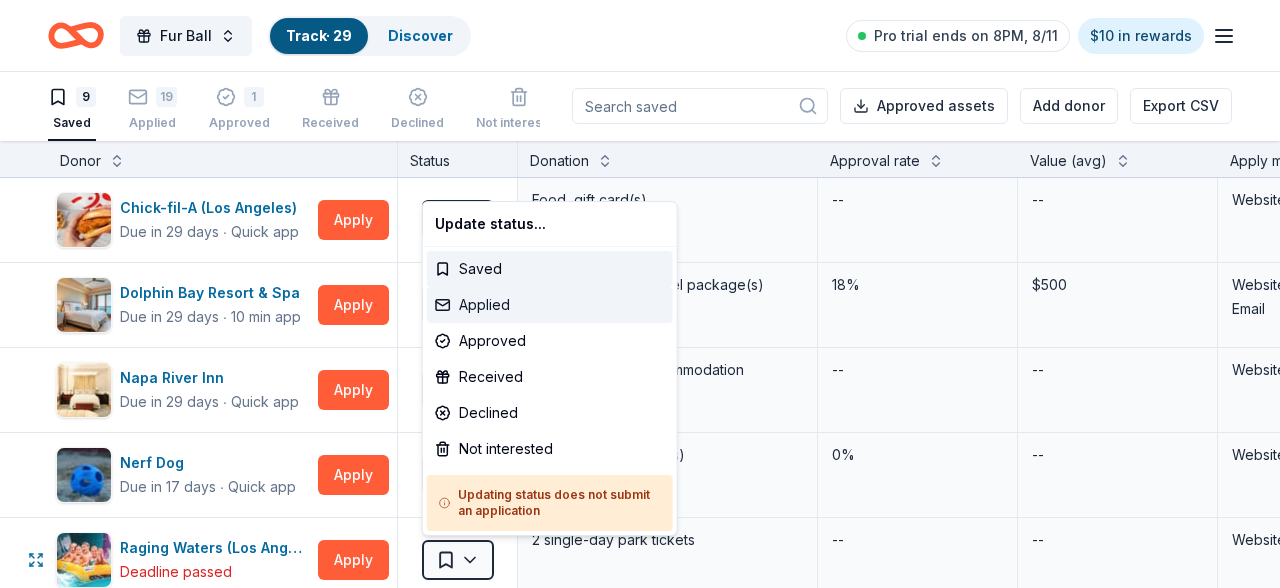 click on "Applied" at bounding box center [550, 305] 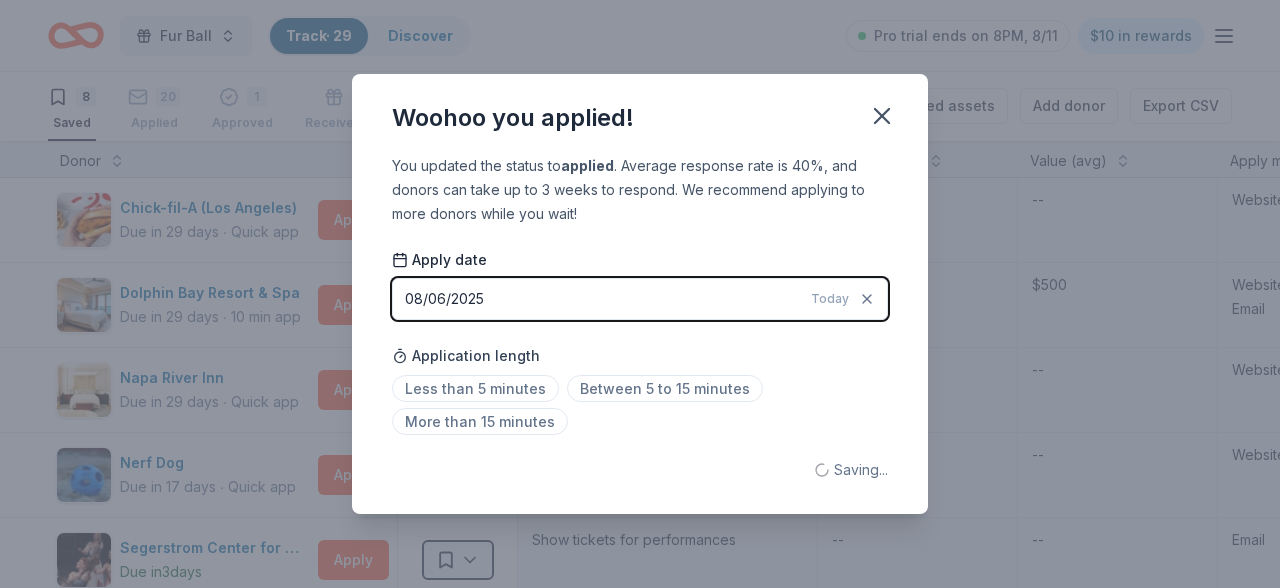 click on "08/06/2025" at bounding box center [444, 299] 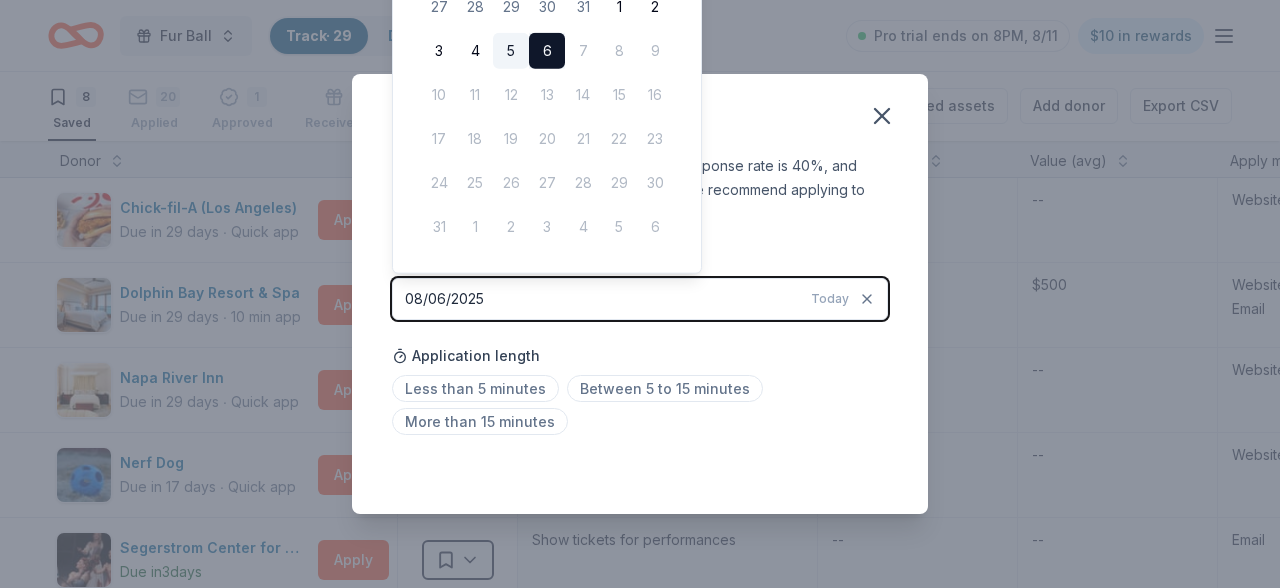 click on "5" at bounding box center (511, 51) 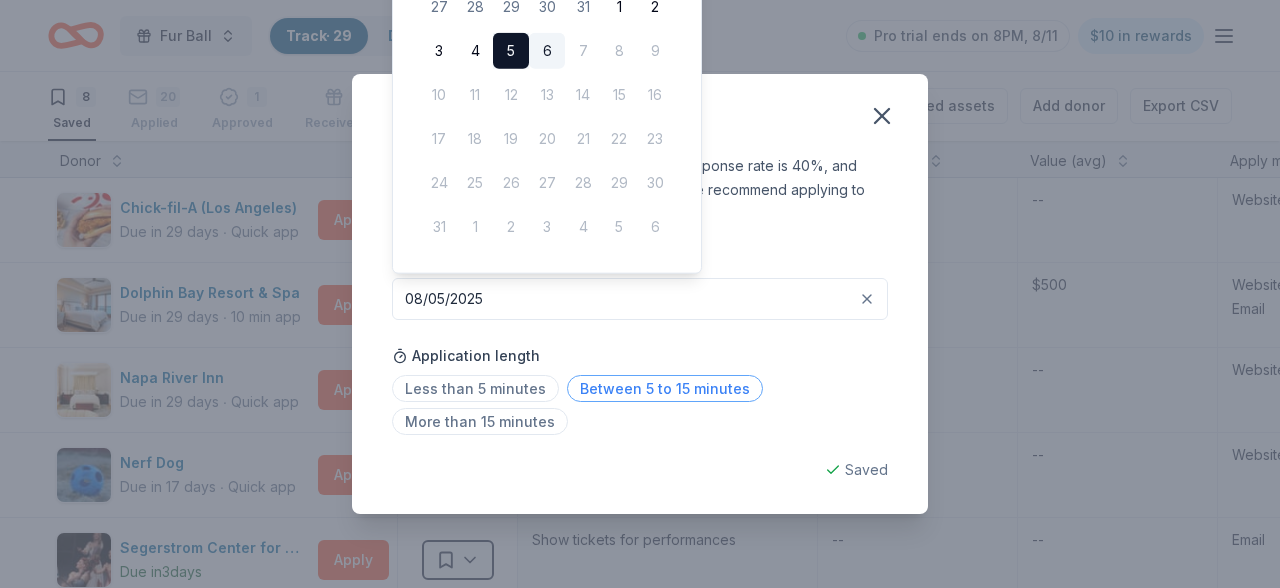 click on "Between 5 to 15 minutes" at bounding box center [665, 388] 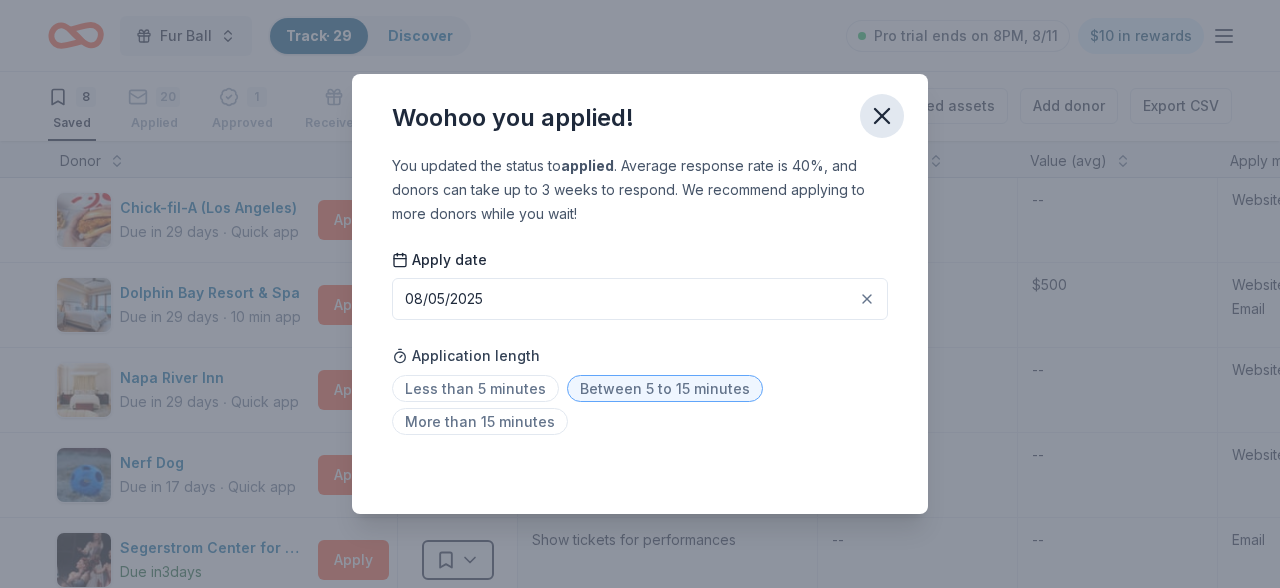 click 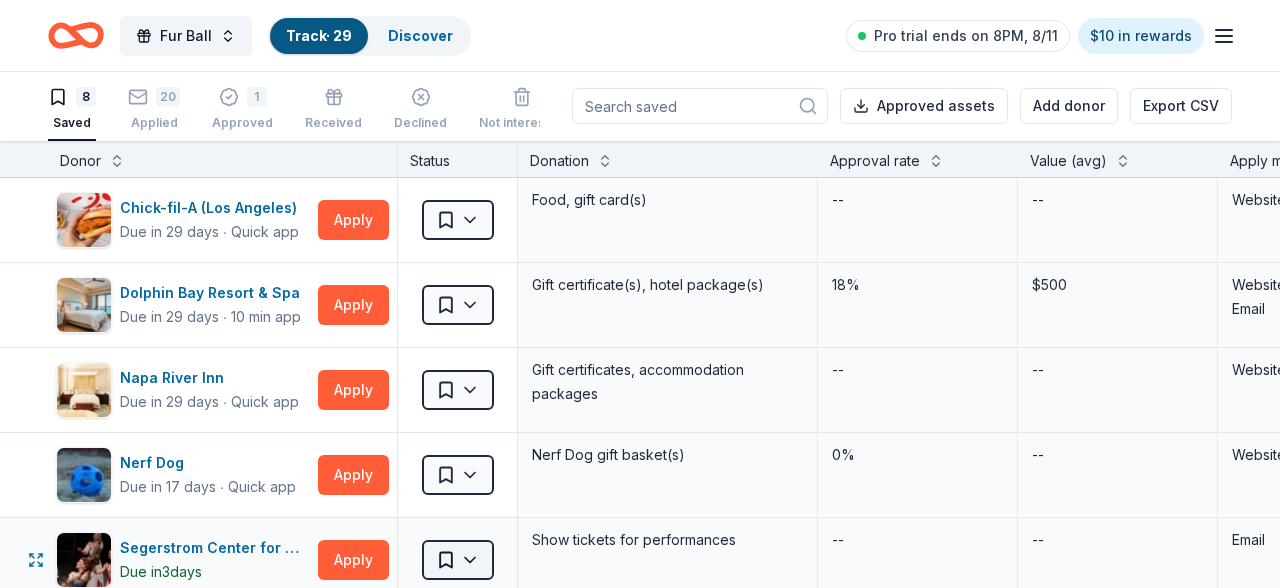click on "Fur Ball Track  · 29 Discover Pro trial ends on 8PM, 8/11 $10 in rewards 8 Saved 20 Applied 1 Approved Received Declined Not interested  Approved assets Add donor Export CSV Donor Status Donation Approval rate Value (avg) Apply method Assignee Notes Chick-fil-A (Los Angeles) Due in 29 days ∙ Quick app Apply Saved Food, gift card(s) -- -- Website Dolphin Bay Resort & Spa Due in 29 days ∙ 10 min app Apply Saved Gift certificate(s), hotel package(s) 18% $500 Website Email Napa River Inn Due in 29 days ∙ Quick app Apply Saved Gift certificates, accommodation packages -- -- Website Nerf Dog Due in 17 days ∙ Quick app Apply Saved Nerf Dog gift basket(s) 0% -- Website Segerstrom Center for the Arts Due in  3  days Apply Saved Show tickets for performances -- -- Email The Citizen Hotel Due in 29 days ∙ 10 min app Apply Saved Gift certificate(s) 12% -- Website Verve Coffee Roasters Due in 29 days ∙ Quick app Apply Saved Coffee, gift card(s) 58% $100 Website Email Wondertent Parties Due in 29 days ∙ 5%" at bounding box center [640, 293] 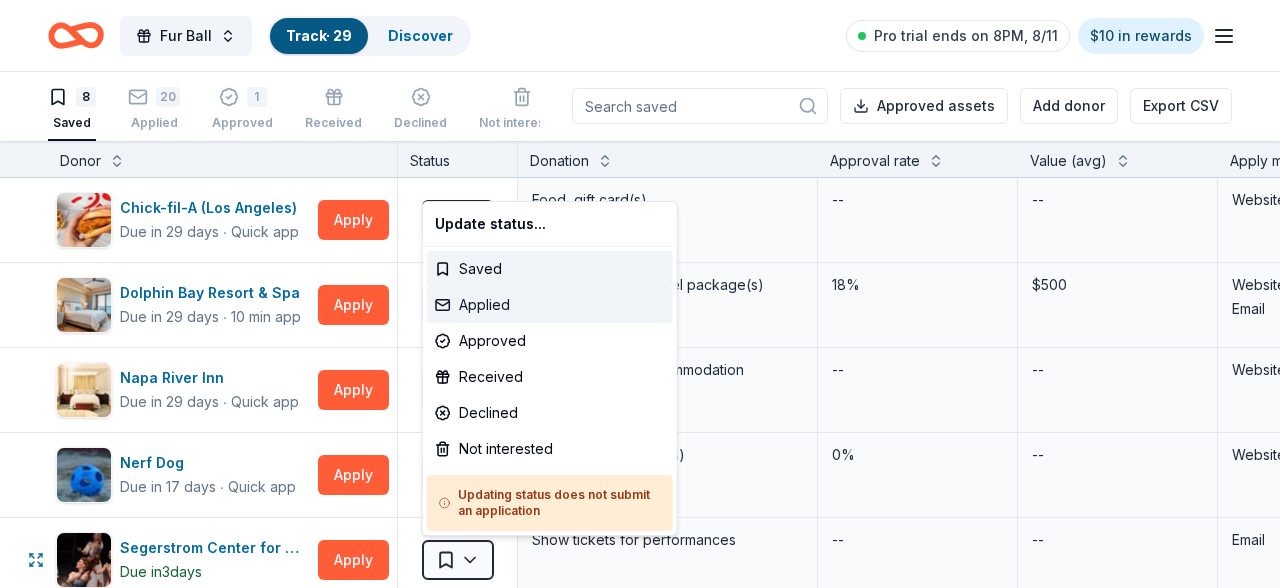 click on "Applied" at bounding box center (550, 305) 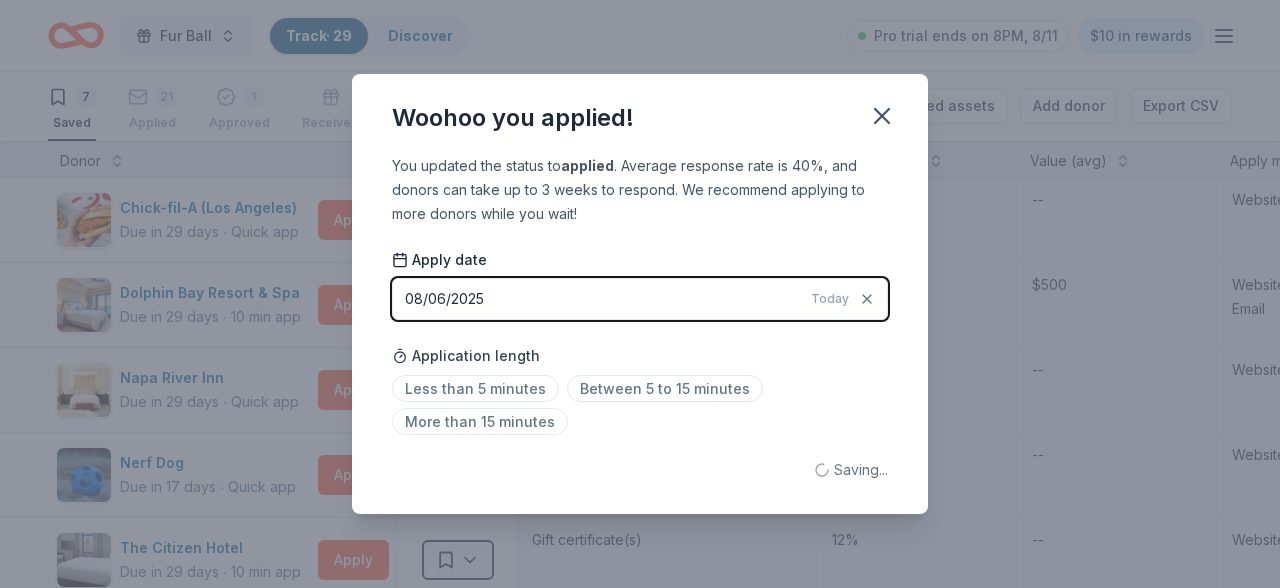 click on "08/06/2025 Today" at bounding box center (640, 299) 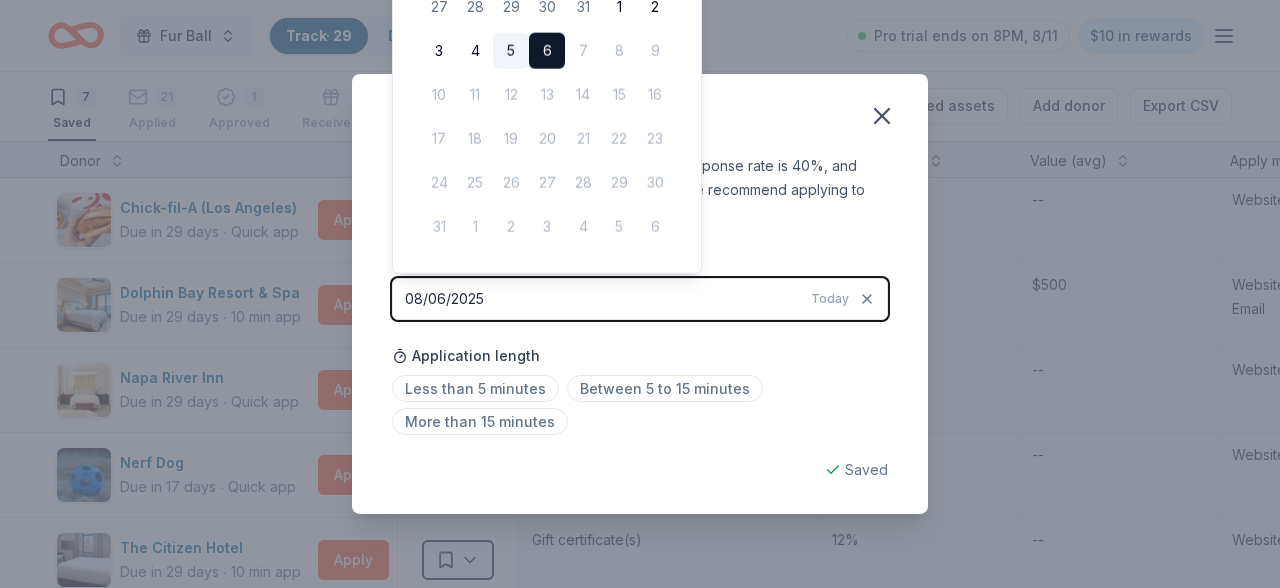 click on "5" at bounding box center (511, 51) 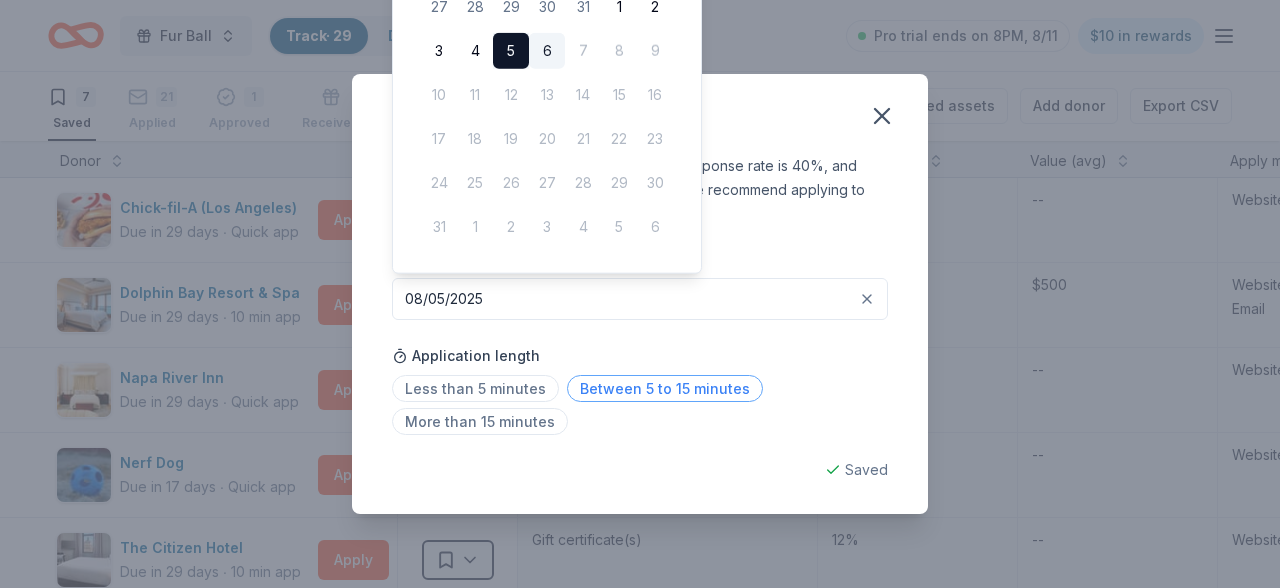 click on "Between 5 to 15 minutes" at bounding box center (665, 388) 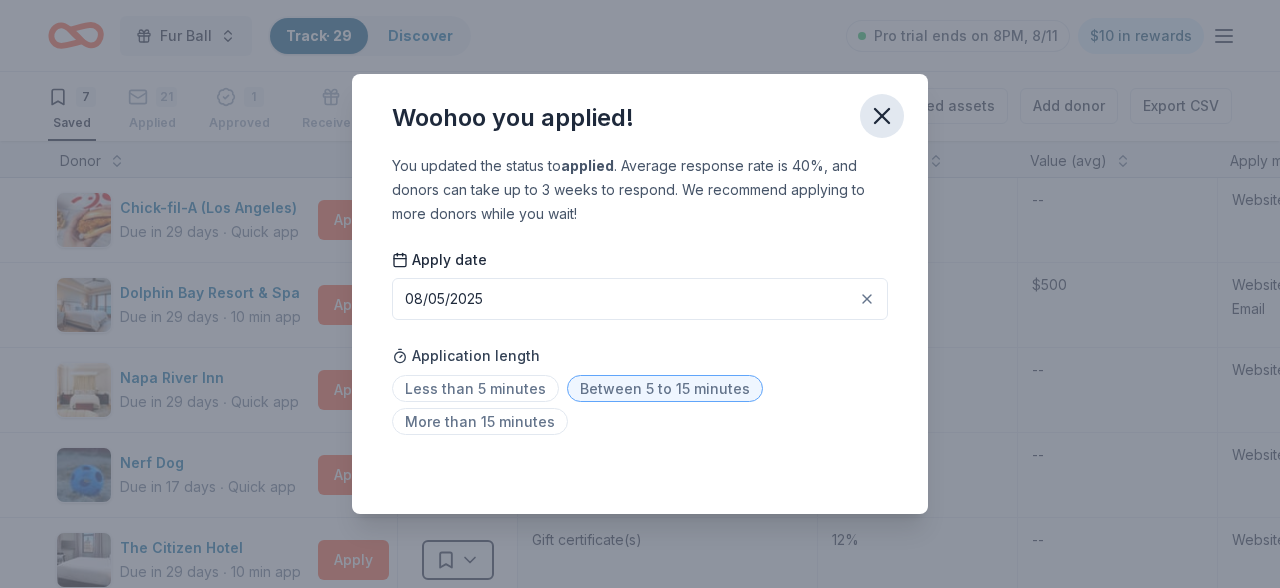 click 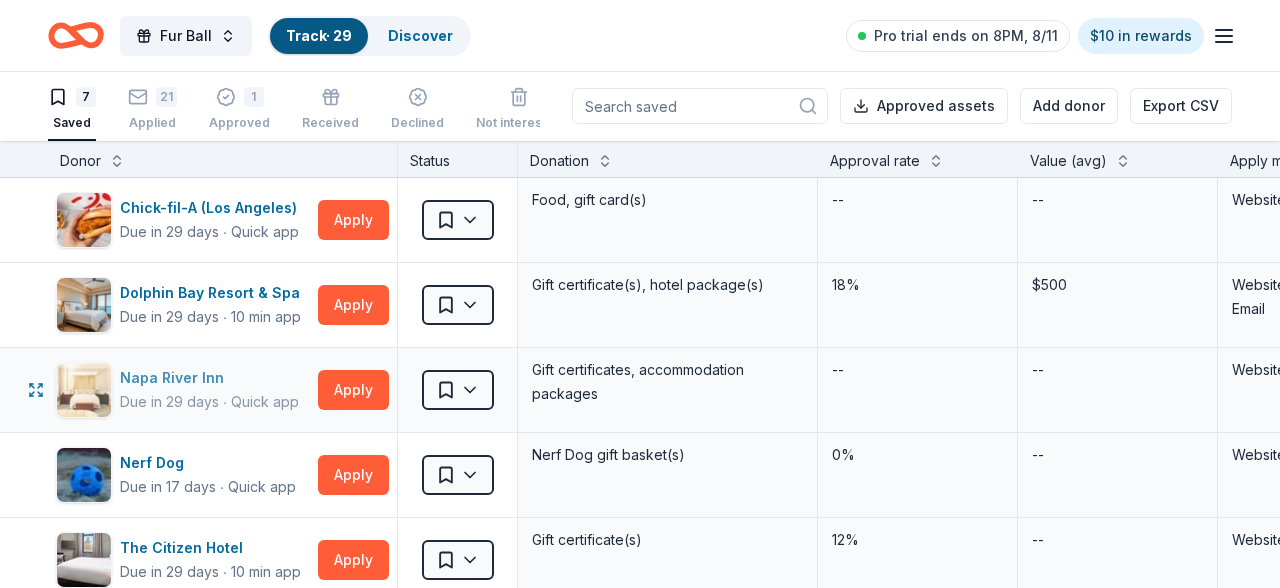 click on "Napa River Inn" at bounding box center [209, 378] 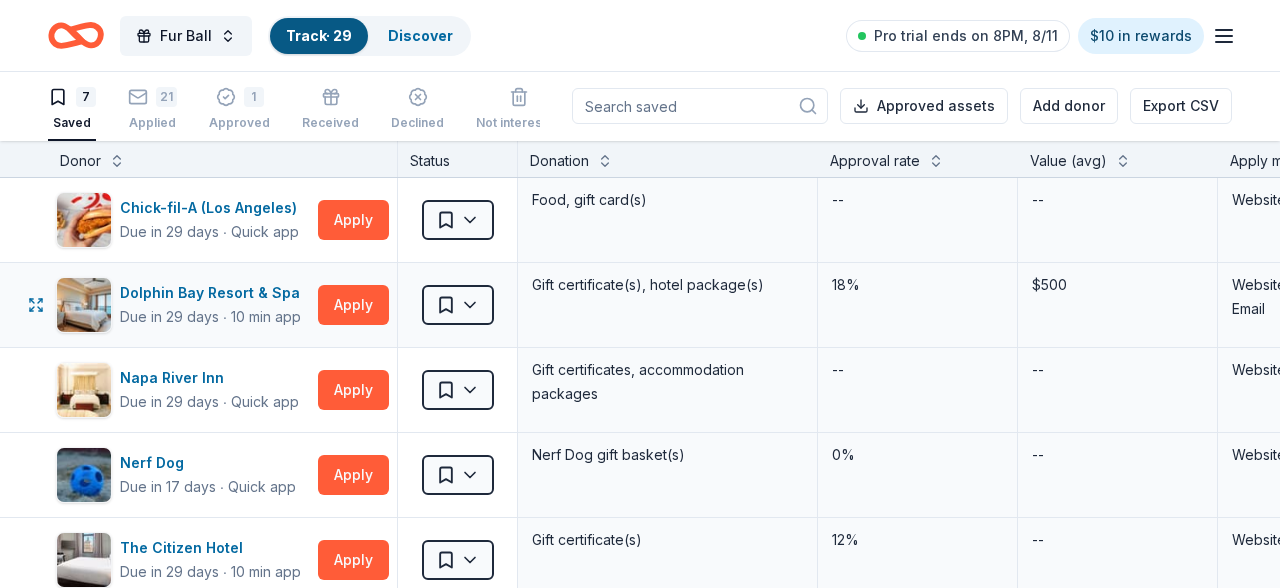 type 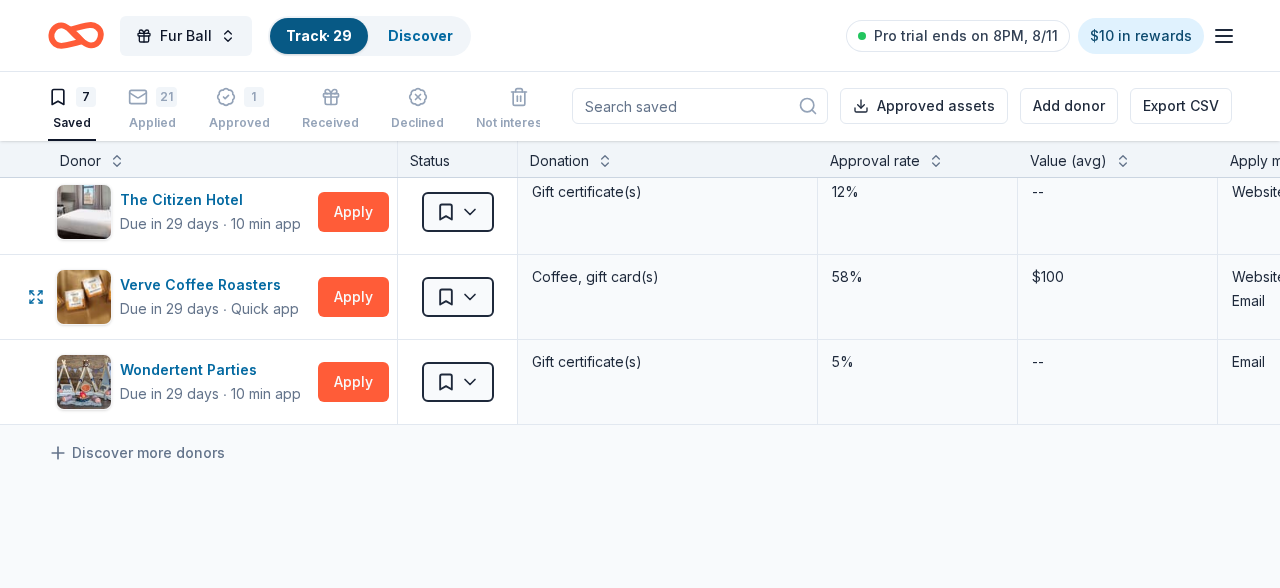scroll, scrollTop: 289, scrollLeft: 0, axis: vertical 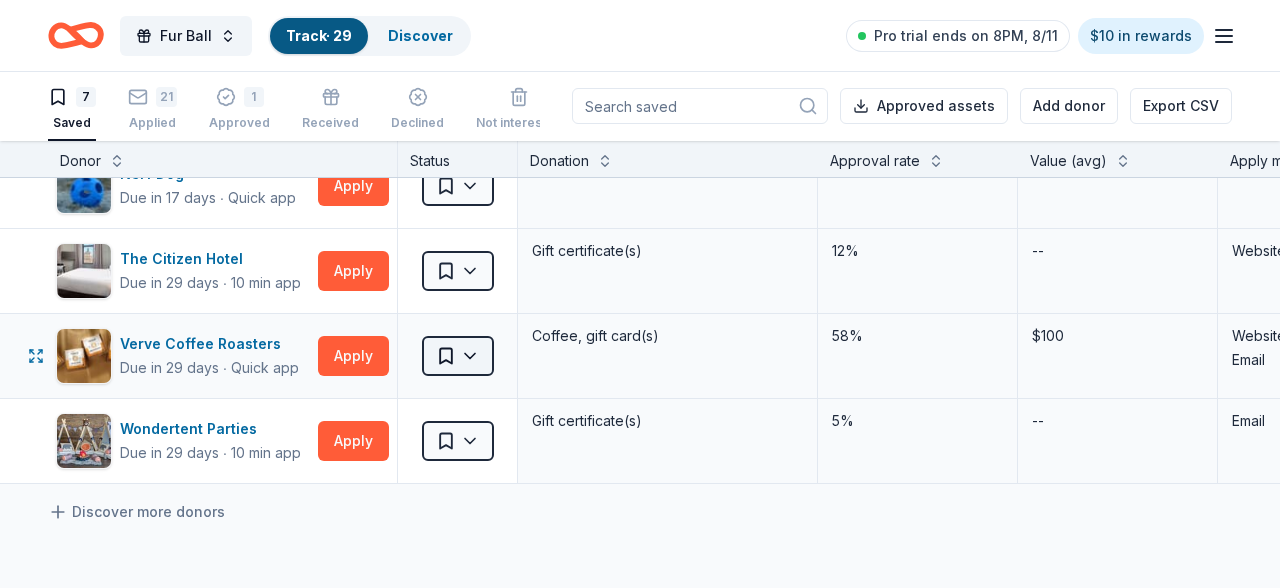 click on "Fur Ball Track  · 29 Discover Pro trial ends on 8PM, 8/11 $10 in rewards 7 Saved 21 Applied 1 Approved Received Declined Not interested  Approved assets Add donor Export CSV Donor Status Donation Approval rate Value (avg) Apply method Assignee Notes Chick-fil-A (Los Angeles) Due in 29 days ∙ Quick app Apply Saved Food, gift card(s) -- -- Website Dolphin Bay Resort & Spa Due in 29 days ∙ 10 min app Apply Saved Gift certificate(s), hotel package(s) 18% $500 Website Email Napa River Inn Due in 29 days ∙ Quick app Apply Saved Gift certificates, accommodation packages -- -- Website Nerf Dog Due in 17 days ∙ Quick app Apply Saved Nerf Dog gift basket(s) 0% -- Website The Citizen Hotel Due in 29 days ∙ 10 min app Apply Saved Gift certificate(s) 12% -- Website Verve Coffee Roasters Due in 29 days ∙ Quick app Apply Saved Coffee, gift card(s) 58% $100 Website Email Wondertent Parties Due in 29 days ∙ 10 min app Apply Saved Gift certificate(s) 5% -- Email   Discover more donors Saved" at bounding box center [640, 293] 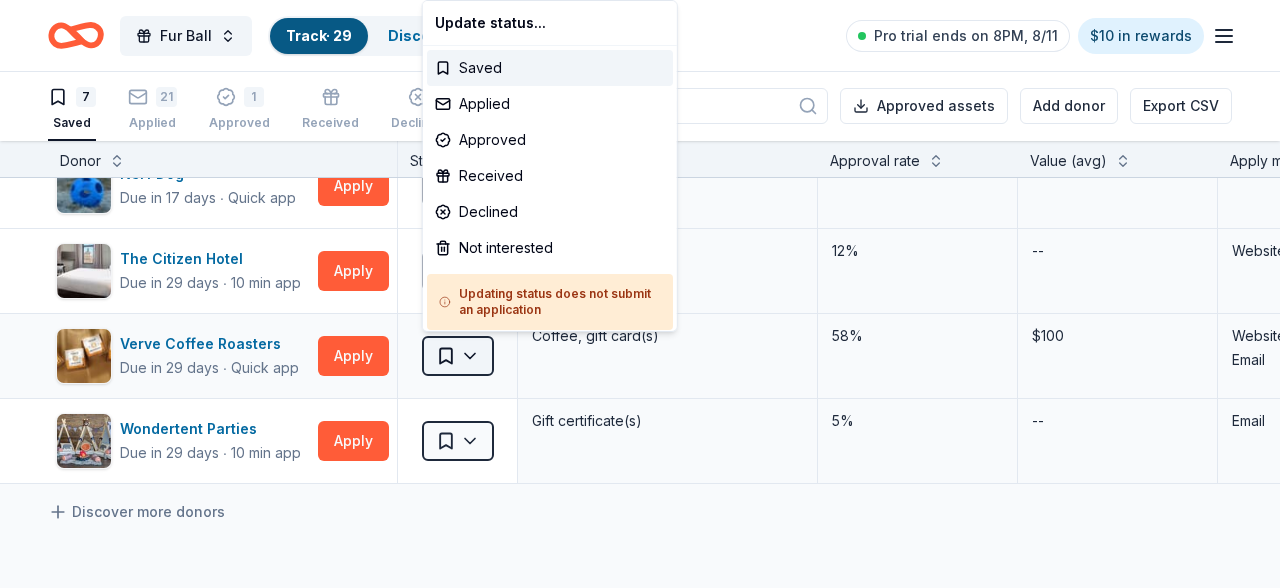 scroll, scrollTop: 289, scrollLeft: 0, axis: vertical 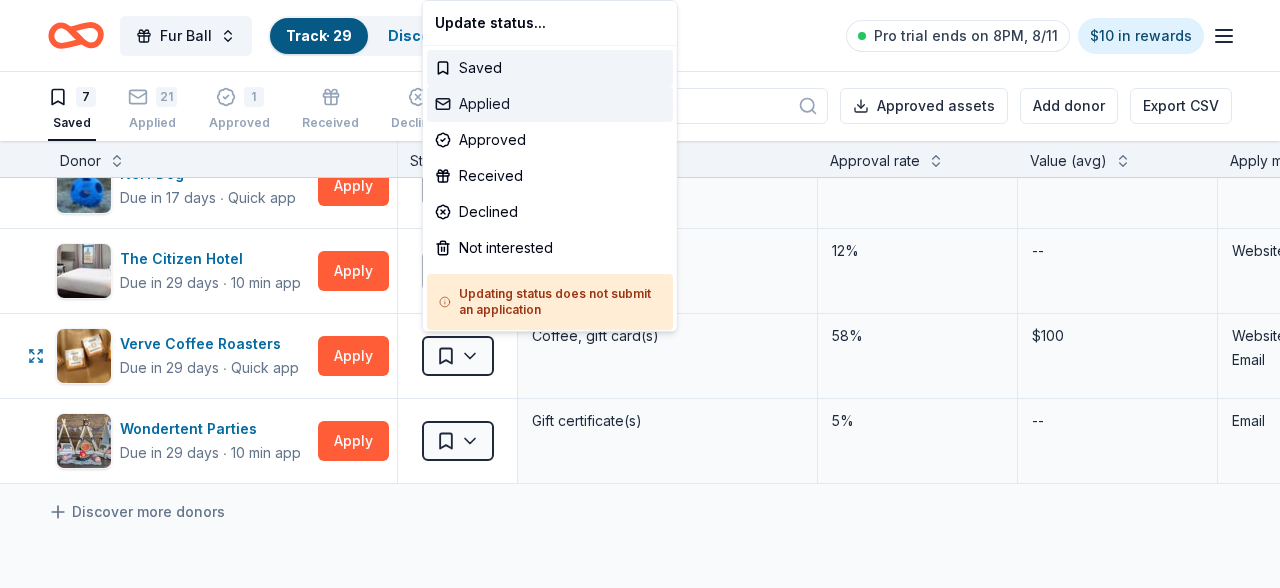 click on "Applied" at bounding box center [550, 104] 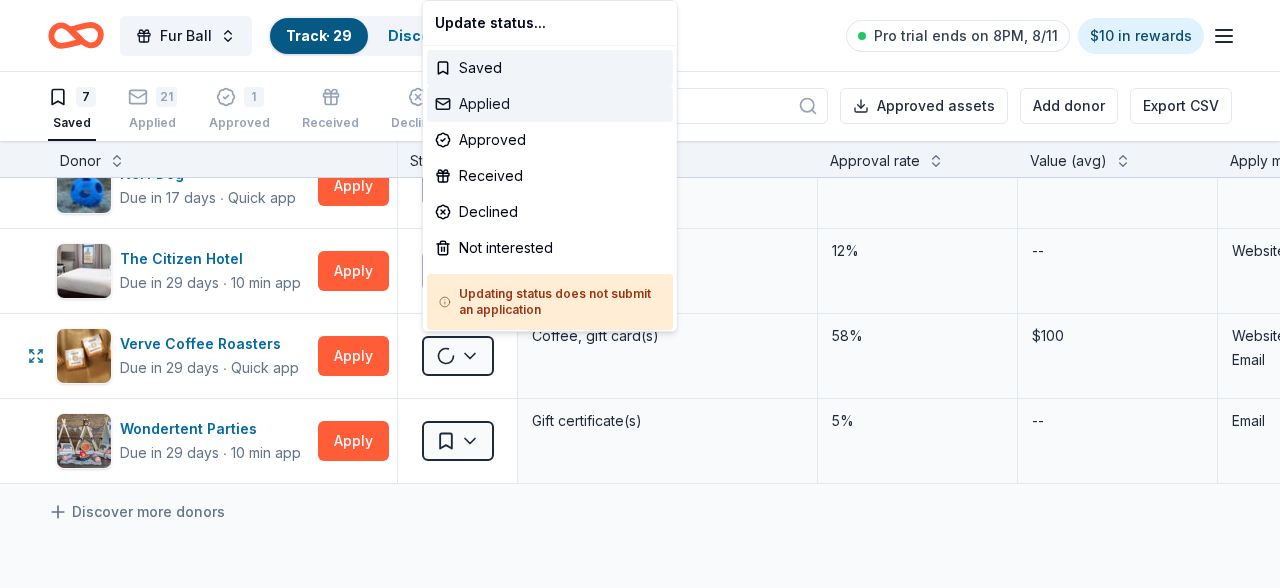 scroll, scrollTop: 289, scrollLeft: 0, axis: vertical 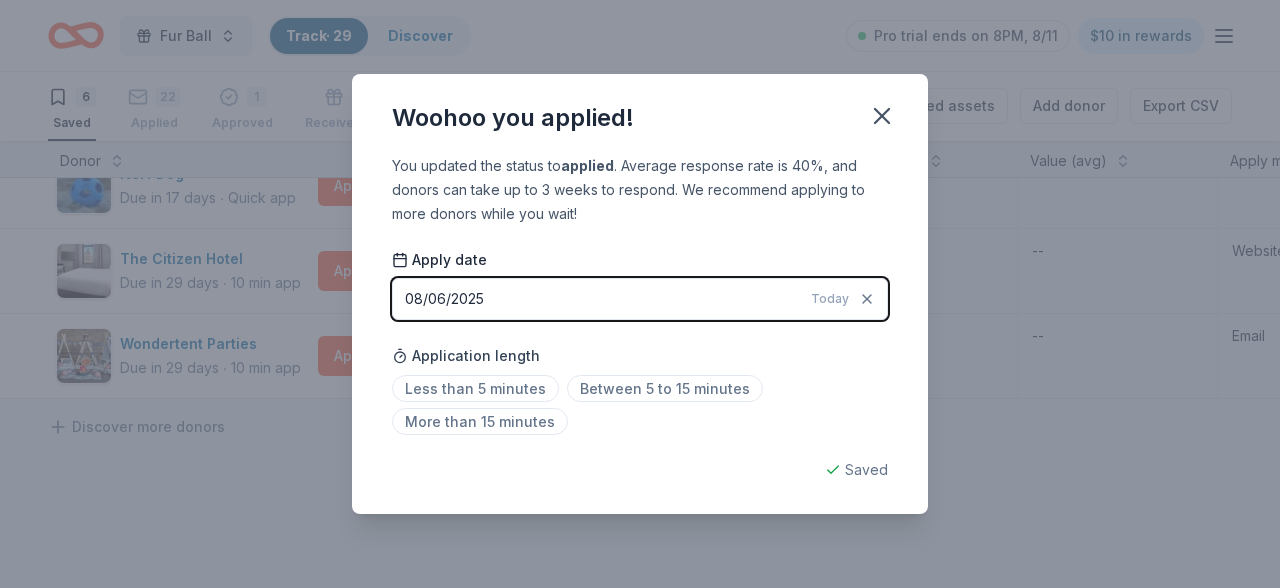 click on "08/06/2025 Today" at bounding box center [640, 299] 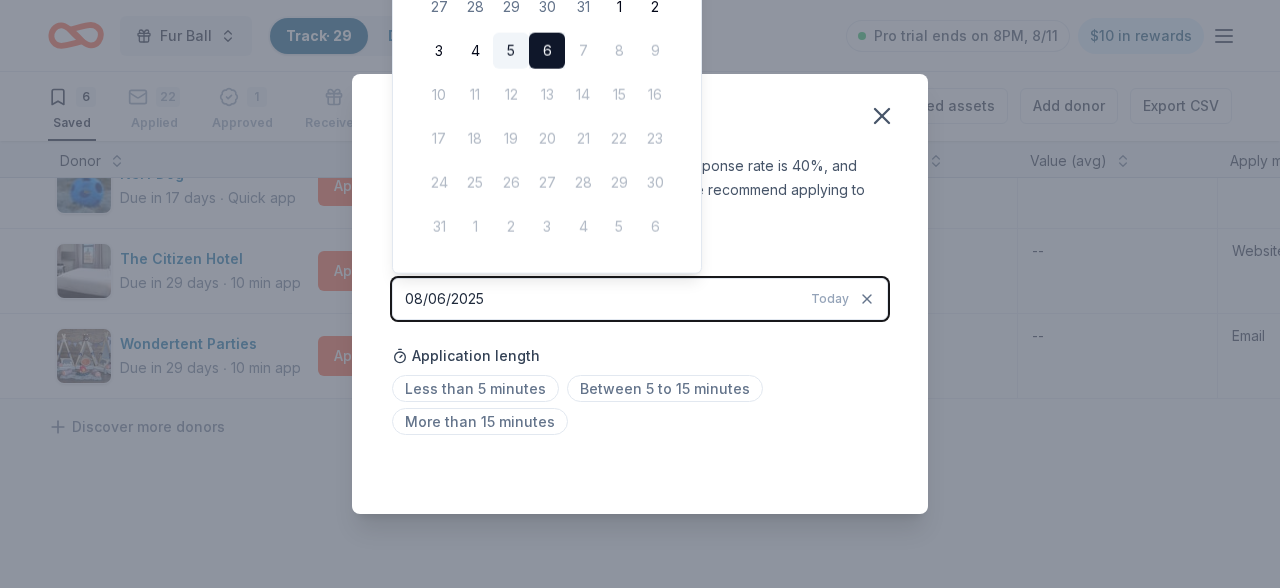 click on "5" at bounding box center (511, 51) 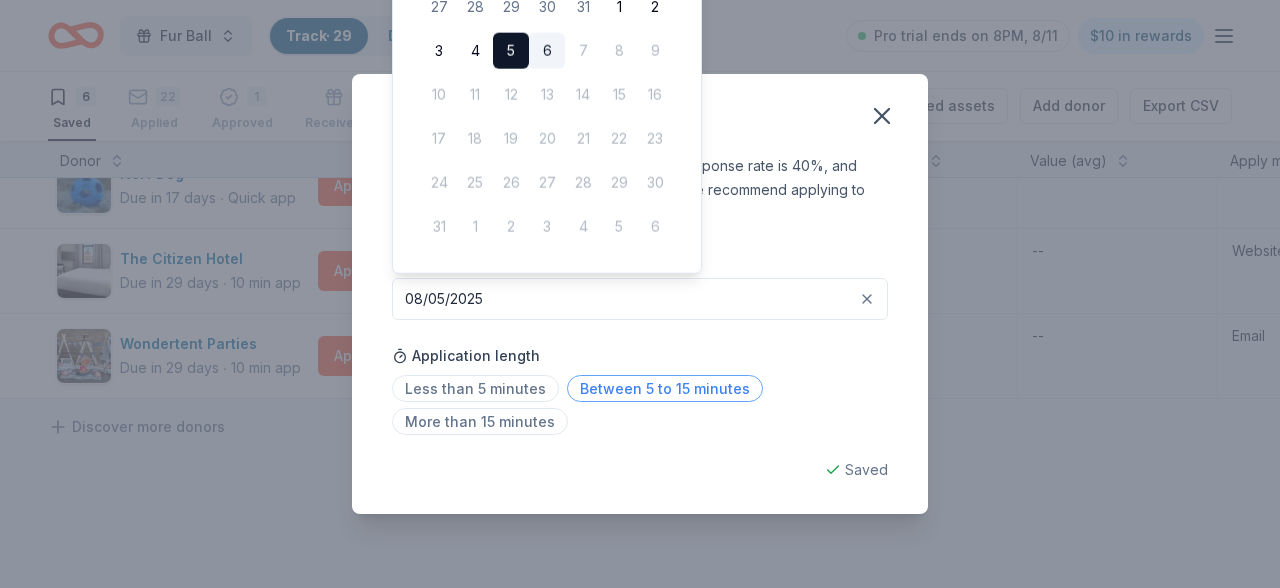 click on "Between 5 to 15 minutes" at bounding box center (665, 388) 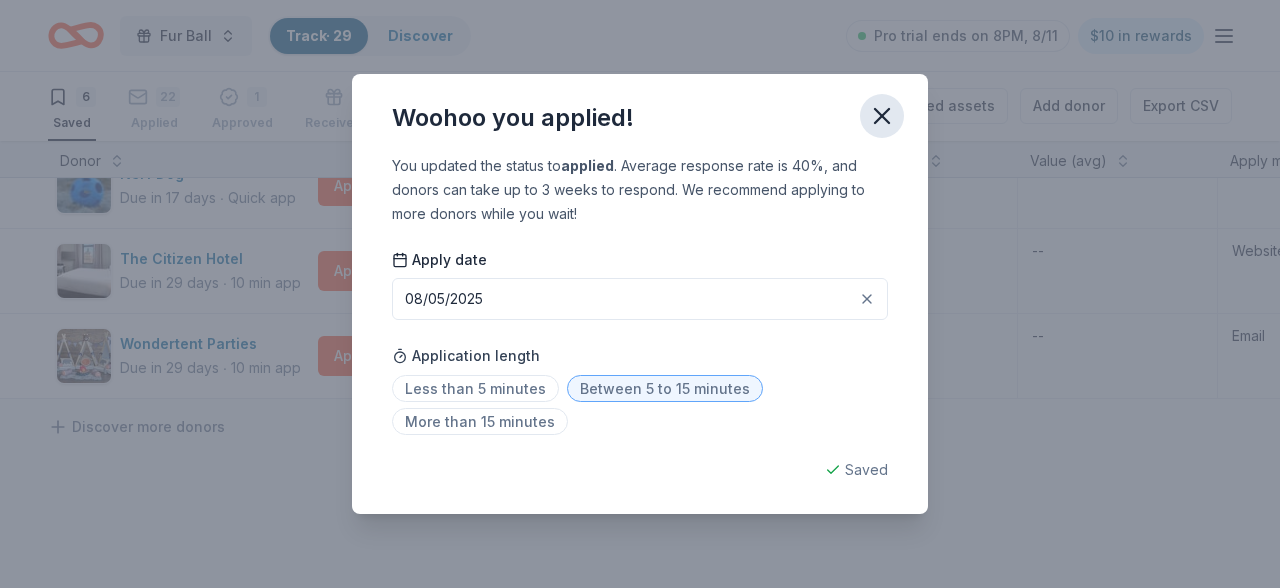 click 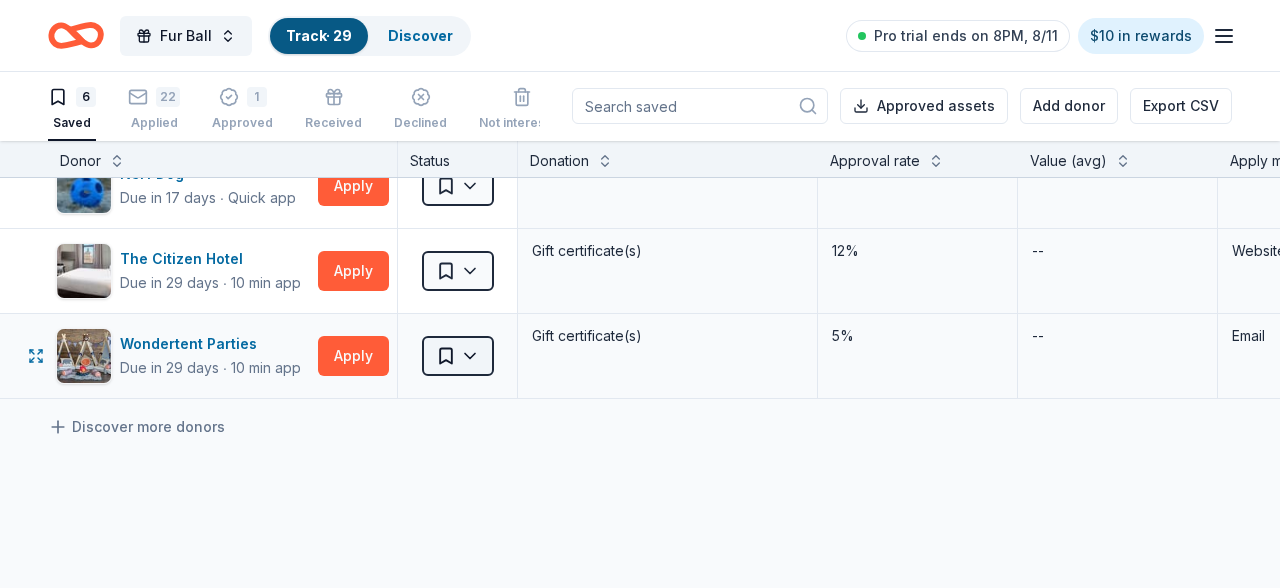 scroll, scrollTop: 0, scrollLeft: 0, axis: both 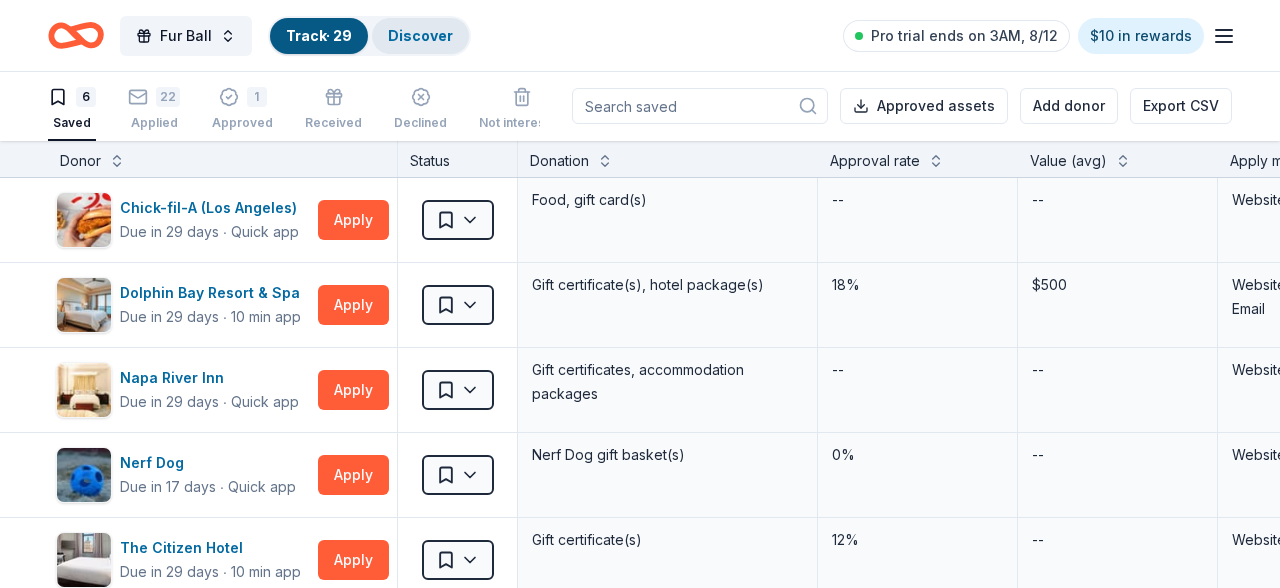 click on "Discover" at bounding box center (420, 35) 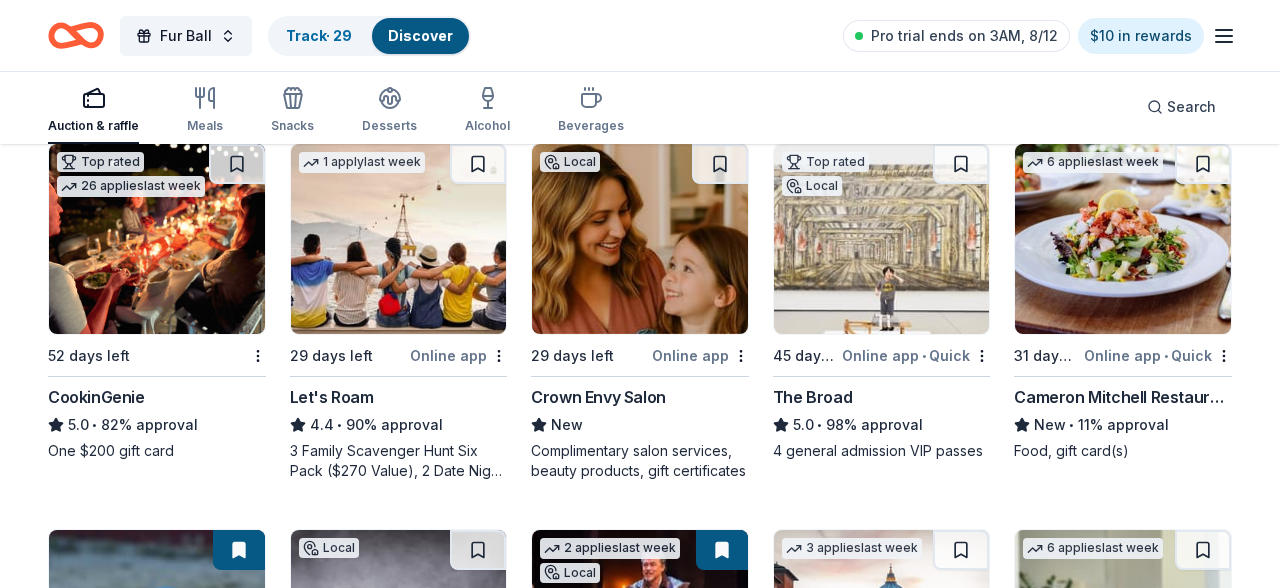 scroll, scrollTop: 583, scrollLeft: 0, axis: vertical 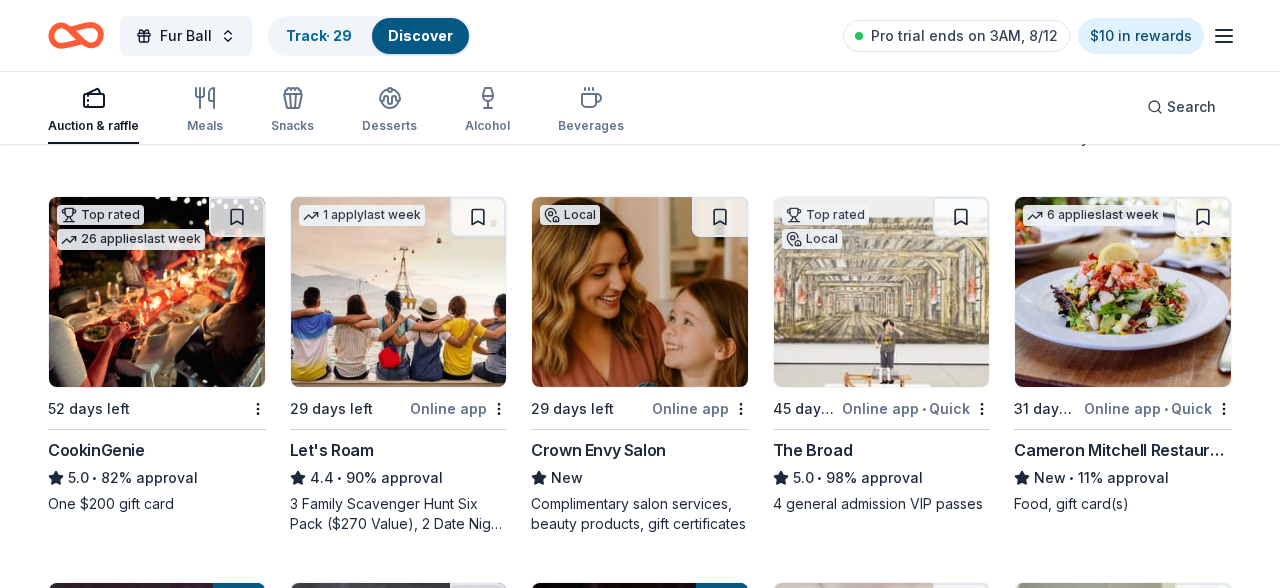 click on "CookinGenie" at bounding box center [96, 450] 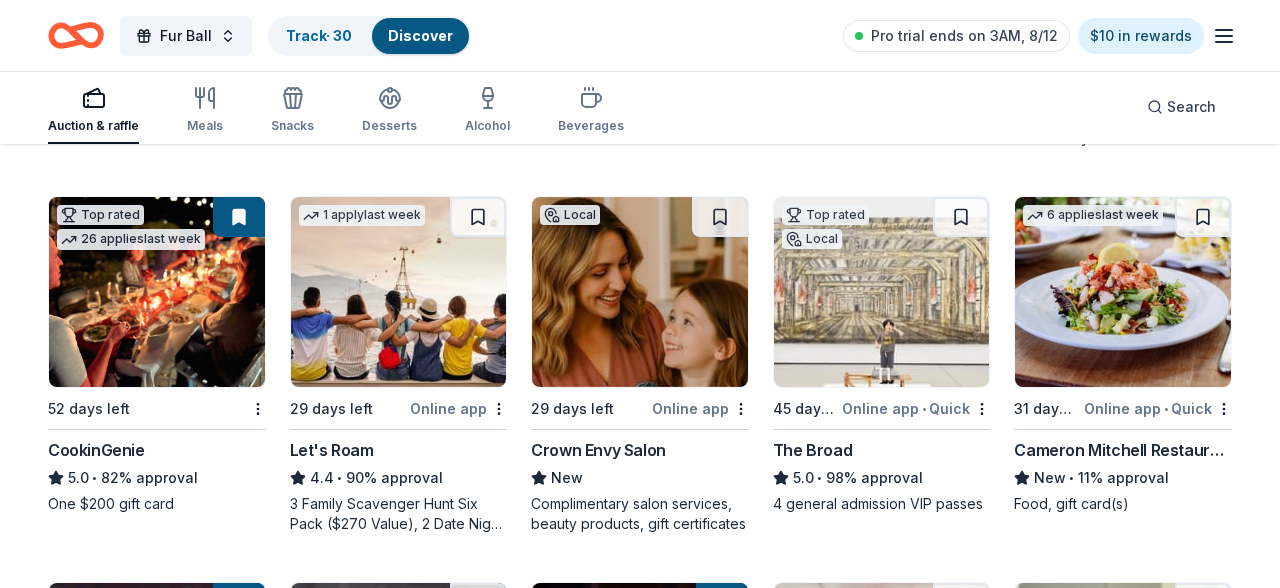 click on "Let's Roam" at bounding box center (332, 450) 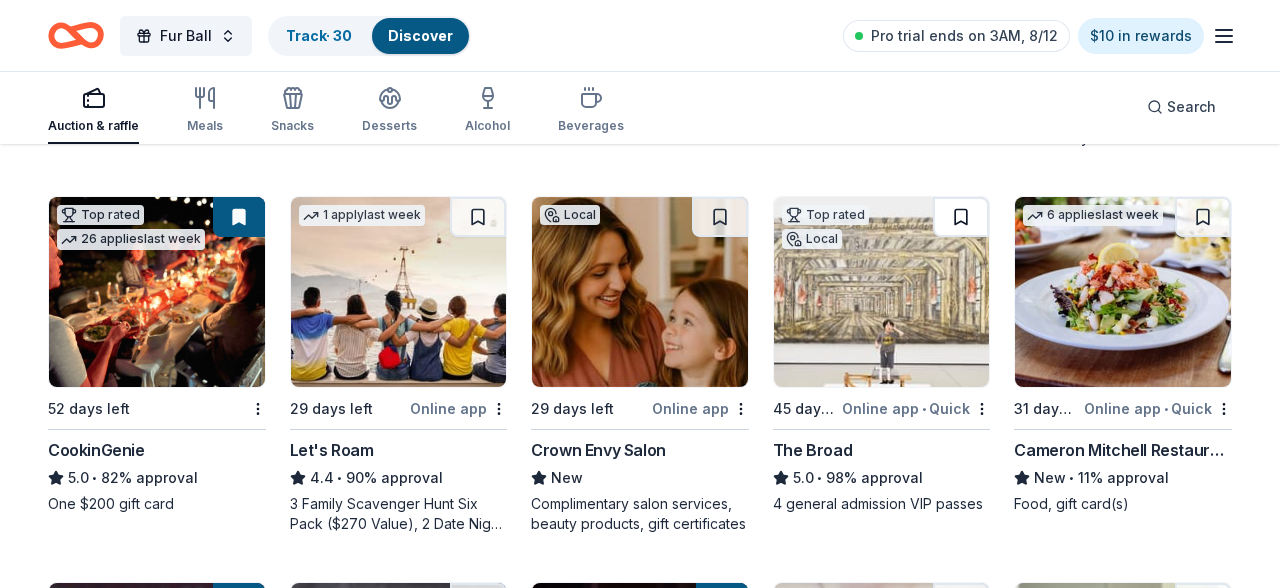 click at bounding box center (961, 217) 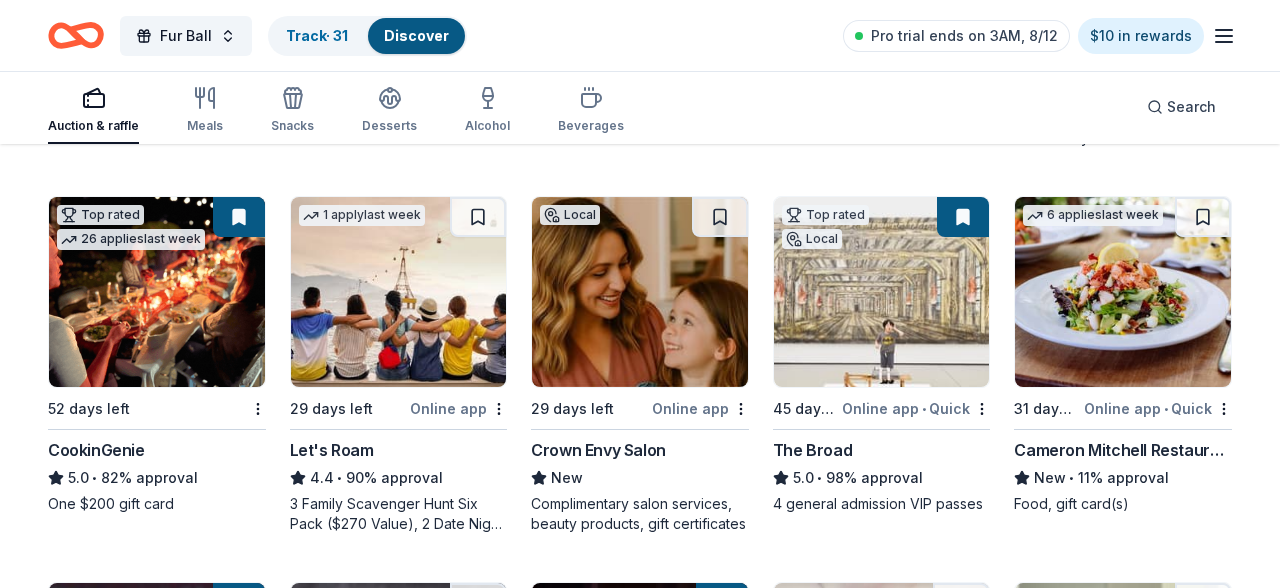 click on "Top rated 1   apply  last week 29 days left Online app • Quick Malibu Wine Hikes 5.0 • 78% approval Gift card for 2 people 24   applies  last week 52 days left Quick PRP Wine International New • 98% approval Two in-home wine sampling gift certificates Top rated 19   applies  last week 31 days left Online app Oriental Trading 4.8 • 56% approval Donation depends on request Top rated 14   applies  last week 29 days left Online app • Quick BarkBox 5.0 • 69% approval Dog toy(s), dog food Top rated Local 38 days left Online app • Quick Hollywood Wax Museum (Hollywood) 5.0 • 76% approval A pair (2) of admission tickets, 1 to the Hollywood Wax Museum and 1 to the Guinness World Records Museum Top rated 26   applies  last week 52 days left CookinGenie 5.0 • 82% approval One $200 gift card 1   apply  last week 29 days left Online app Let's Roam 4.4 • 90% approval 3 Family Scavenger Hunt Six Pack ($270 Value), 2 Date Night Scavenger Hunt Two Pack ($130 Value) Local 29 days left Online app New Local 6" at bounding box center (640, 558) 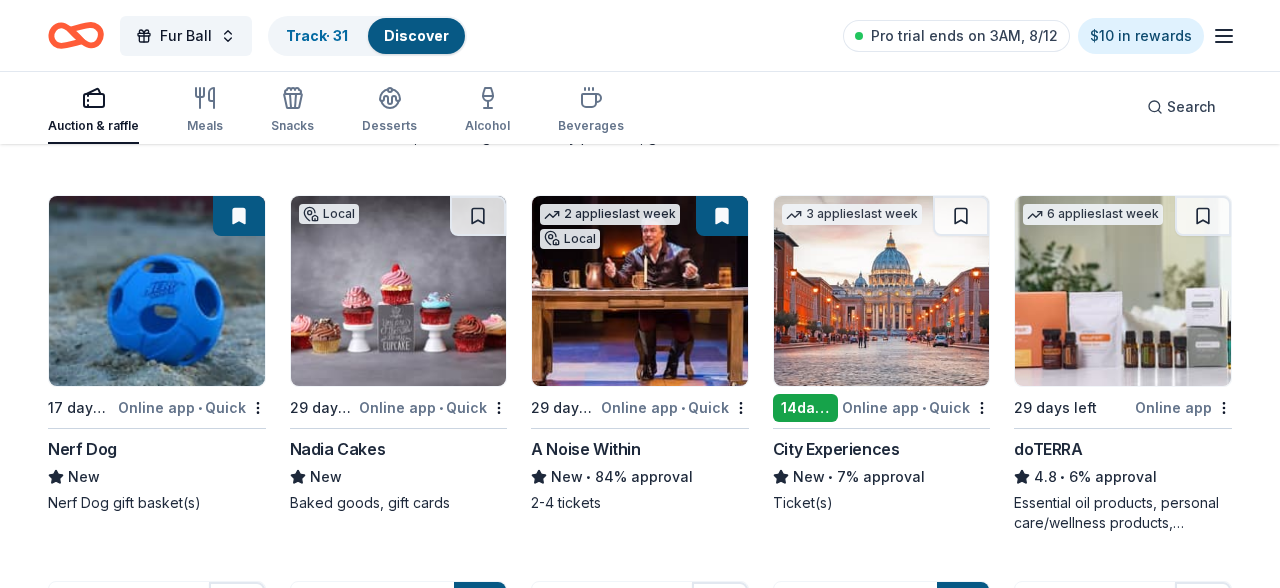 scroll, scrollTop: 991, scrollLeft: 0, axis: vertical 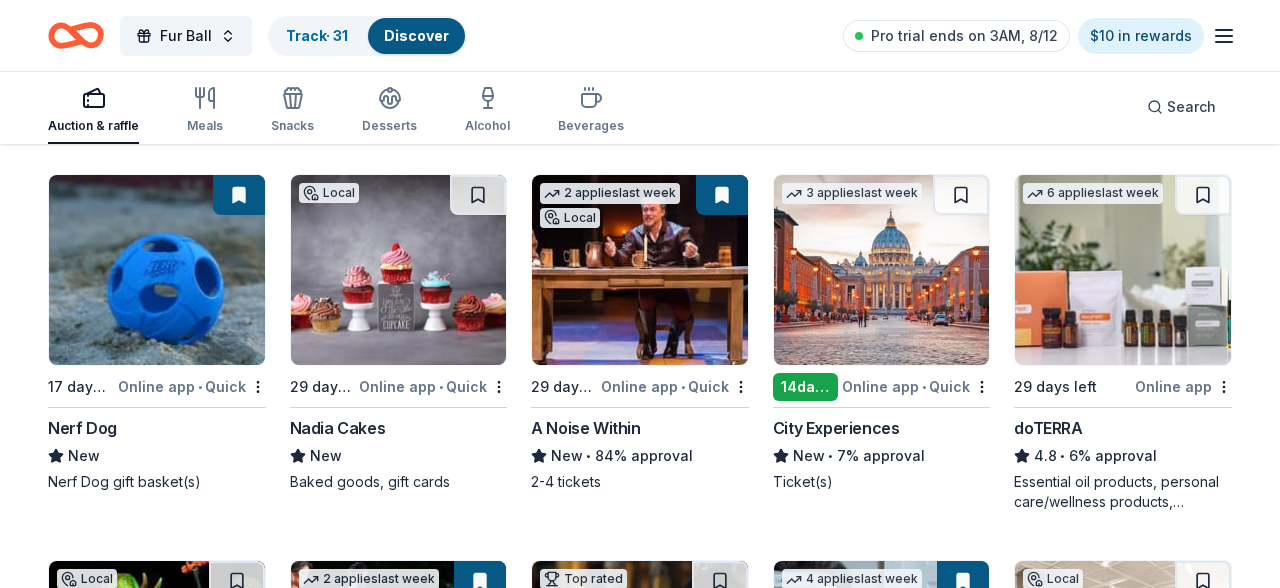 click on "City Experiences" at bounding box center (836, 428) 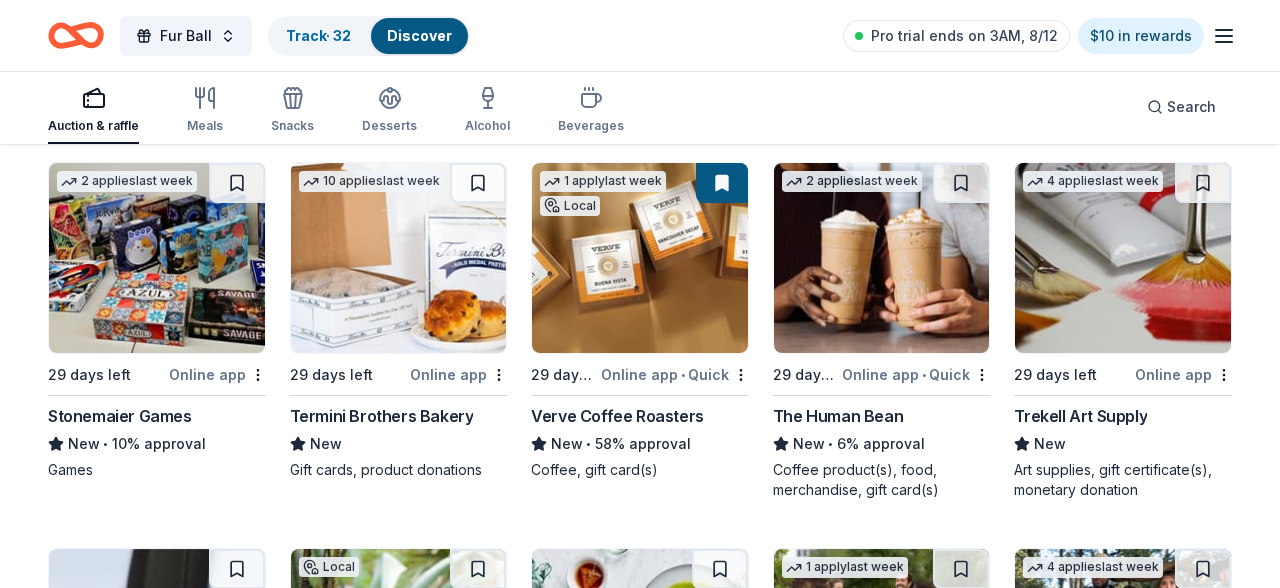 scroll, scrollTop: 5983, scrollLeft: 0, axis: vertical 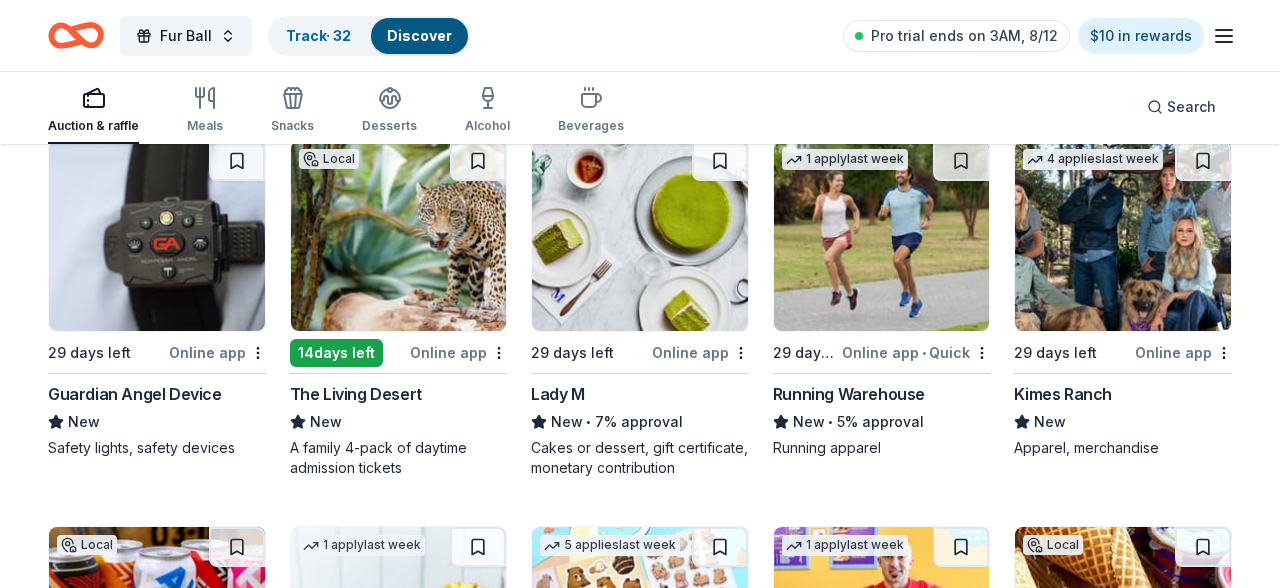 click on "Kimes Ranch" at bounding box center [1063, 394] 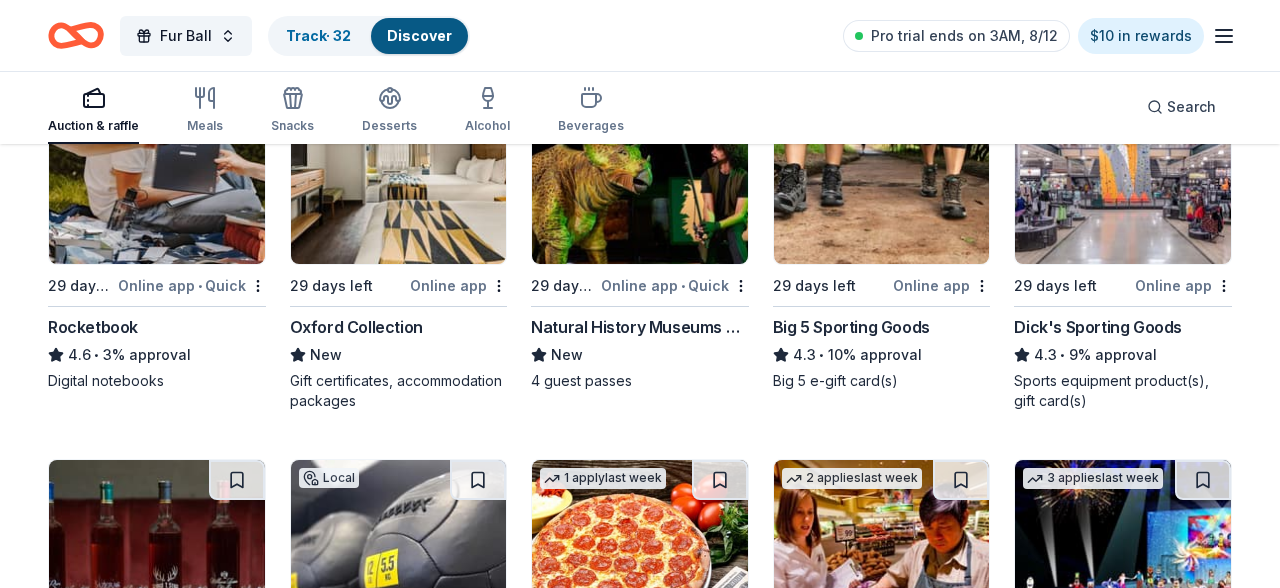 scroll, scrollTop: 7577, scrollLeft: 0, axis: vertical 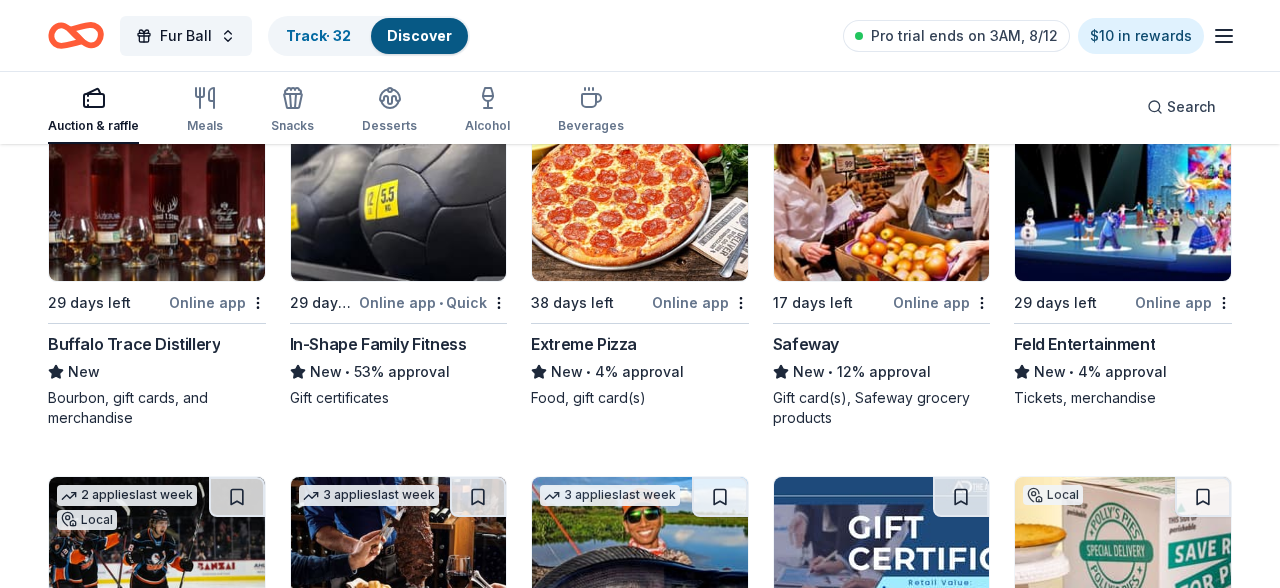 click on "Buffalo Trace Distillery" at bounding box center (134, 344) 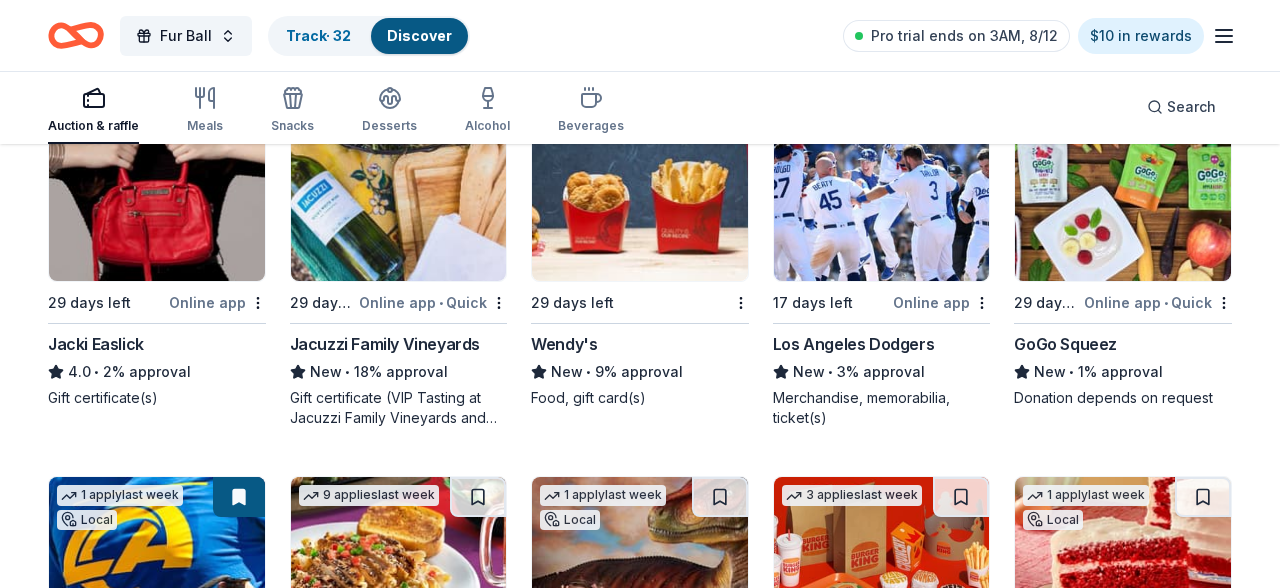 scroll, scrollTop: 14873, scrollLeft: 0, axis: vertical 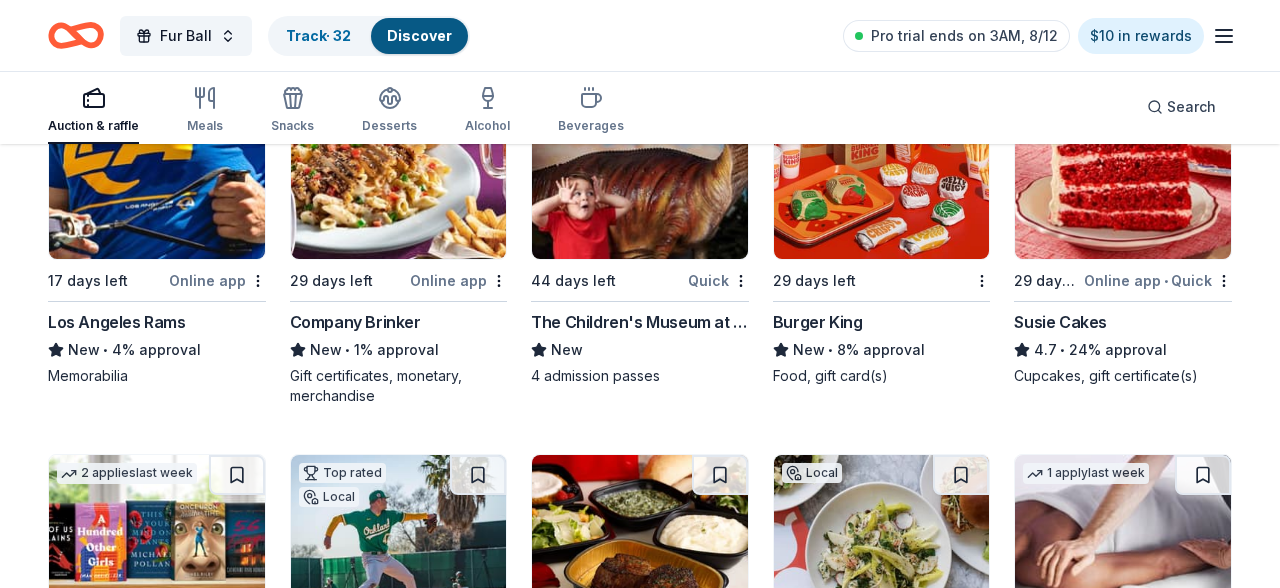 click on "The Children's Museum at La Habra" at bounding box center (640, 322) 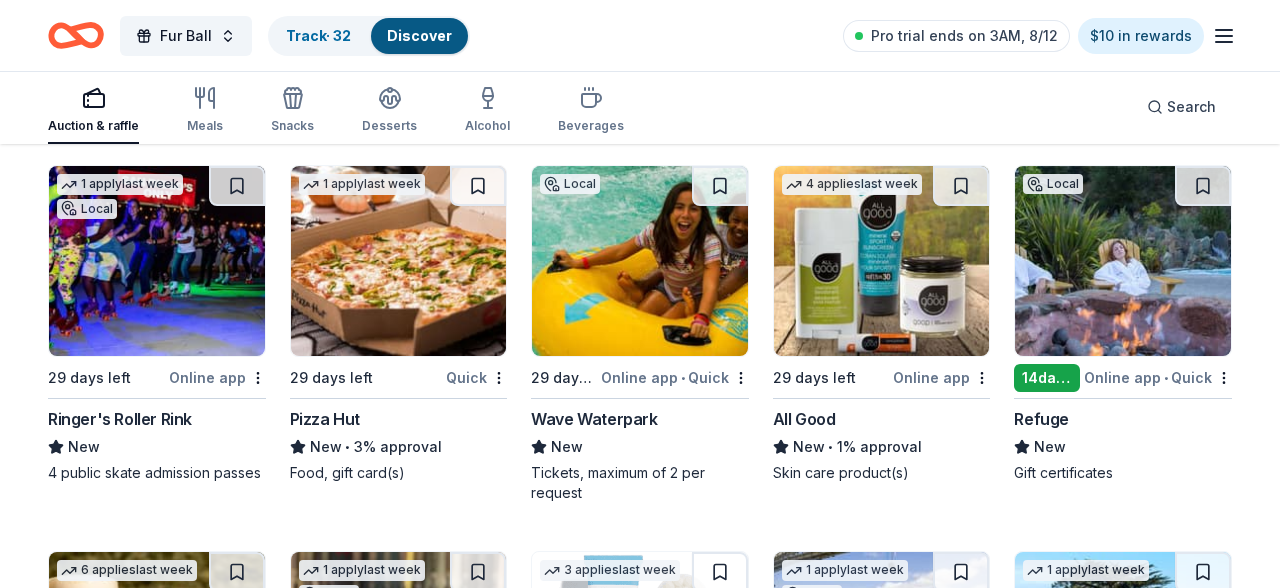 scroll, scrollTop: 16271, scrollLeft: 0, axis: vertical 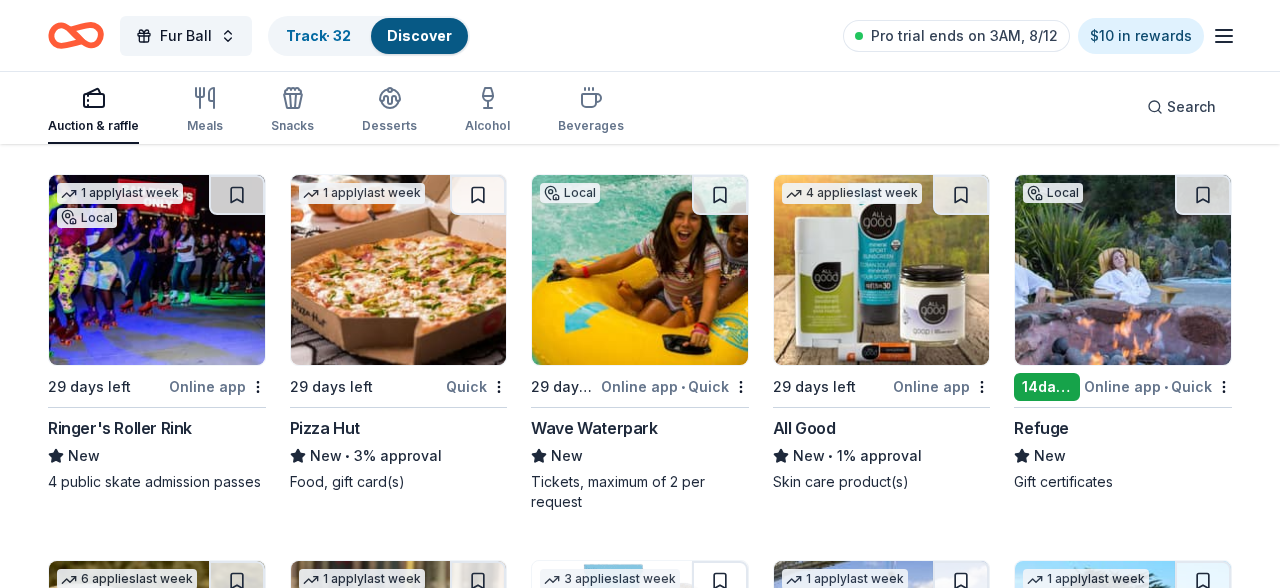 click at bounding box center [1123, 270] 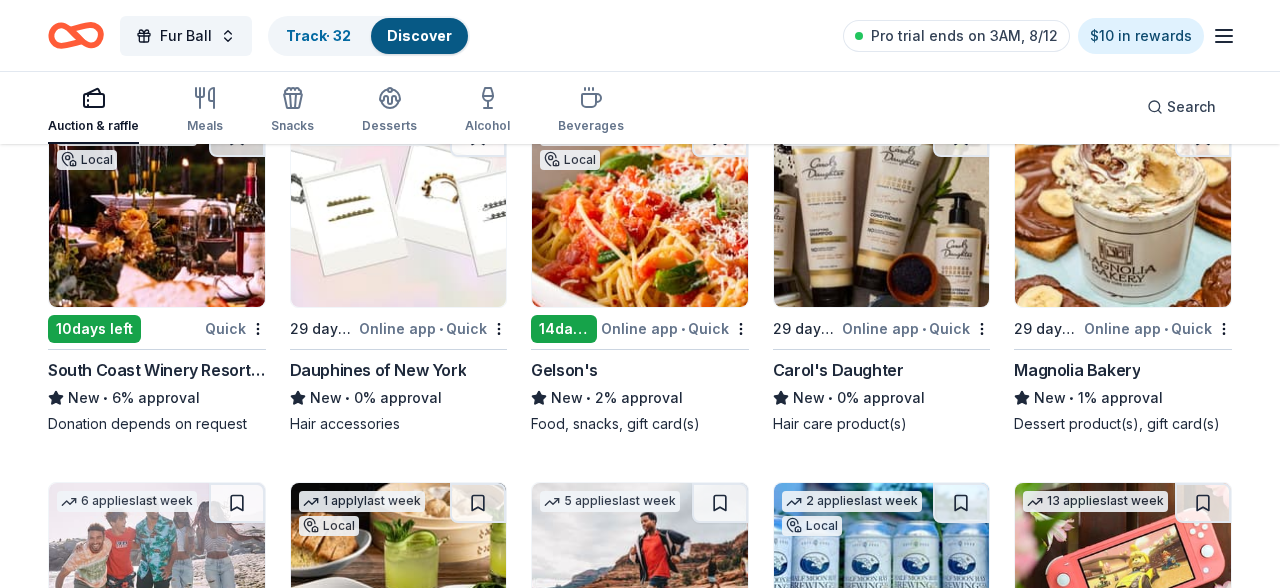 scroll, scrollTop: 20989, scrollLeft: 0, axis: vertical 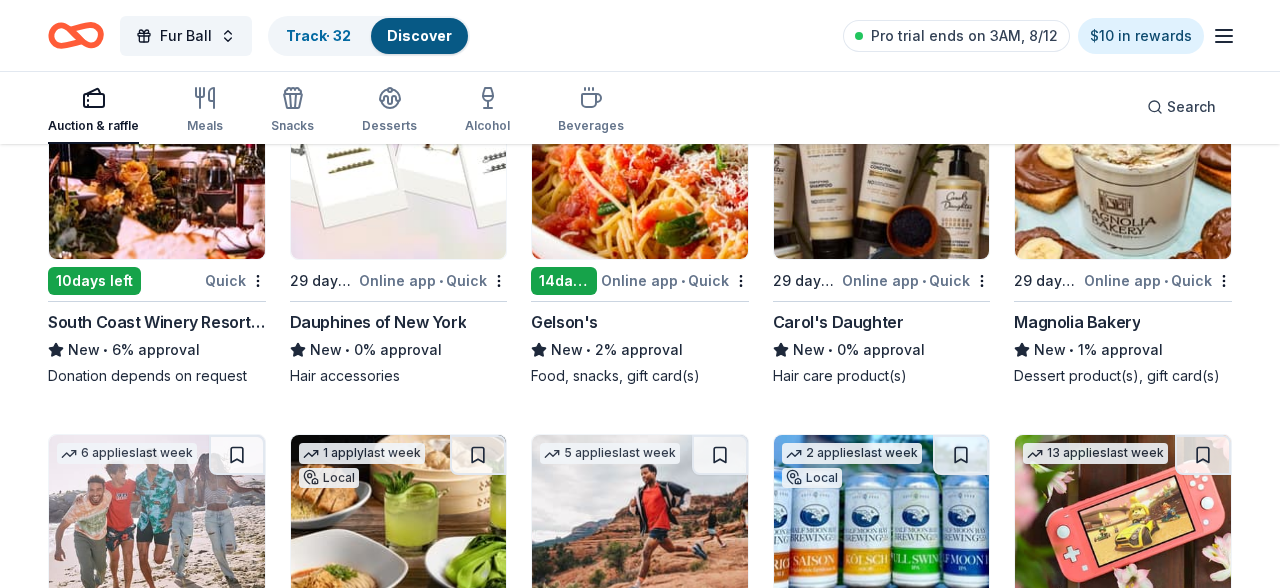 click on "Gelson's" at bounding box center [564, 322] 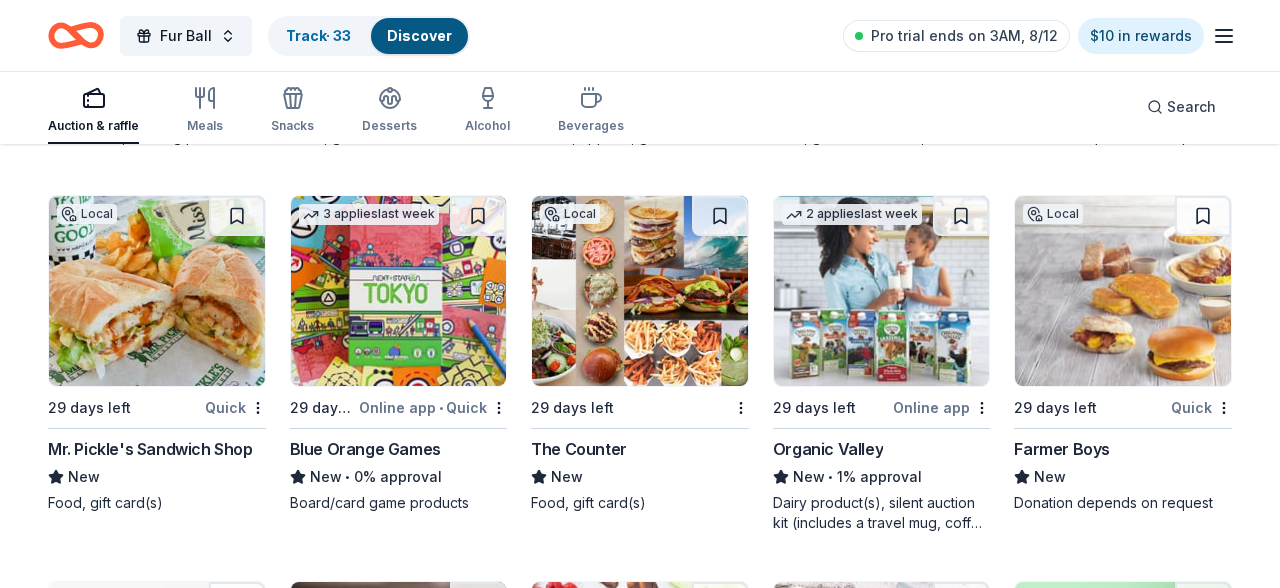 scroll, scrollTop: 21185, scrollLeft: 0, axis: vertical 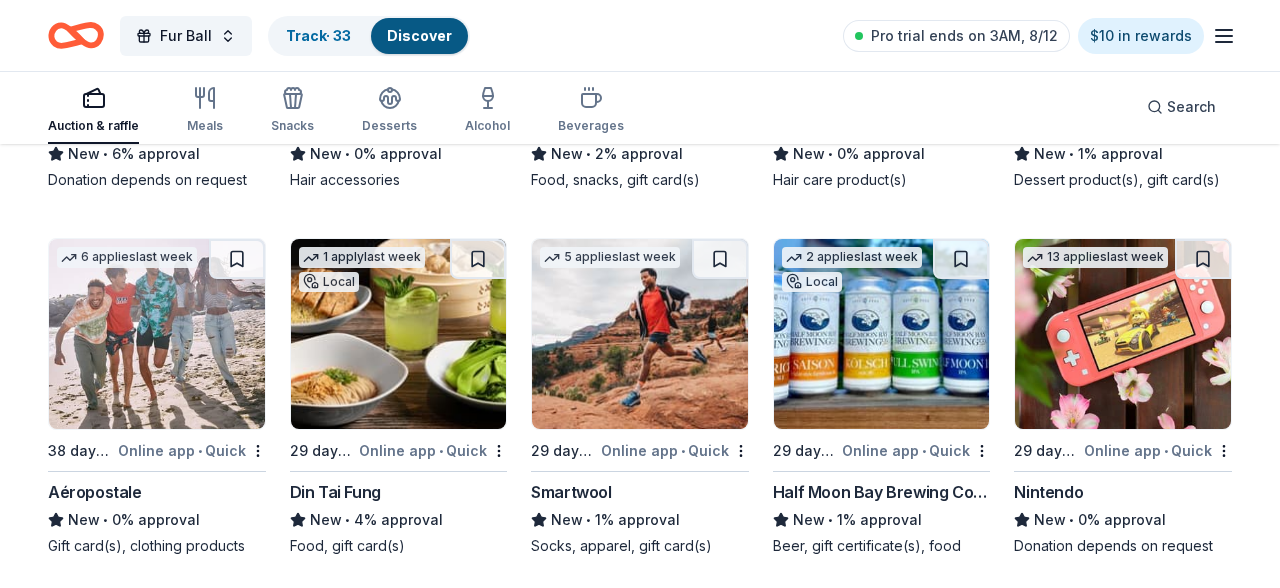 click on "Nintendo" at bounding box center [1048, 492] 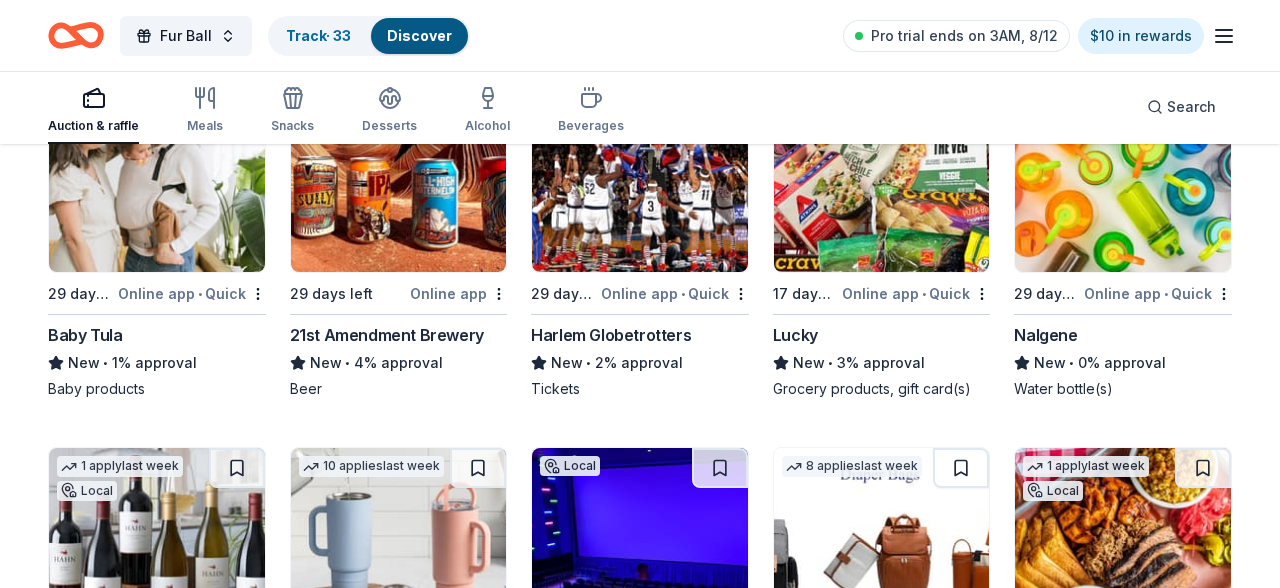 scroll, scrollTop: 19430, scrollLeft: 0, axis: vertical 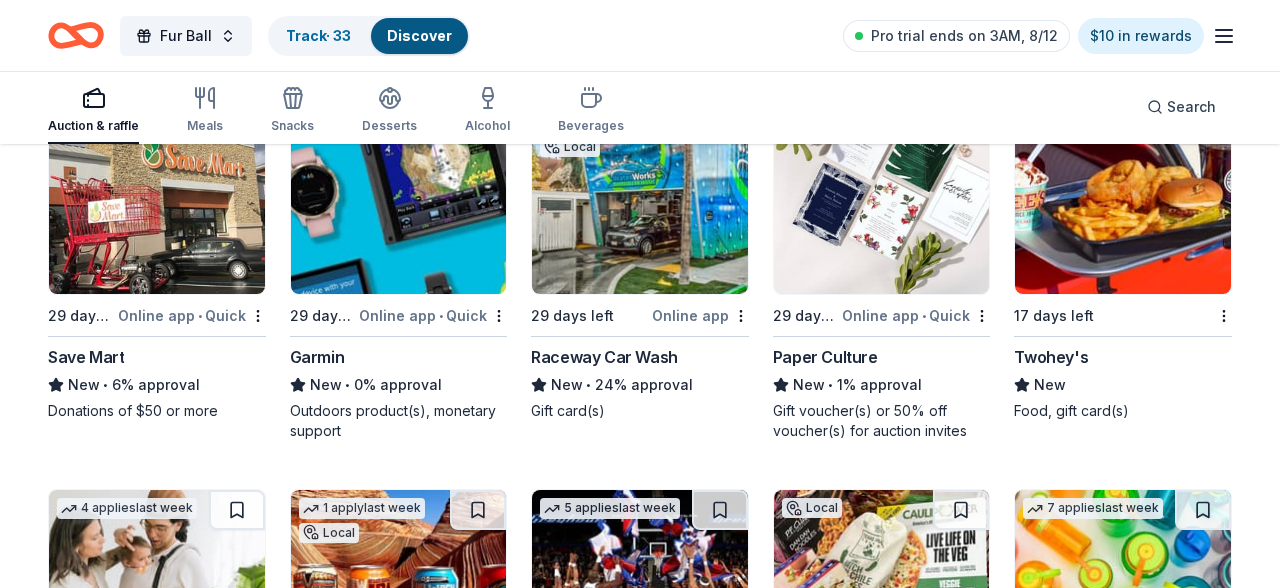 click at bounding box center [640, 199] 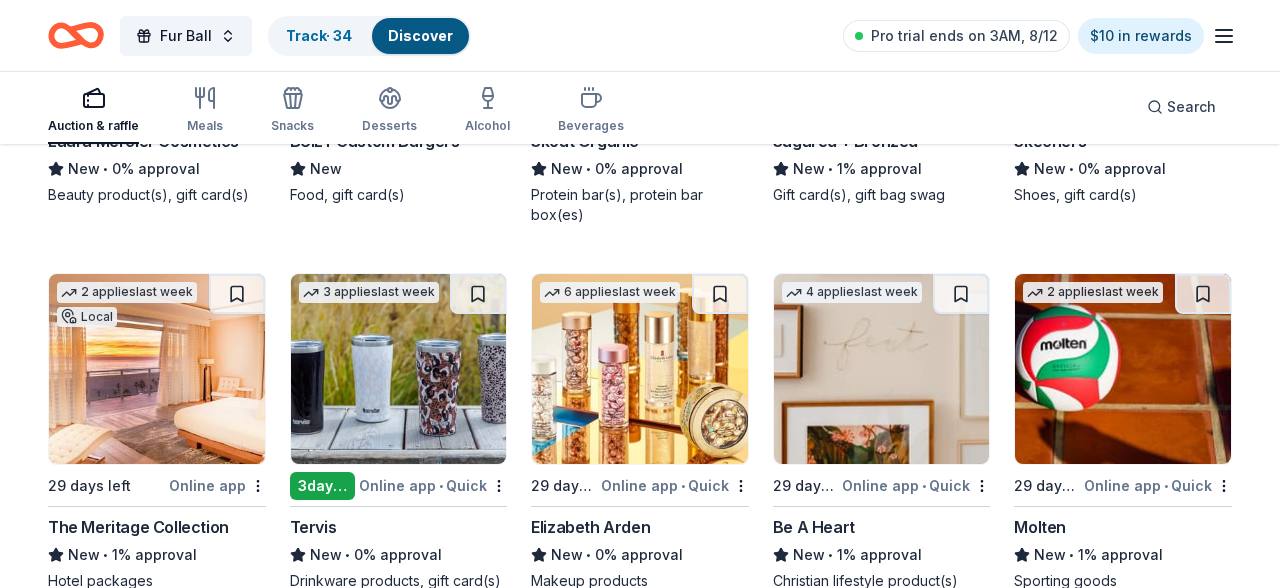 scroll, scrollTop: 22697, scrollLeft: 0, axis: vertical 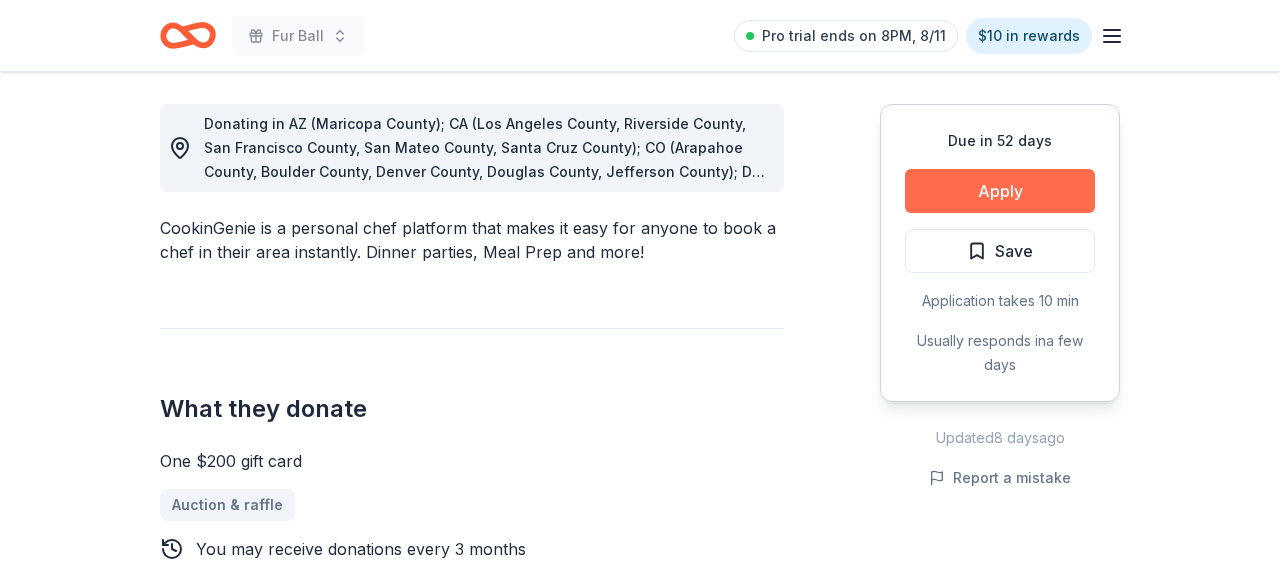 click on "Apply" at bounding box center [1000, 191] 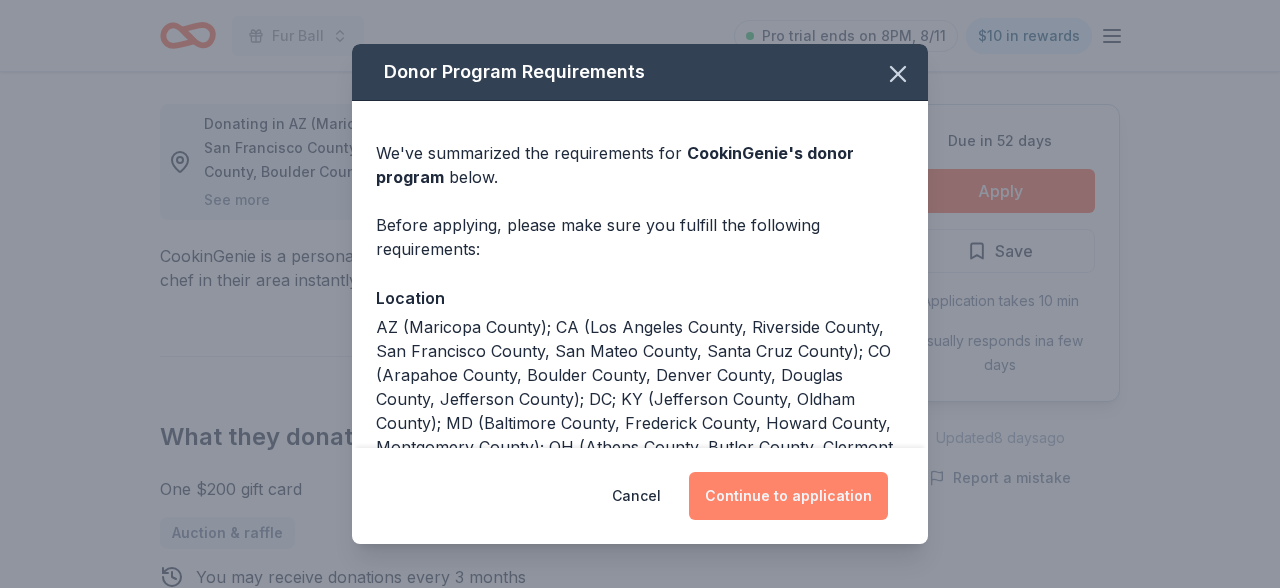 click on "Continue to application" at bounding box center [788, 496] 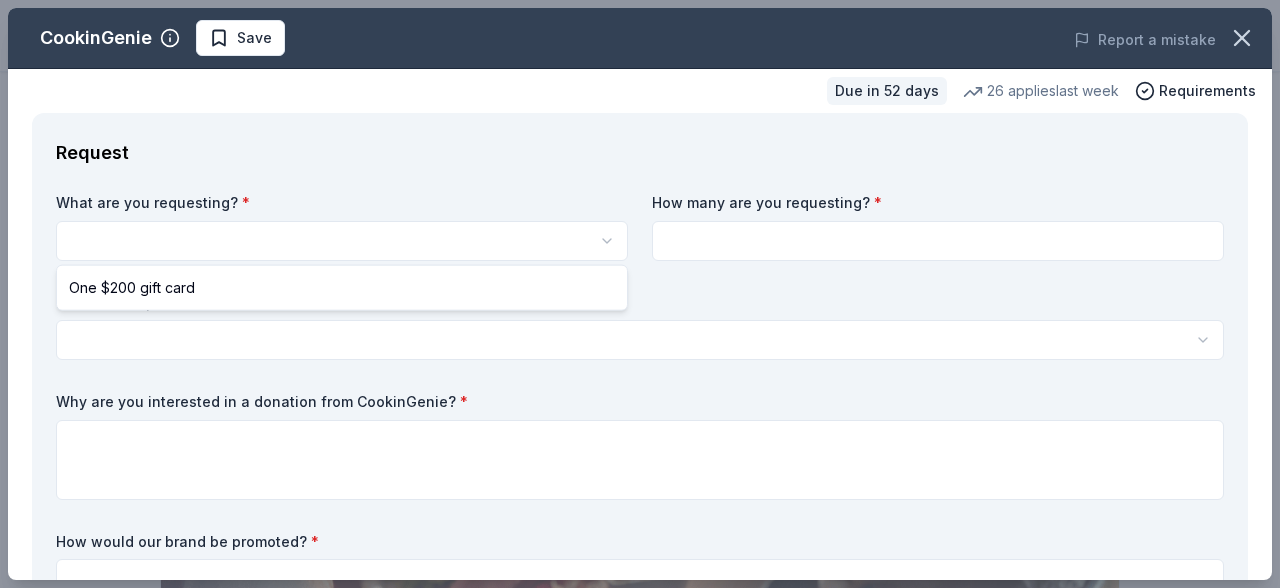 scroll, scrollTop: 0, scrollLeft: 0, axis: both 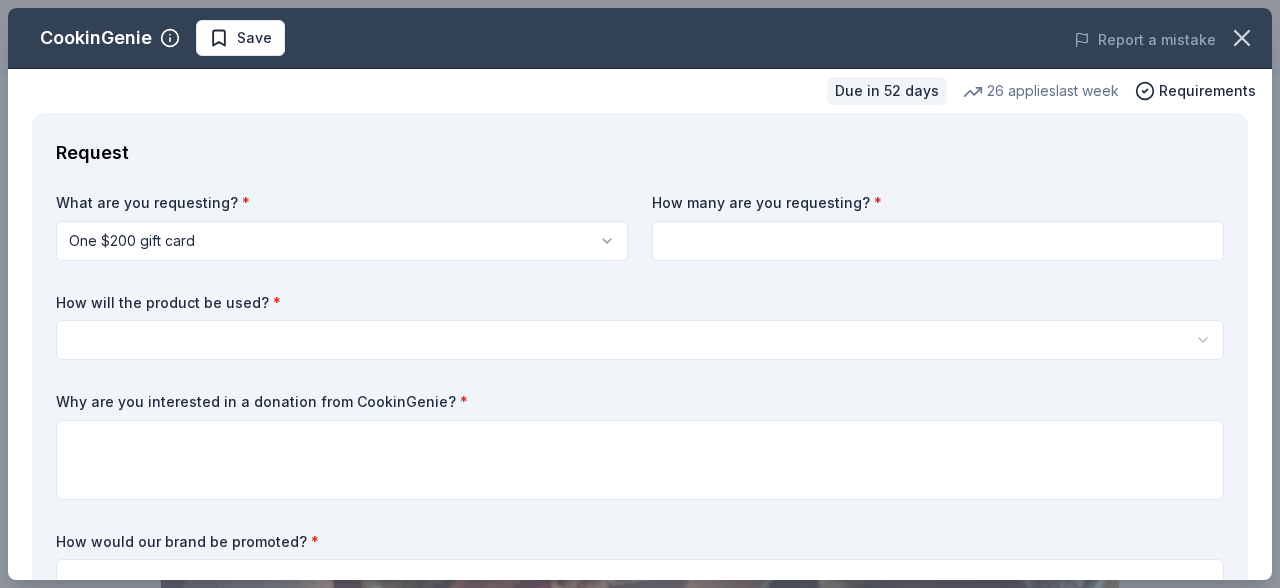 click at bounding box center [938, 241] 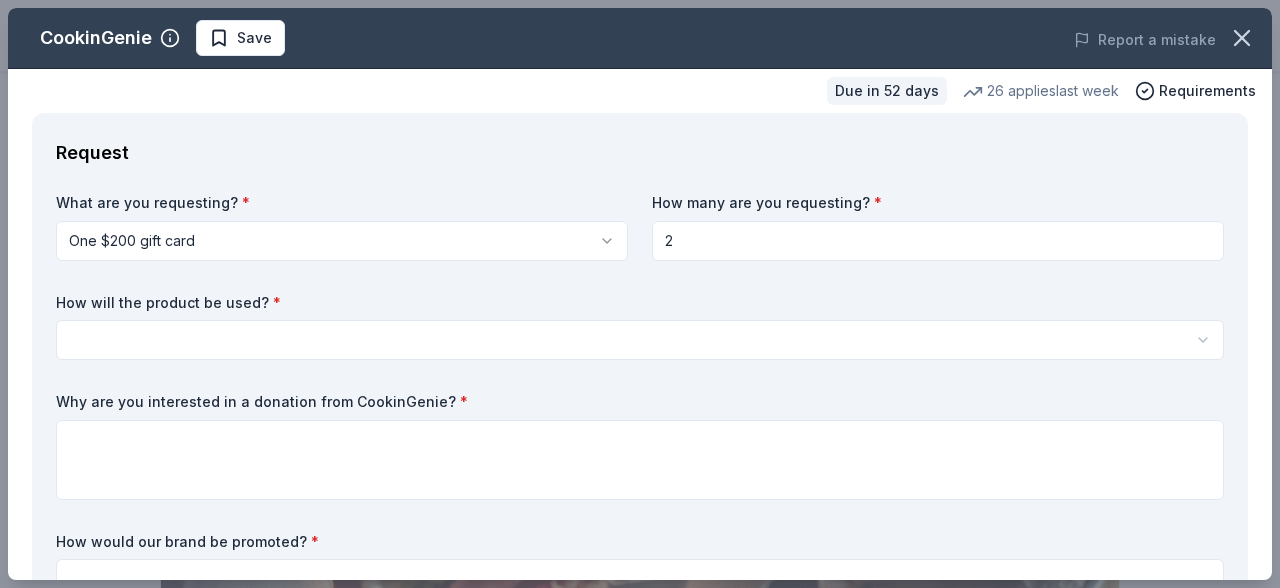 type on "2" 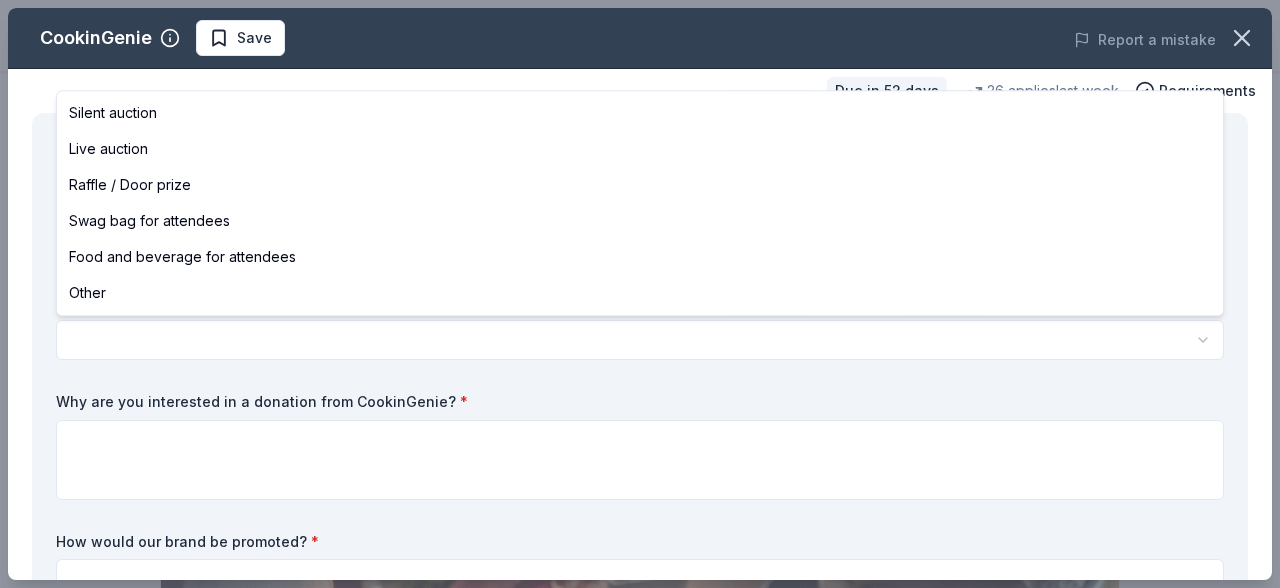 click on "Fur Ball Save Apply Due in 52 days Share CookinGenie 5.0 • 5 reviews 26 applies last week 82% approval rate $ 200 donation value Share See more CookinGenie is a personal chef platform that makes it easy for anyone to book a chef in their area instantly. Dinner parties, Meal Prep and more! What they donate One $200 gift card Auction & raffle You may receive donations every 3 months Who they donate to CookinGenie hasn't listed any preferences or eligibility criteria. Due in 52 days Apply Save Application takes 10 min Usually responds in a few days Updated 8 days ago Report a mistake 82% approval rate 82 % approved 8 % declined 9 % no response CookinGenie is a generous donor : they are likely to respond and approve your request if you fit their criteria. $ 200 donation value (average) <1% 97% <1% 3% $0 → $125 $125 → $250 $250 → $375 $375 → $500 CookinGenie's donation is consistent : they donate the same value regardlesss of the application. 5.0 • 5 reviews July [MONTH] [YEAR] • Approved 5" at bounding box center (640, 294) 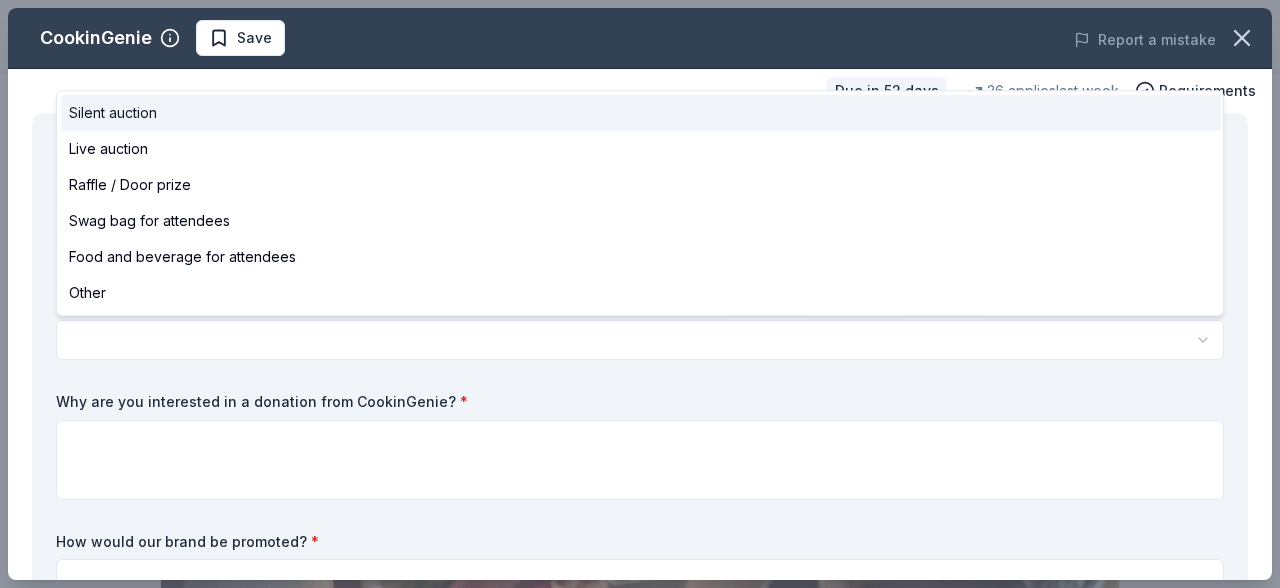 select on "silentAuction" 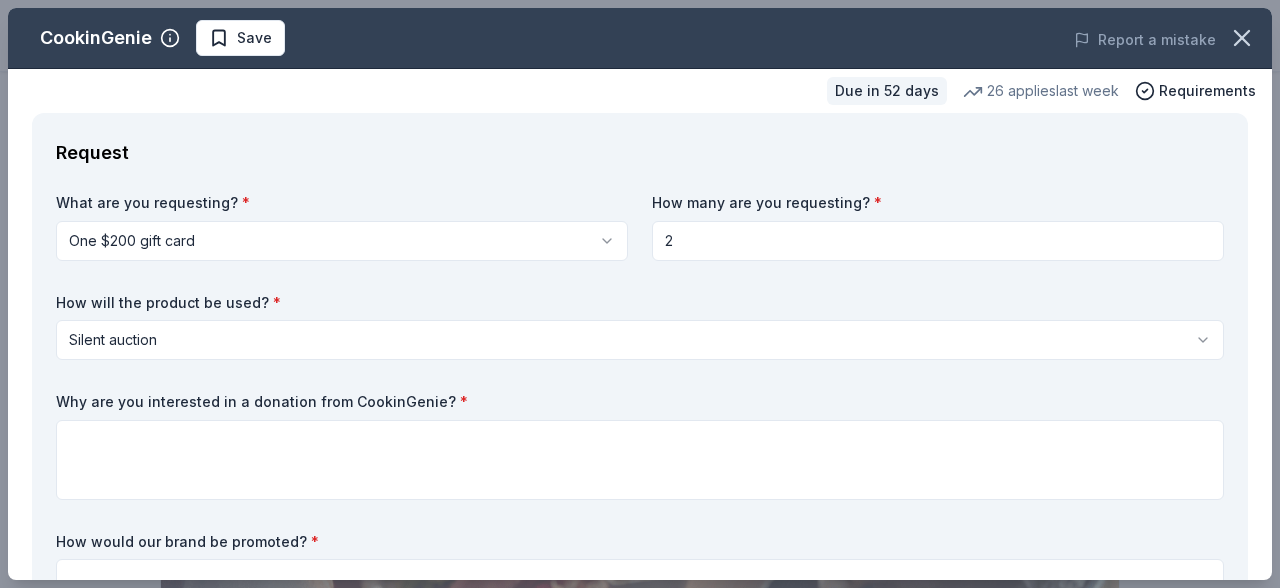 drag, startPoint x: 57, startPoint y: 397, endPoint x: 162, endPoint y: 434, distance: 111.32835 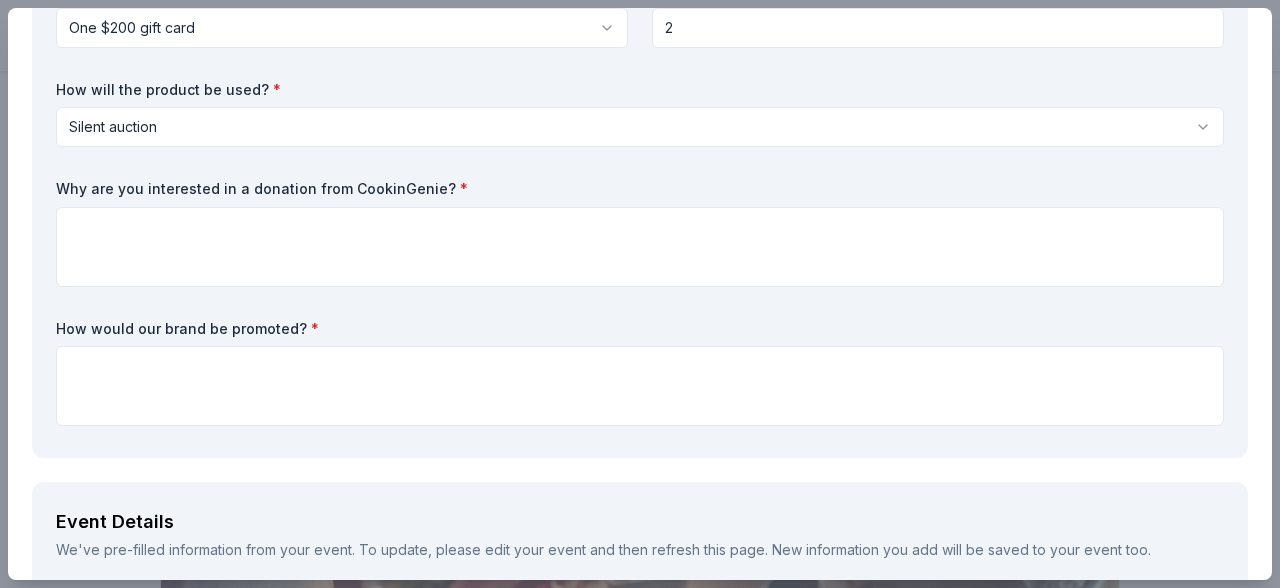 scroll, scrollTop: 208, scrollLeft: 0, axis: vertical 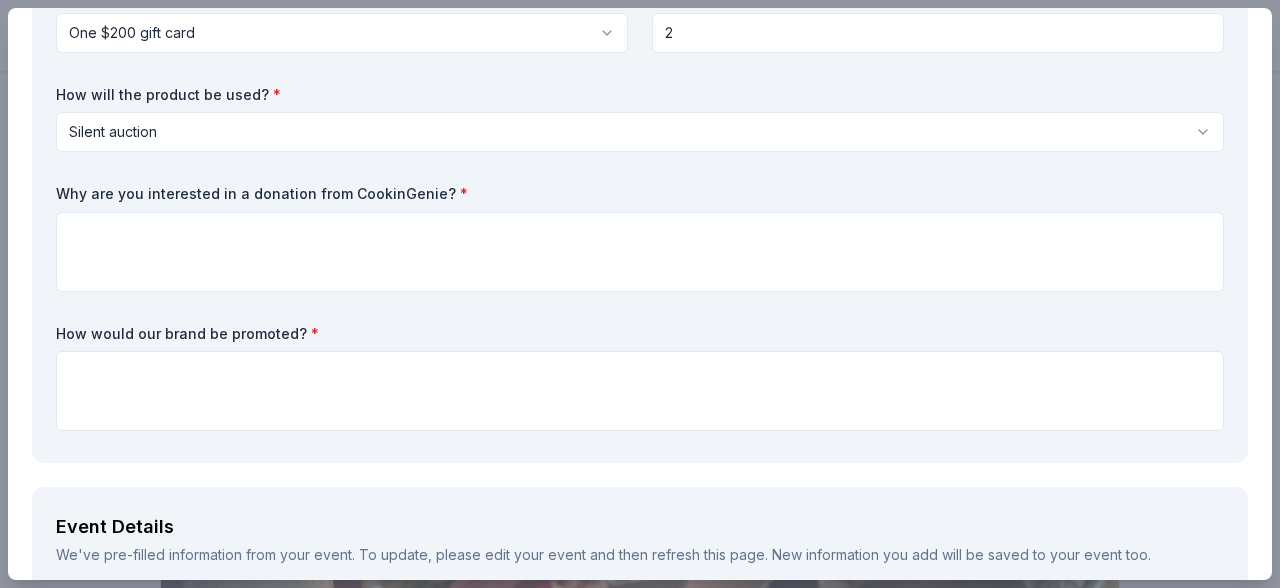 drag, startPoint x: 344, startPoint y: 196, endPoint x: 408, endPoint y: 197, distance: 64.00781 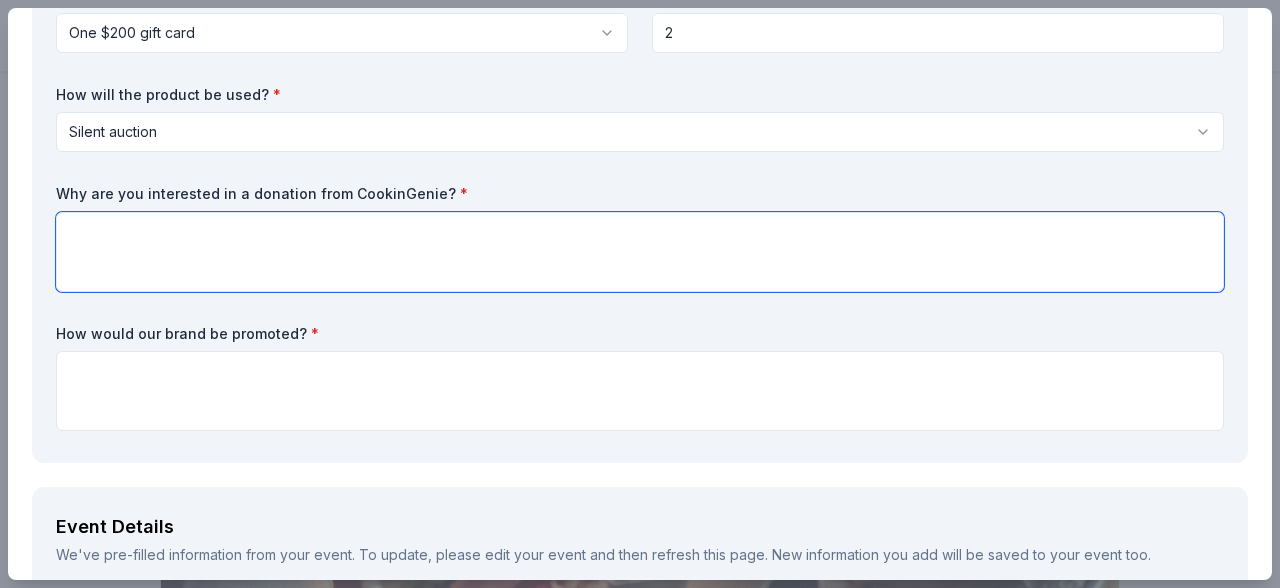 click at bounding box center [640, 252] 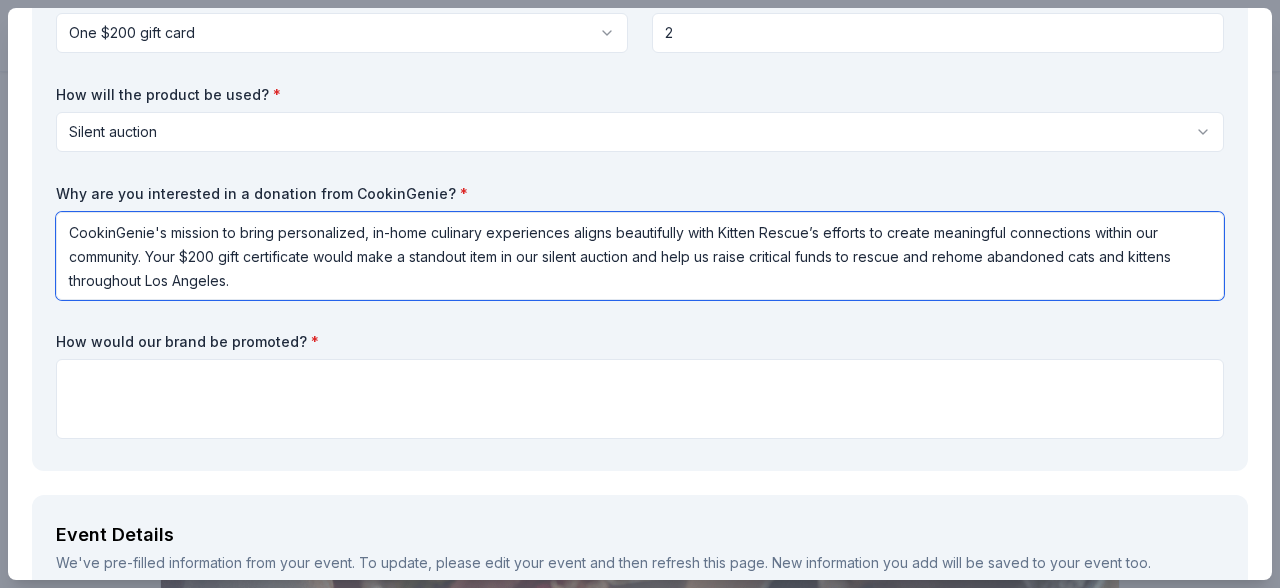 click on "CookinGenie's mission to bring personalized, in-home culinary experiences aligns beautifully with Kitten Rescue’s efforts to create meaningful connections within our community. Your $200 gift certificate would make a standout item in our silent auction and help us raise critical funds to rescue and rehome abandoned cats and kittens throughout Los Angeles." at bounding box center [640, 256] 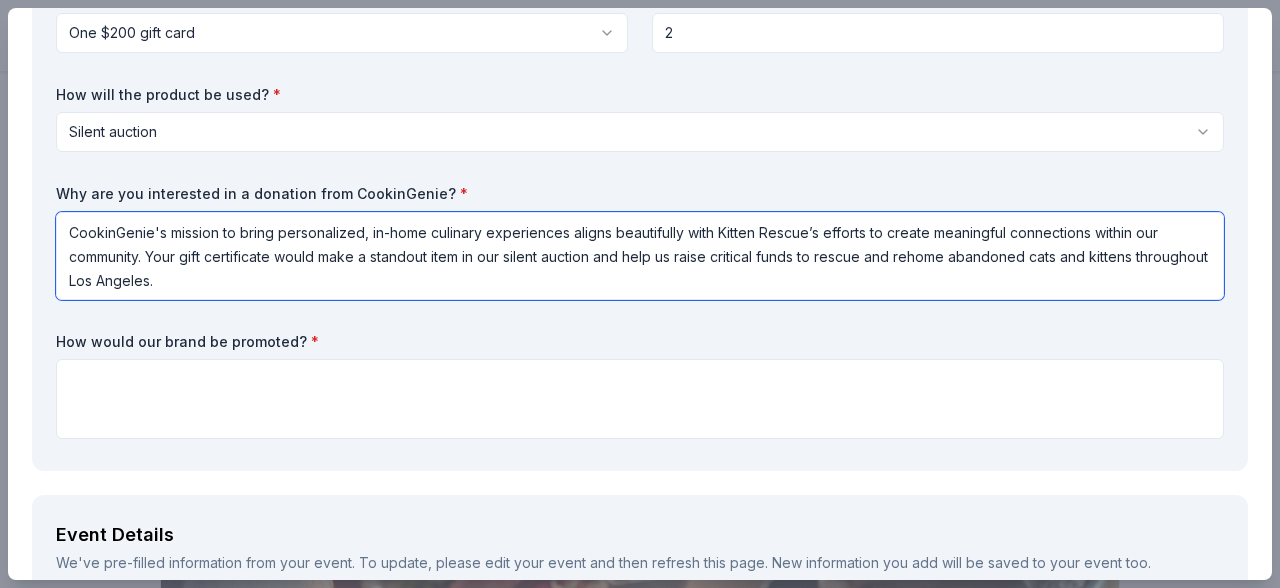click on "CookinGenie's mission to bring personalized, in-home culinary experiences aligns beautifully with Kitten Rescue’s efforts to create meaningful connections within our community. Your gift certificate would make a standout item in our silent auction and help us raise critical funds to rescue and rehome abandoned cats and kittens throughout Los Angeles." at bounding box center [640, 256] 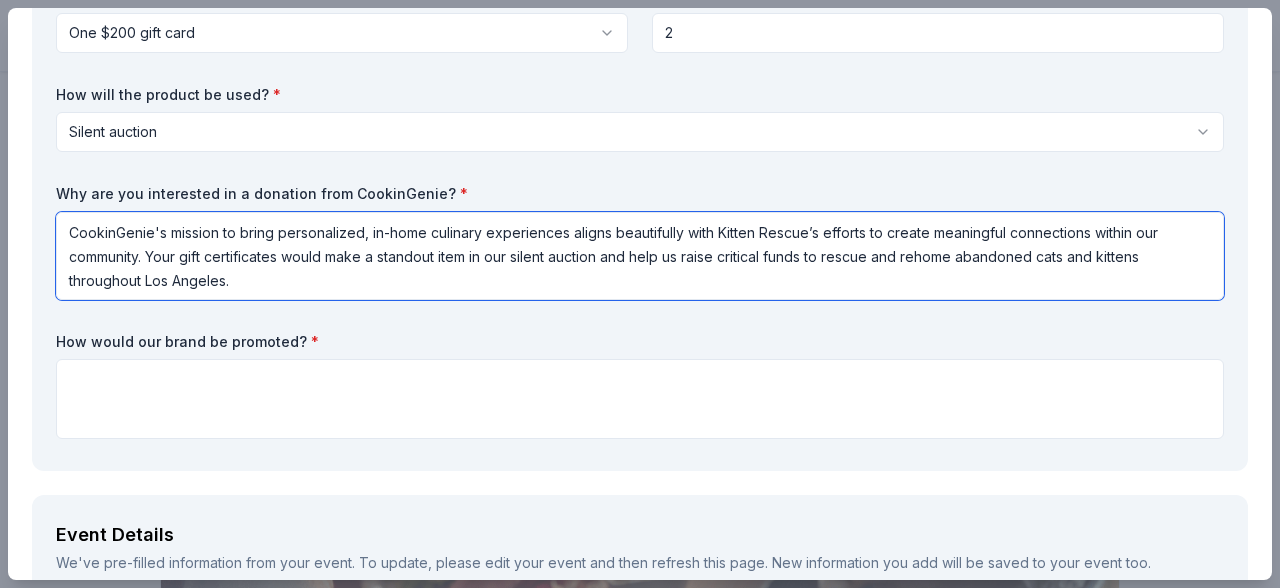 type on "CookinGenie's mission to bring personalized, in-home culinary experiences aligns beautifully with Kitten Rescue’s efforts to create meaningful connections within our community. Your gift certificates would make a standout item in our silent auction and help us raise critical funds to rescue and rehome abandoned cats and kittens throughout Los Angeles." 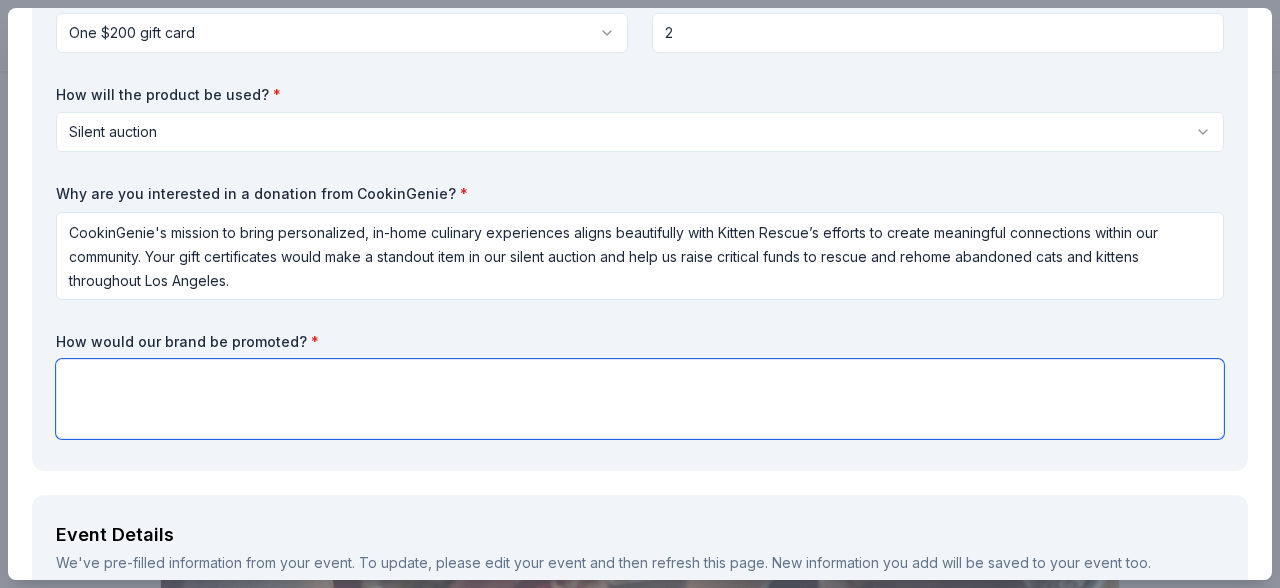 click at bounding box center (640, 399) 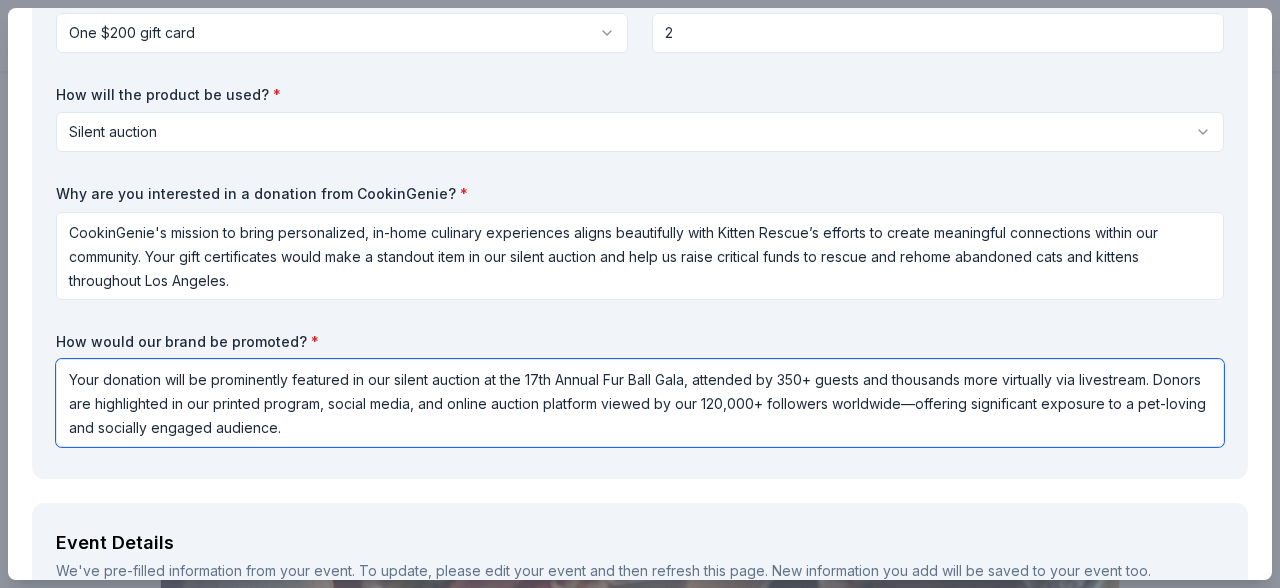 click on "Your donation will be prominently featured in our silent auction at the 17th Annual Fur Ball Gala, attended by 350+ guests and thousands more virtually via livestream. Donors are highlighted in our printed program, social media, and online auction platform viewed by our 120,000+ followers worldwide—offering significant exposure to a pet-loving and socially engaged audience." at bounding box center (640, 403) 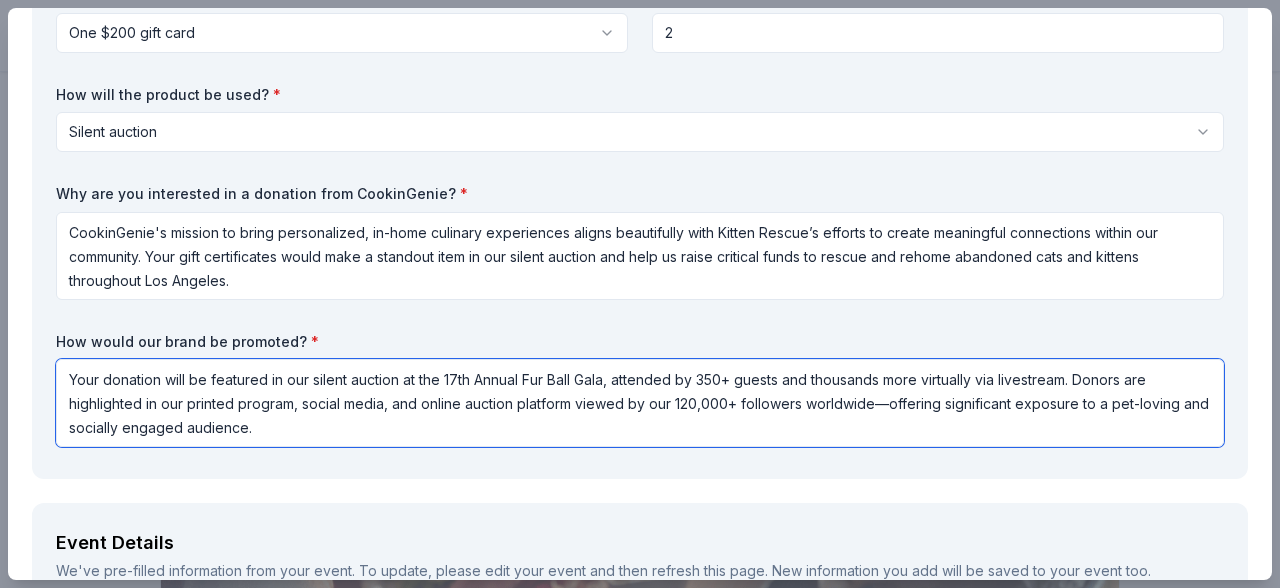 click on "Your donation will be featured in our silent auction at the 17th Annual Fur Ball Gala, attended by 350+ guests and thousands more virtually via livestream. Donors are highlighted in our printed program, social media, and online auction platform viewed by our 120,000+ followers worldwide—offering significant exposure to a pet-loving and socially engaged audience." at bounding box center (640, 403) 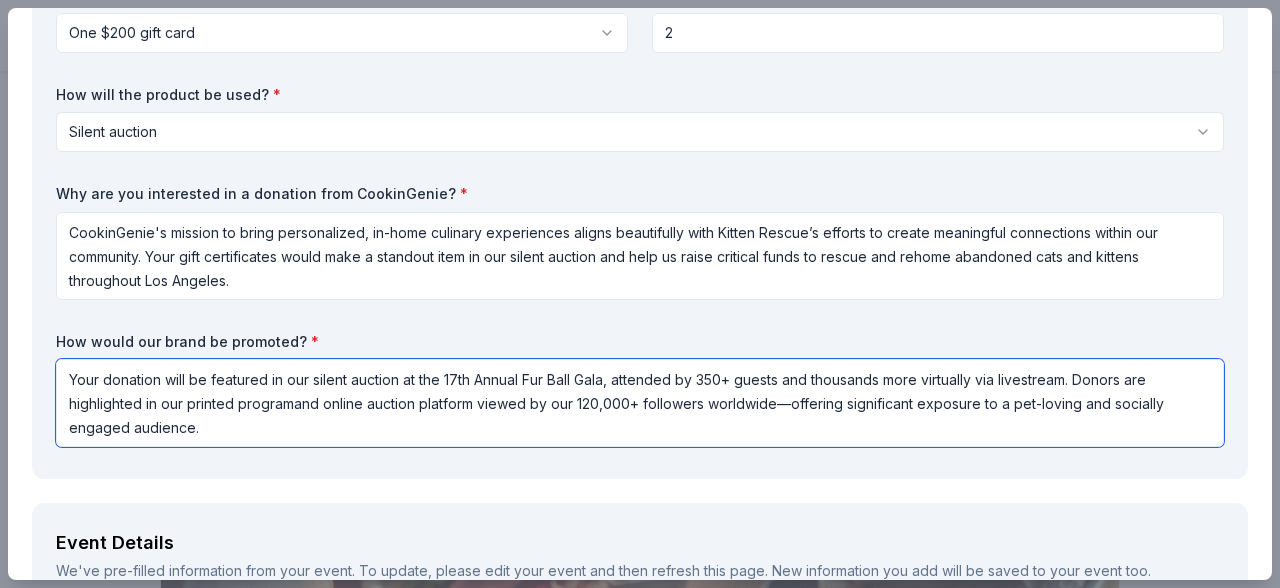 click on "Your donation will be featured in our silent auction at the 17th Annual Fur Ball Gala, attended by 350+ guests and thousands more virtually via livestream. Donors are highlighted in our printed programand online auction platform viewed by our 120,000+ followers worldwide—offering significant exposure to a pet-loving and socially engaged audience." at bounding box center (640, 403) 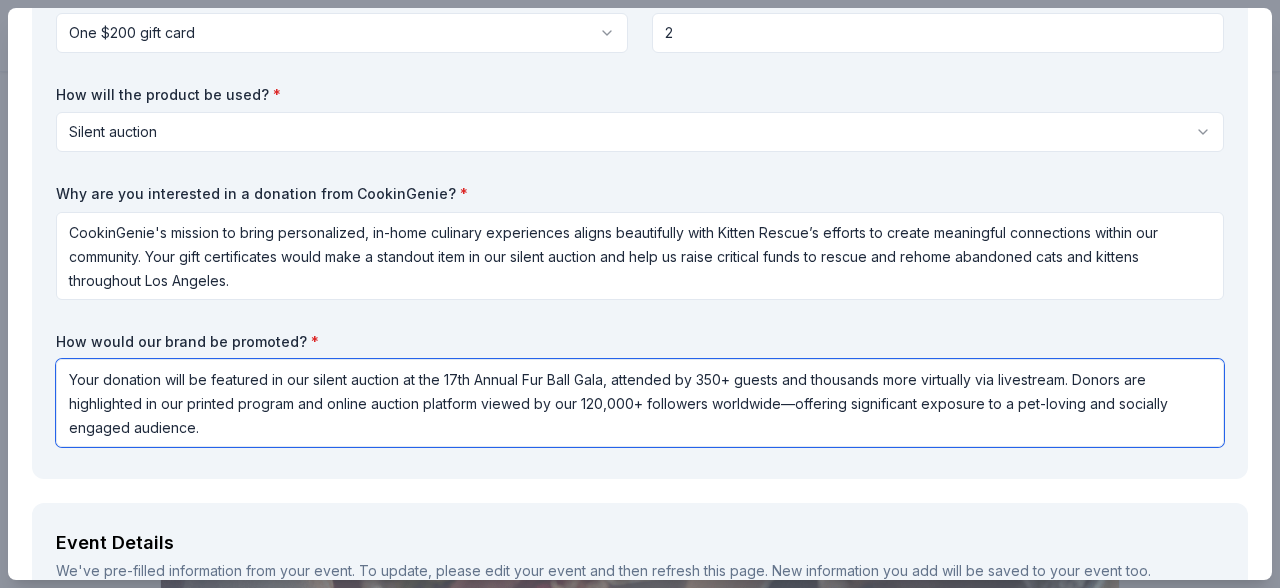 type on "Your donation will be featured in our silent auction at the 17th Annual Fur Ball Gala, attended by 350+ guests and thousands more virtually via livestream. Donors are highlighted in our printed program and online auction platform viewed by our 120,000+ followers worldwide—offering significant exposure to a pet-loving and socially engaged audience." 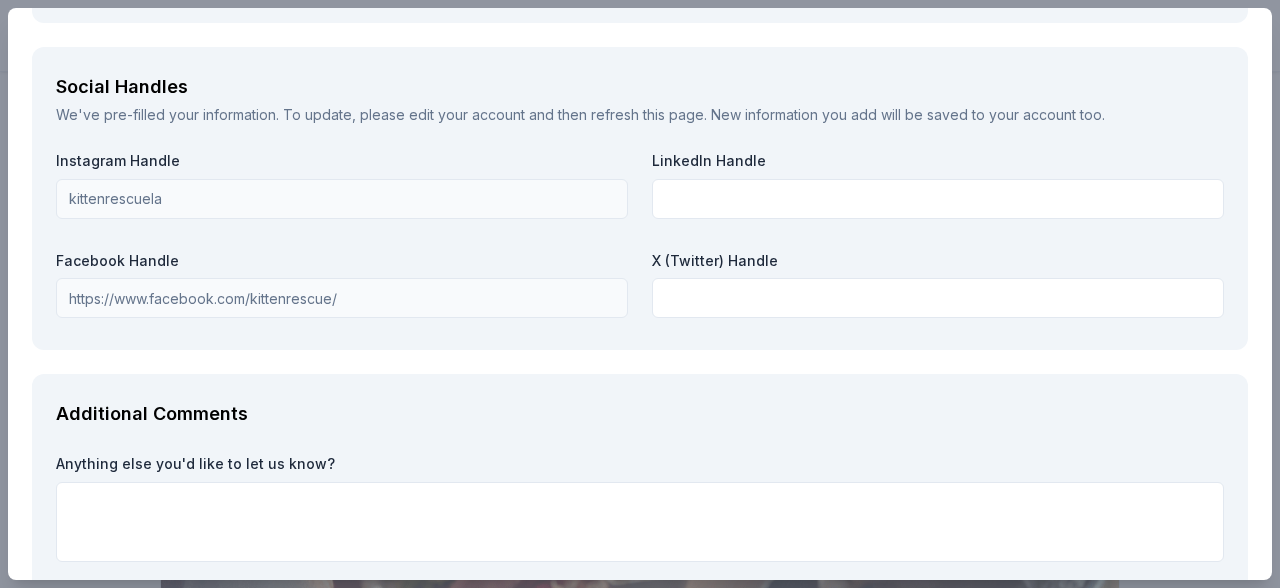scroll, scrollTop: 2406, scrollLeft: 0, axis: vertical 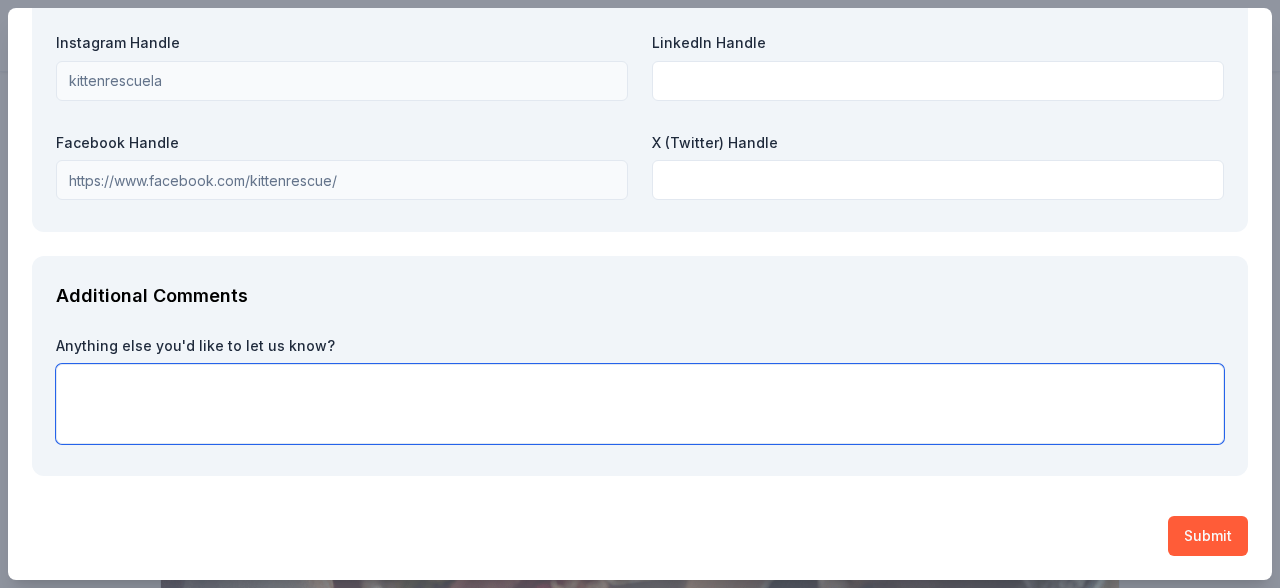 click at bounding box center [640, 404] 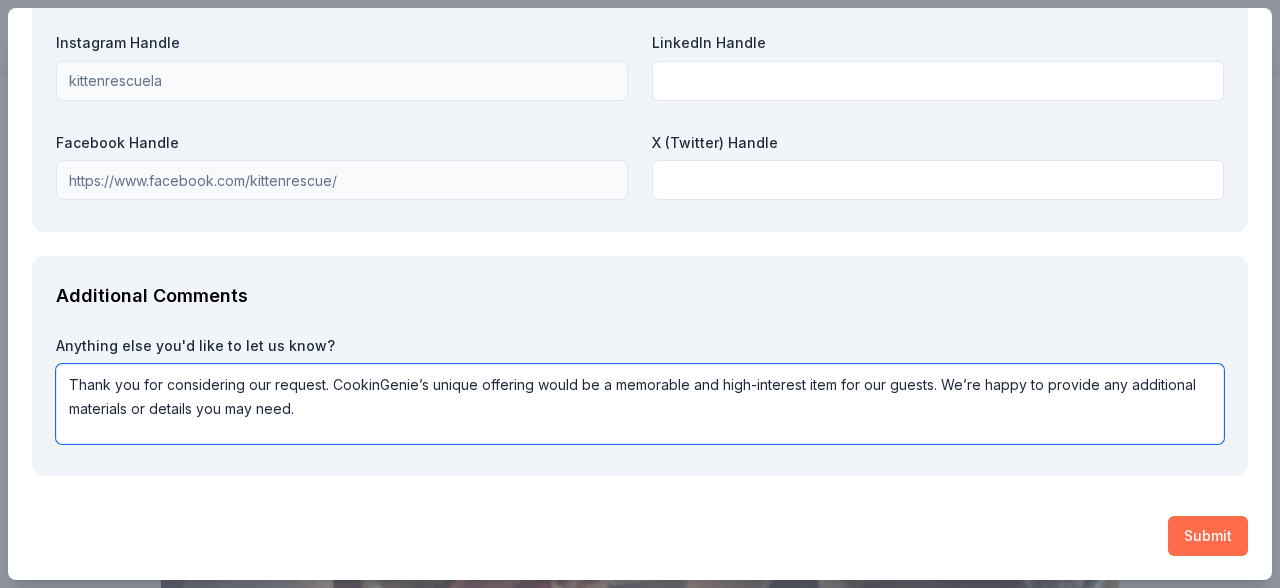 type on "Thank you for considering our request. CookinGenie’s unique offering would be a memorable and high-interest item for our guests. We’re happy to provide any additional materials or details you may need." 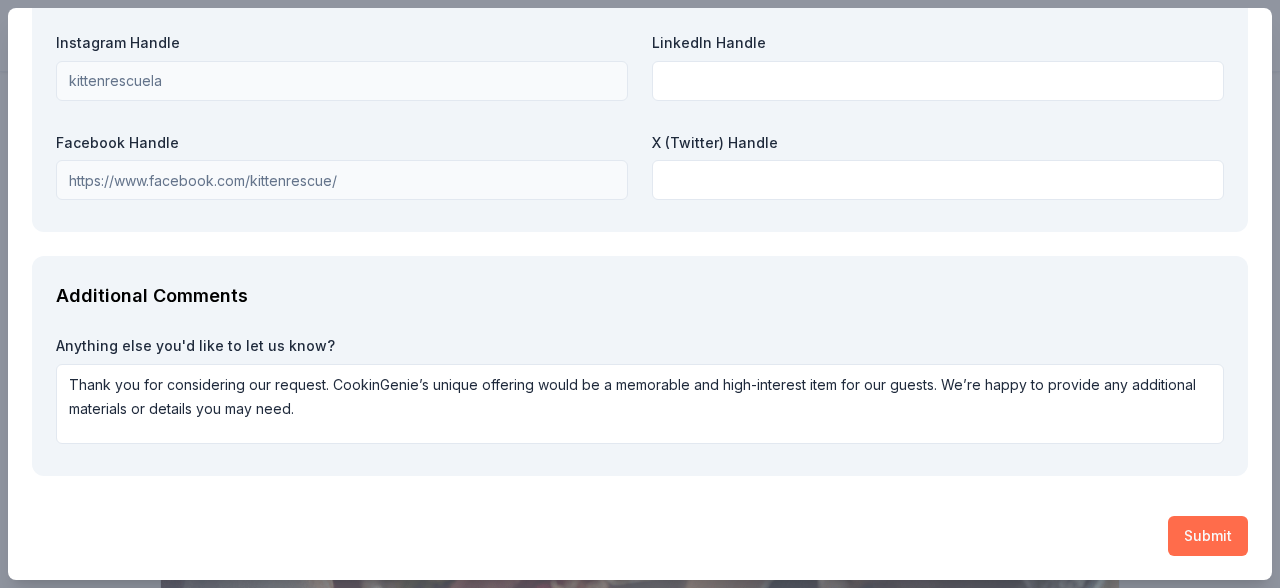 click on "Submit" at bounding box center [1208, 536] 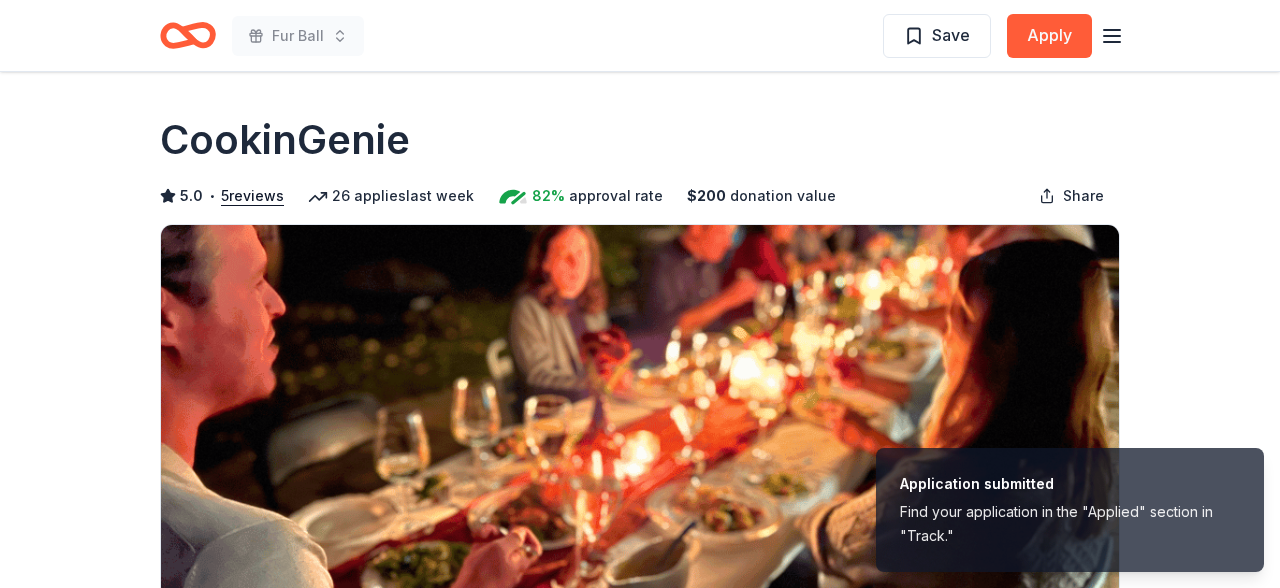 click on "Due in 52 days Share CookinGenie 5.0 • 5  reviews 26   applies  last week 82% approval rate $ 200 donation value Share See more CookinGenie is a personal chef platform that makes it easy for anyone to book a chef in their area instantly. Dinner parties, Meal Prep and more! What they donate One $200 gift card Auction & raffle   You may receive donations every   3 months Who they donate to CookinGenie  hasn ' t listed any preferences or eligibility criteria. Due in 52 days Apply Save Application takes 10 min Usually responds in  a few days Updated  8 days  ago Report a mistake 82% approval rate 82 % approved 8 % declined 9 % no response CookinGenie is  a generous donor :  they are likely to respond and approve your request if you fit their criteria. $ 200 donation value (average) <1% 97% <1% 3% $0 → $125 $125 → $250 $250 → $375 $375 → $500 CookinGenie's donation is  consistent :  they donate the same value regardlesss of the application. 5.0 • 5  reviews NEXT Village San Francisco July 2025 • •" at bounding box center (640, 1638) 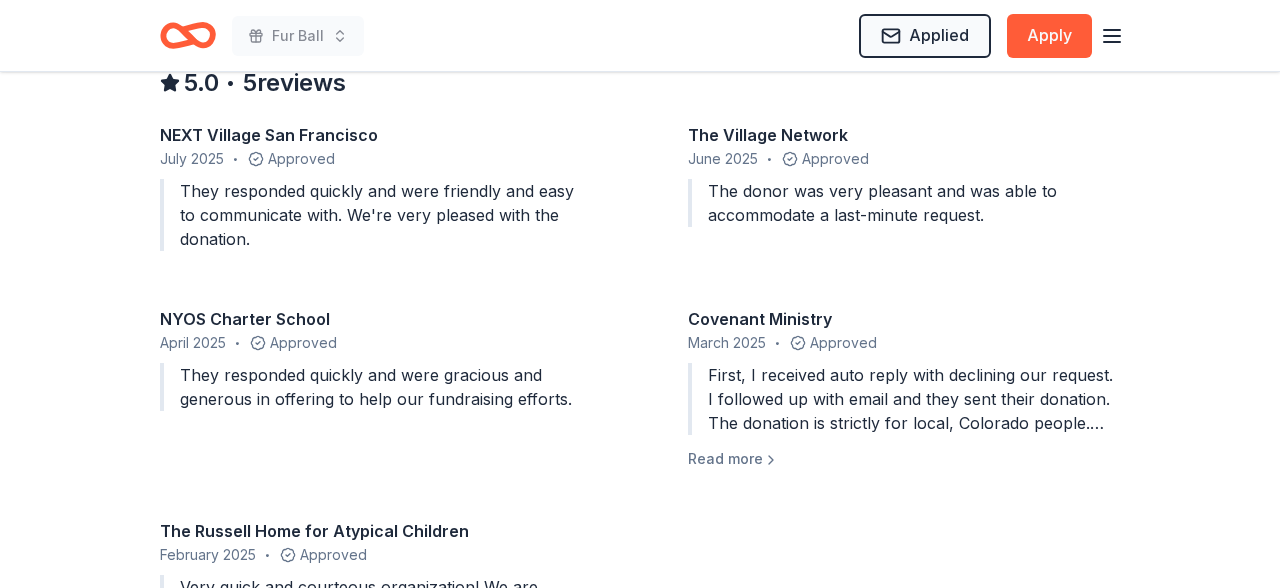 scroll, scrollTop: 1834, scrollLeft: 0, axis: vertical 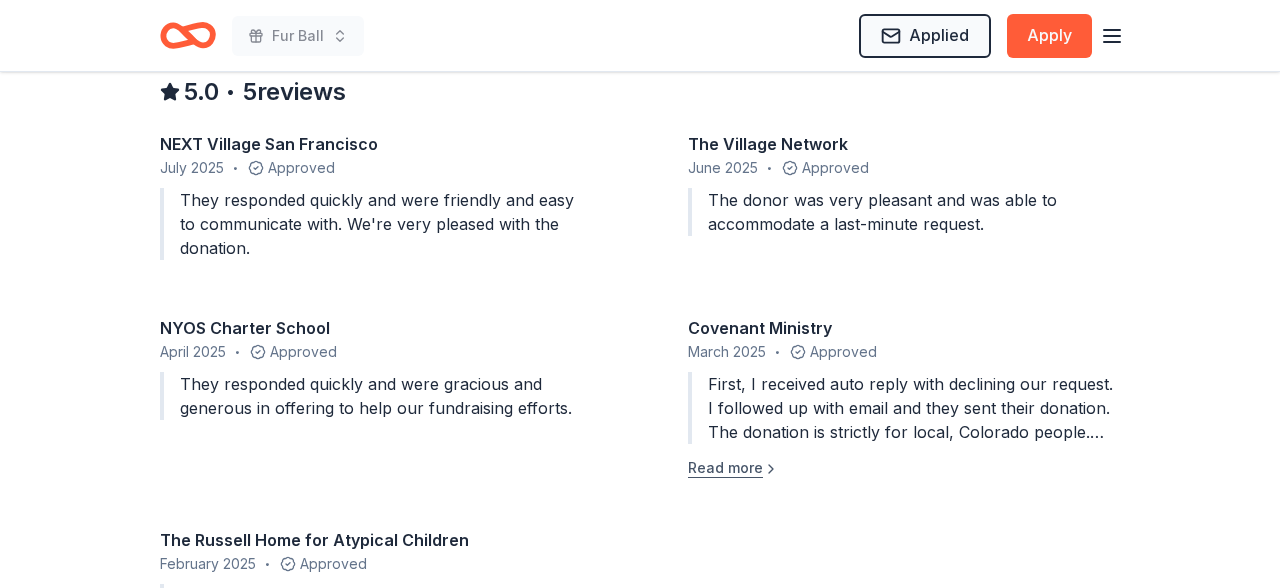 click on "Read more" at bounding box center (733, 468) 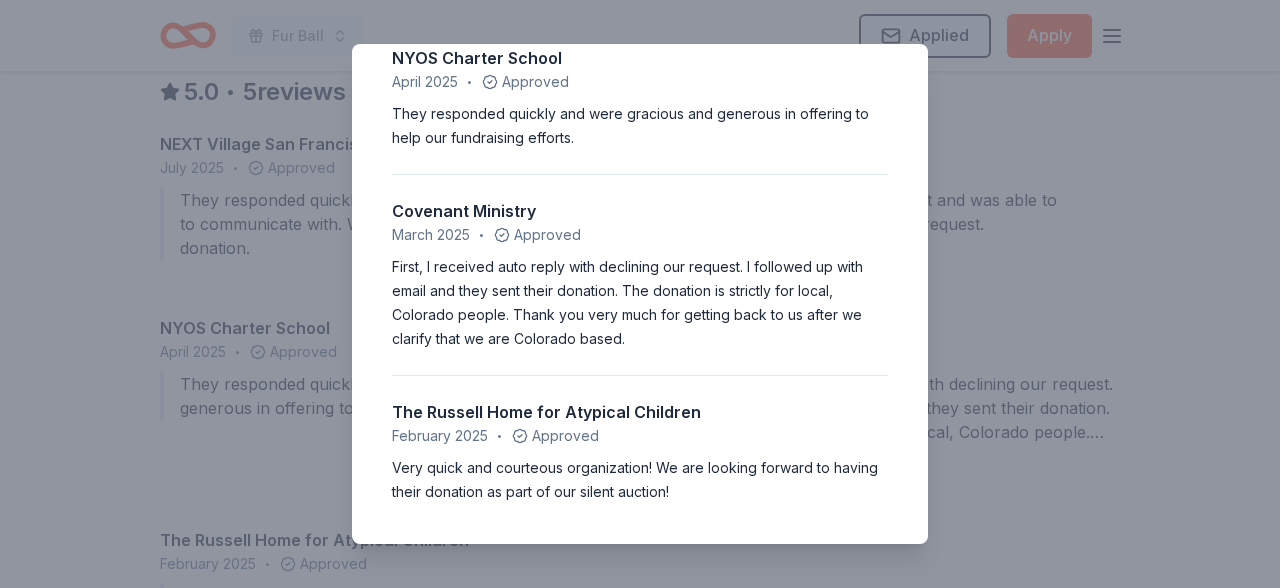 scroll, scrollTop: 0, scrollLeft: 0, axis: both 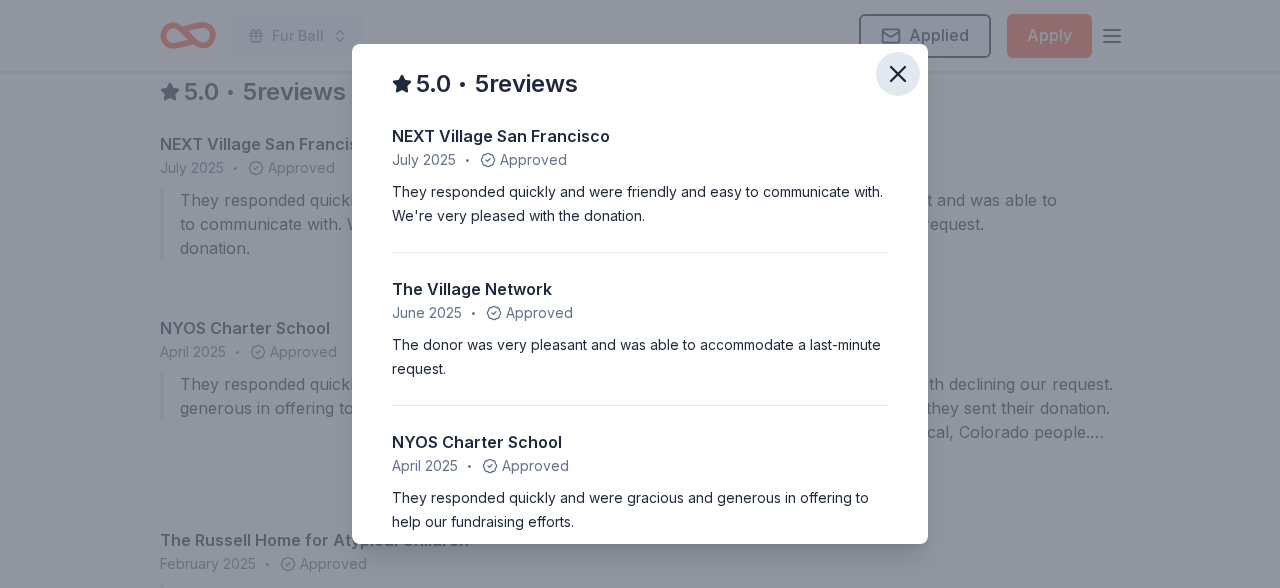 click 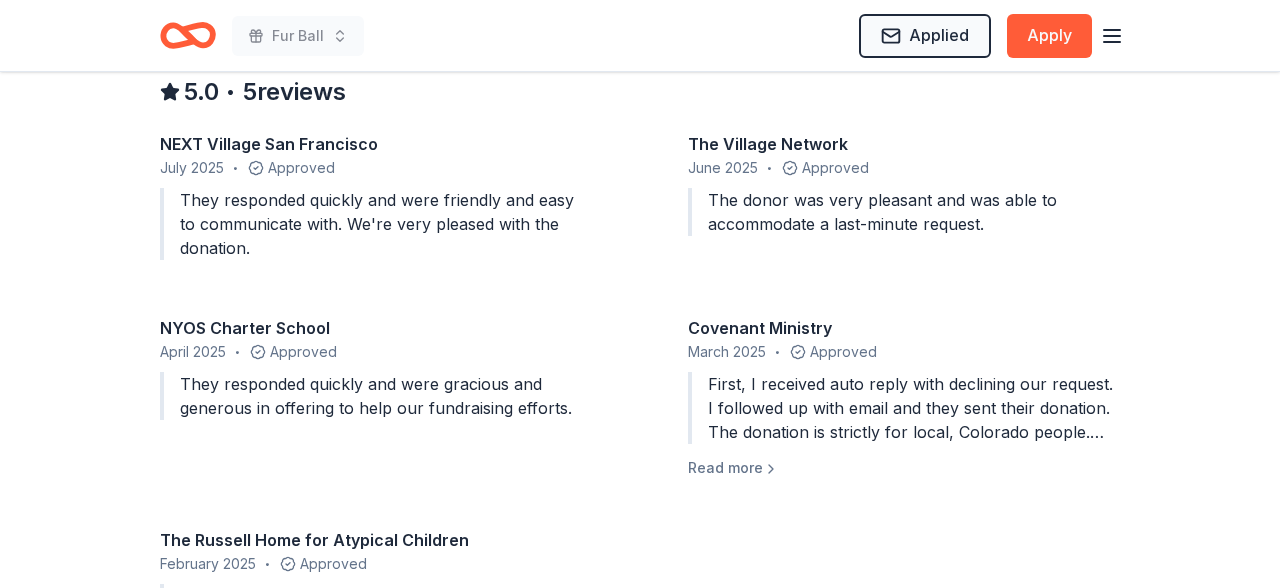 type 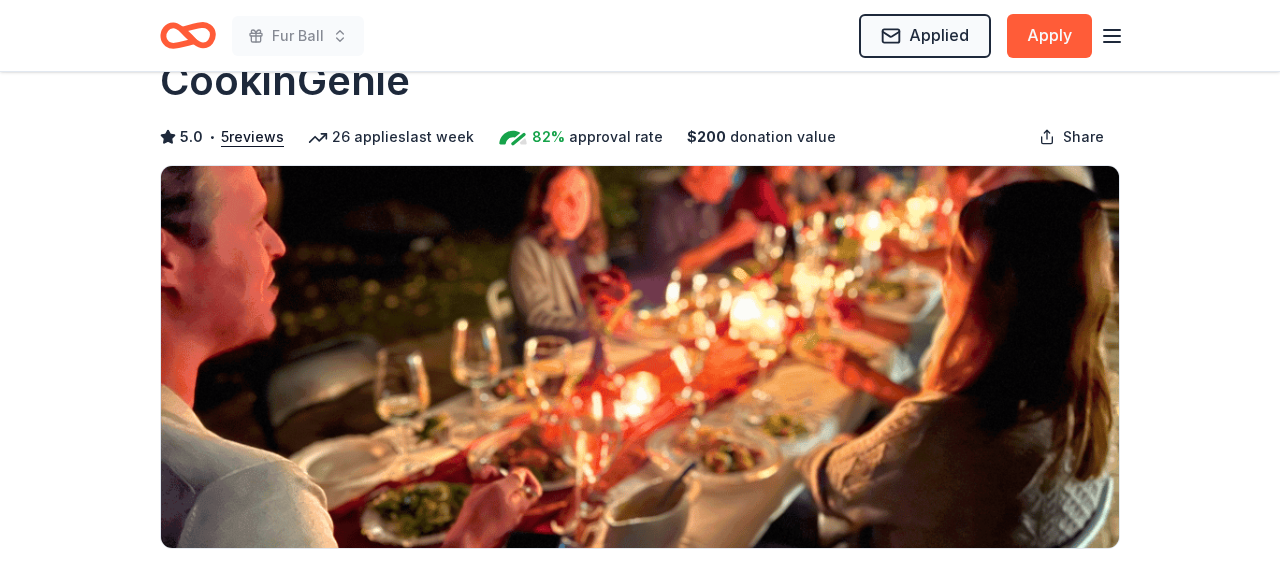 scroll, scrollTop: 0, scrollLeft: 0, axis: both 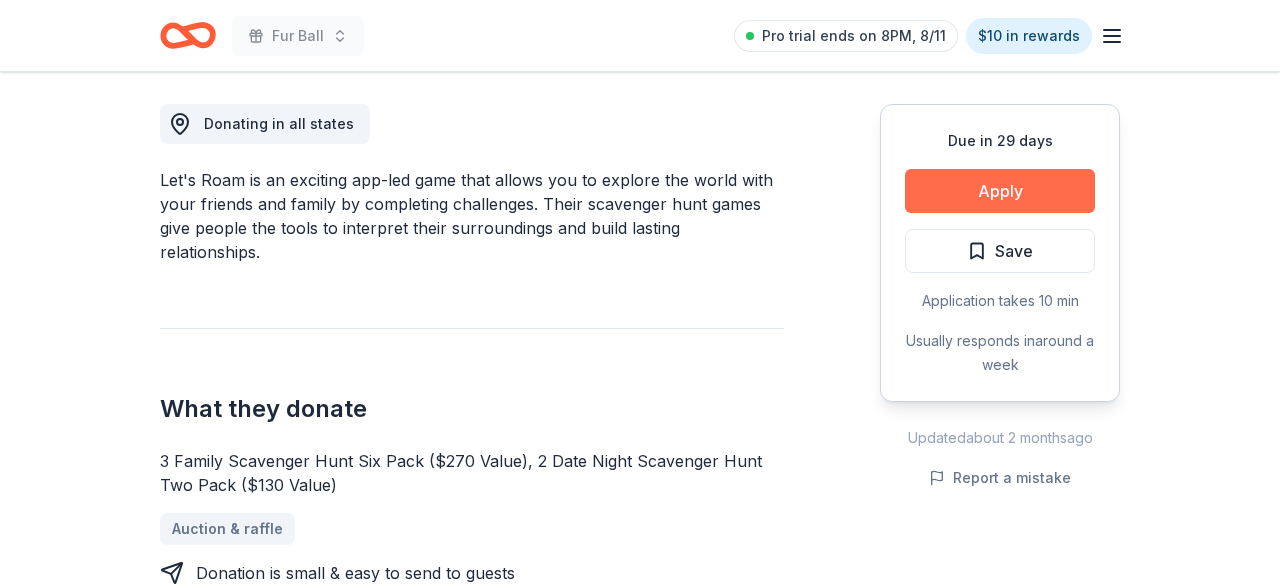click on "Apply" at bounding box center (1000, 191) 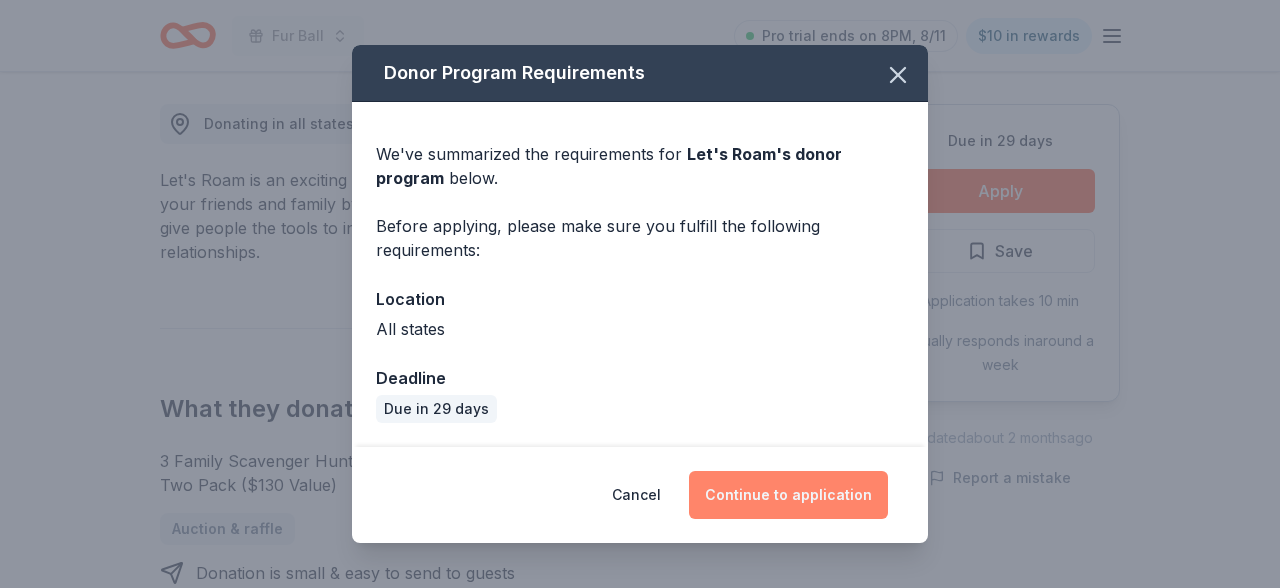 click on "Continue to application" at bounding box center [788, 495] 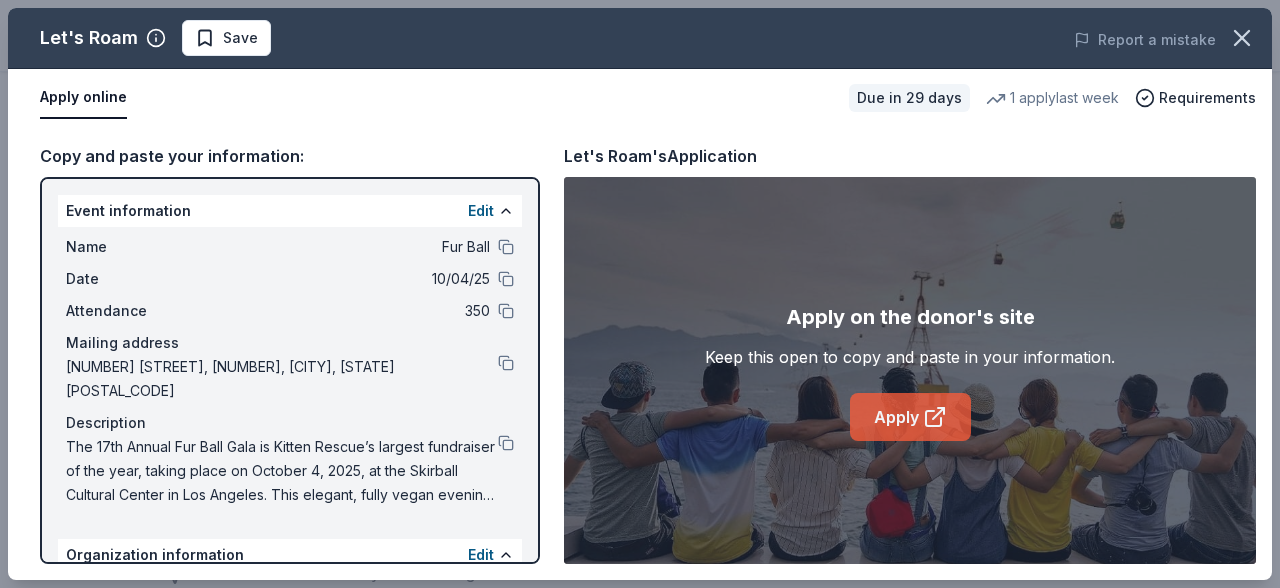 click on "Apply" at bounding box center (910, 417) 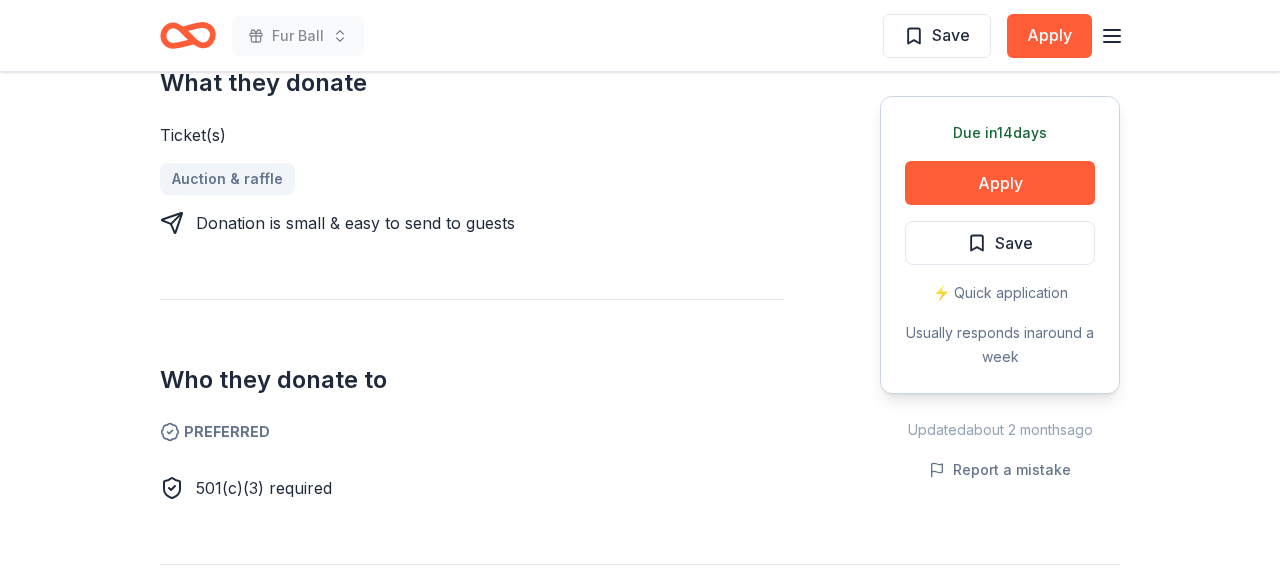 scroll, scrollTop: 764, scrollLeft: 0, axis: vertical 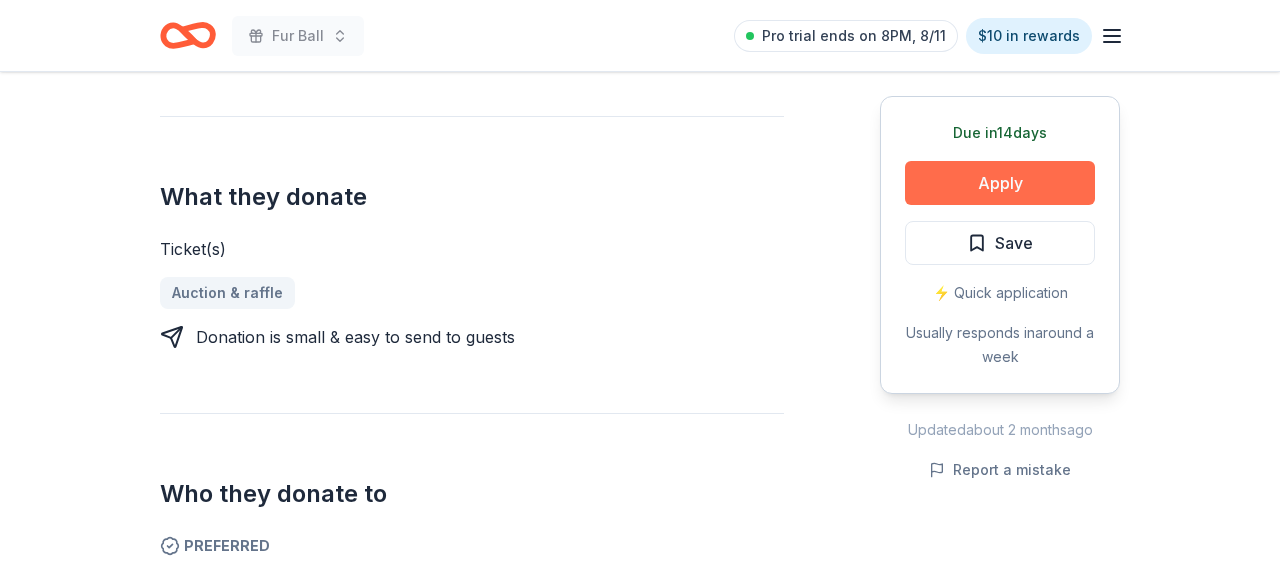 click on "Apply" at bounding box center (1000, 183) 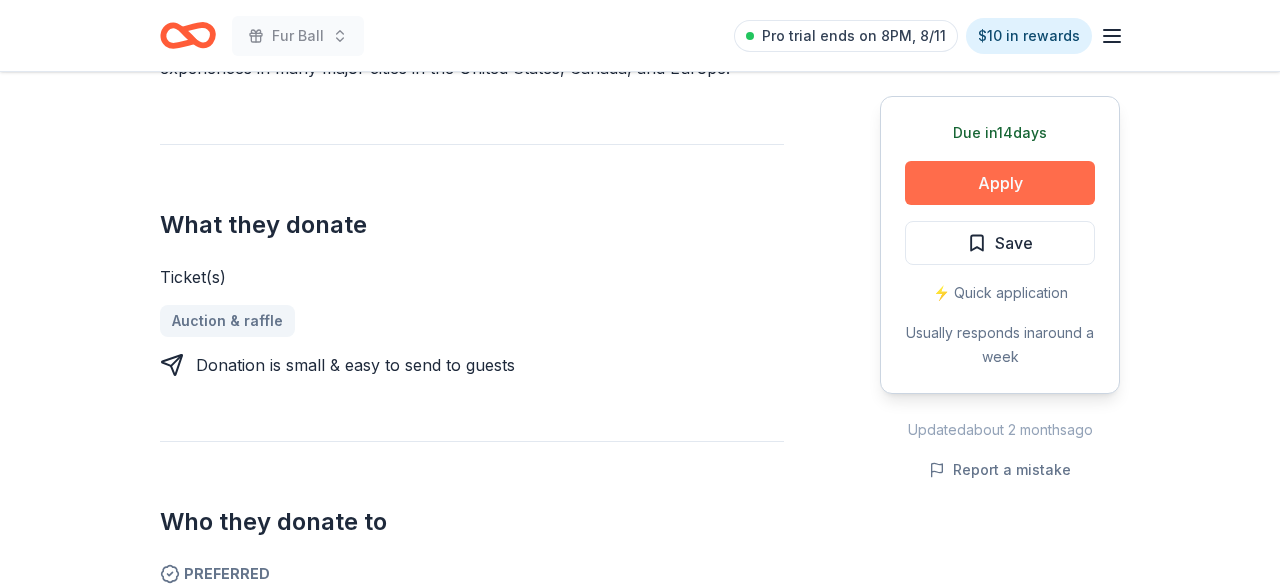 scroll, scrollTop: 792, scrollLeft: 0, axis: vertical 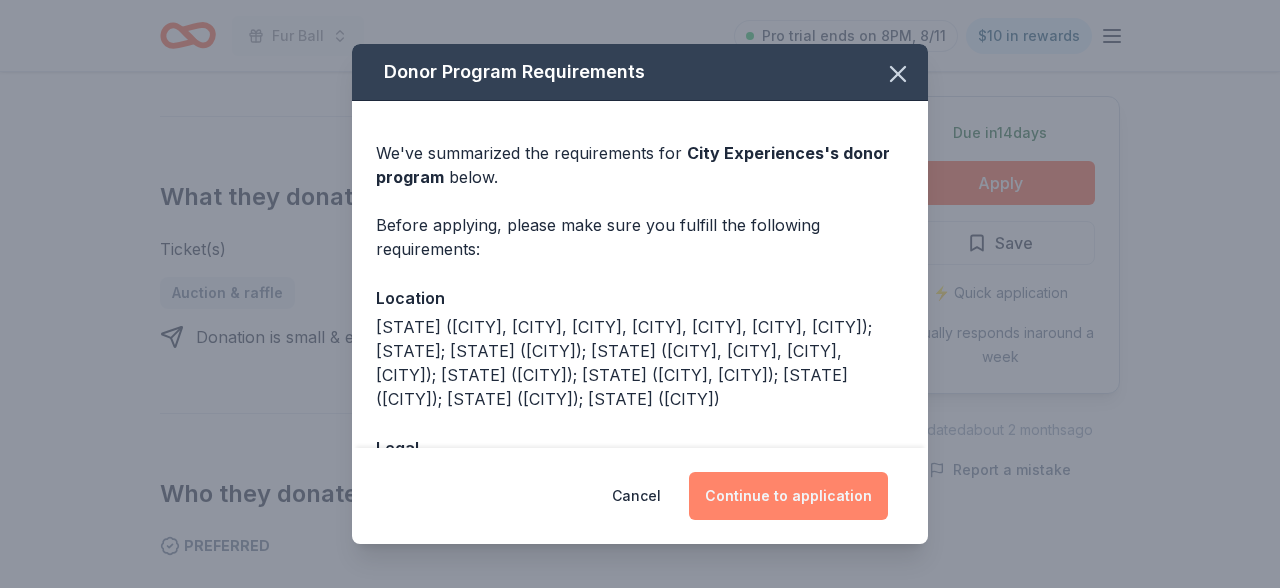 click on "Continue to application" at bounding box center [788, 496] 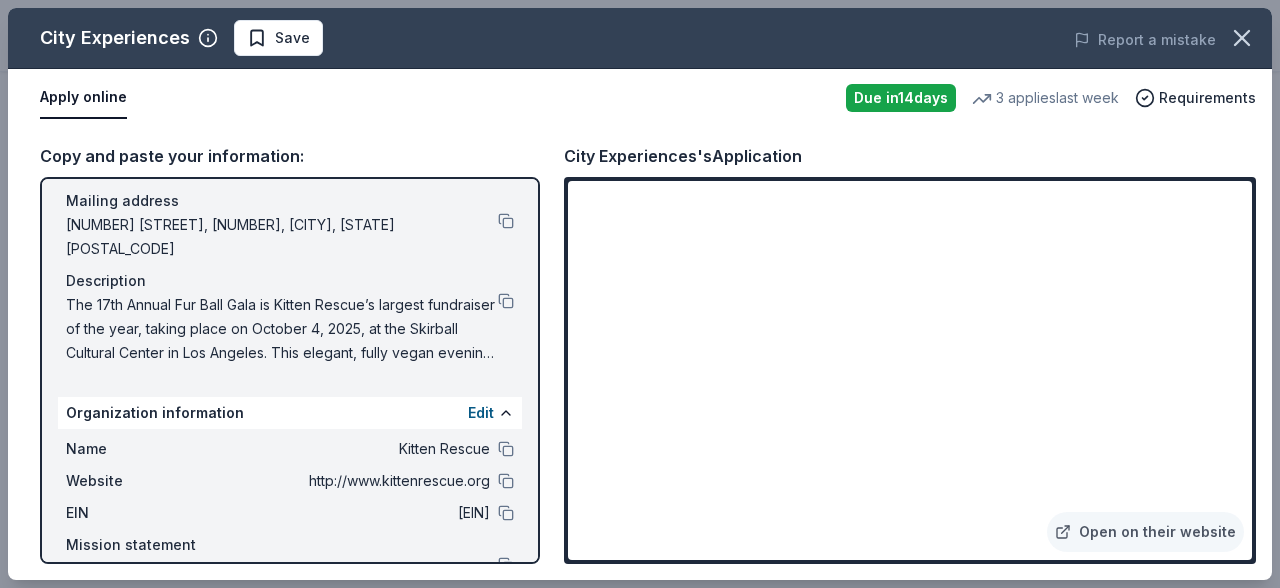 scroll, scrollTop: 148, scrollLeft: 0, axis: vertical 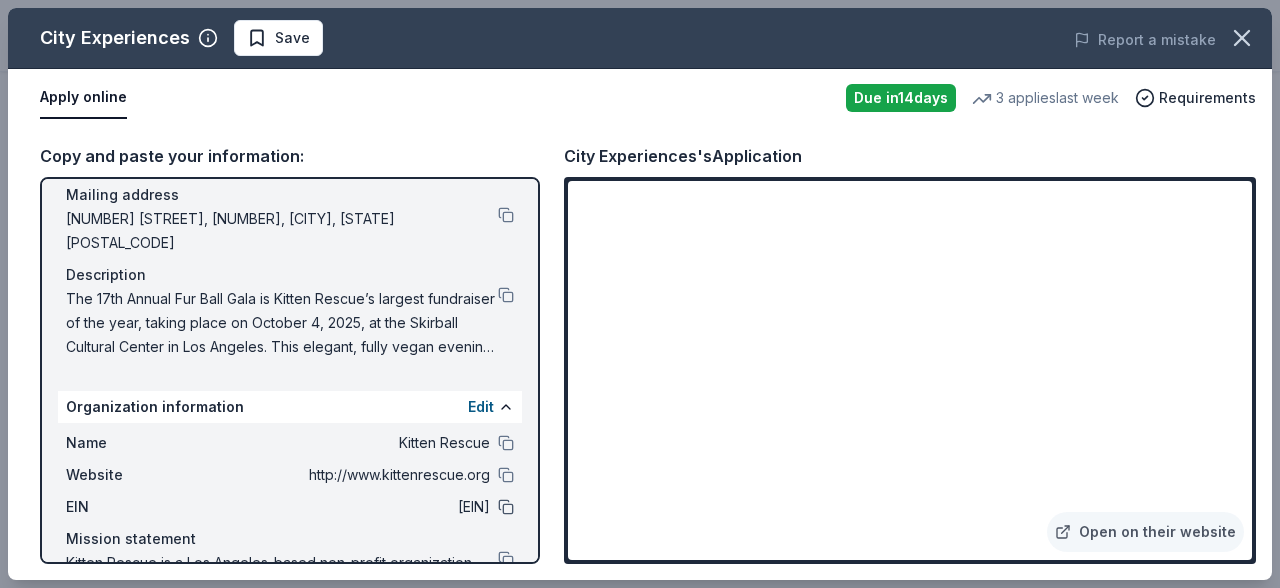 click at bounding box center [506, 507] 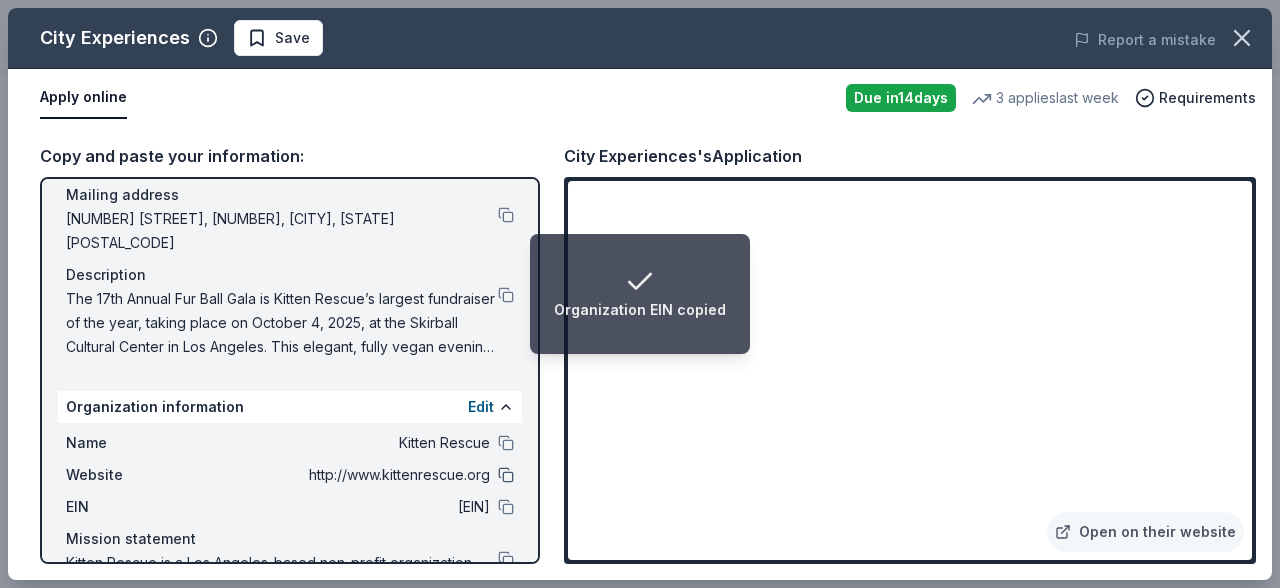 click at bounding box center (506, 475) 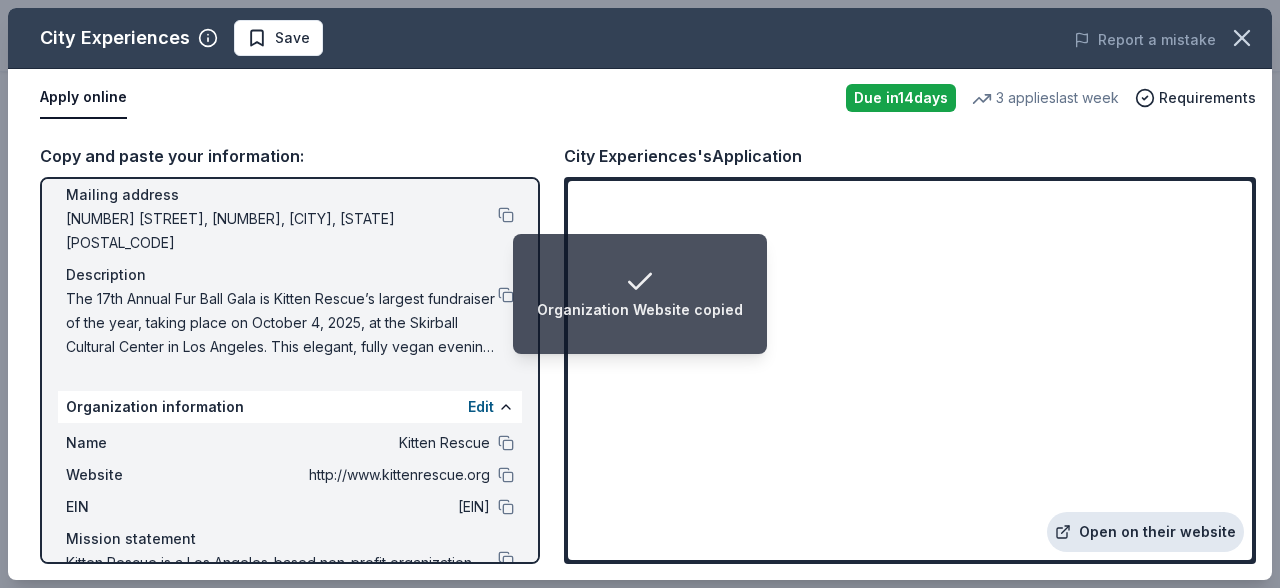 click on "Open on their website" at bounding box center [1145, 532] 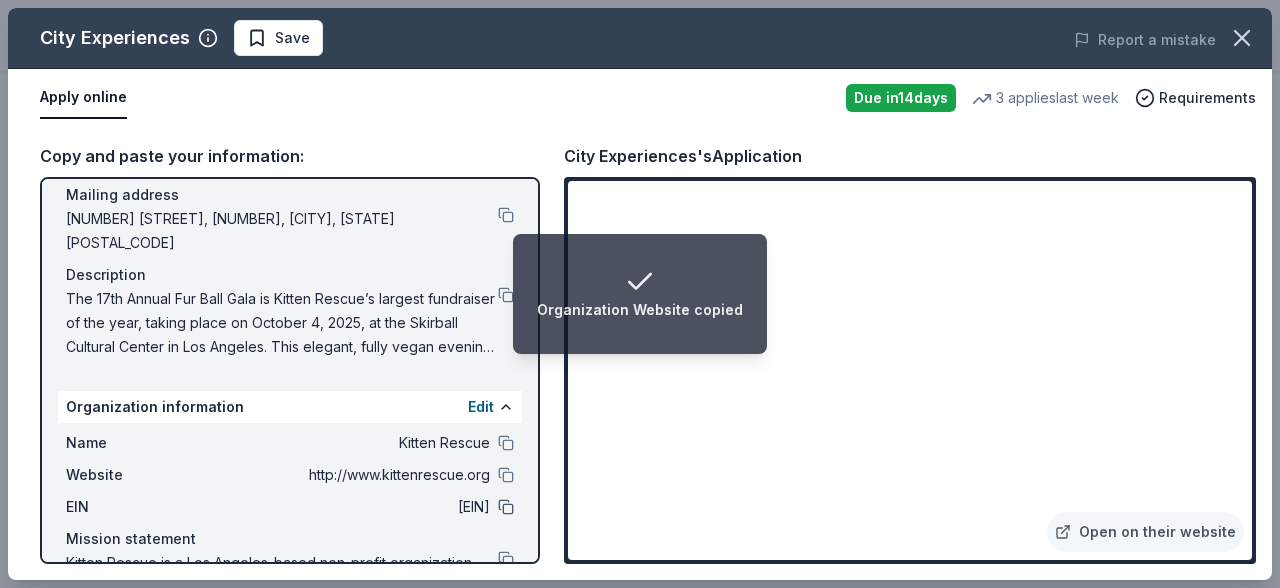 click at bounding box center (506, 507) 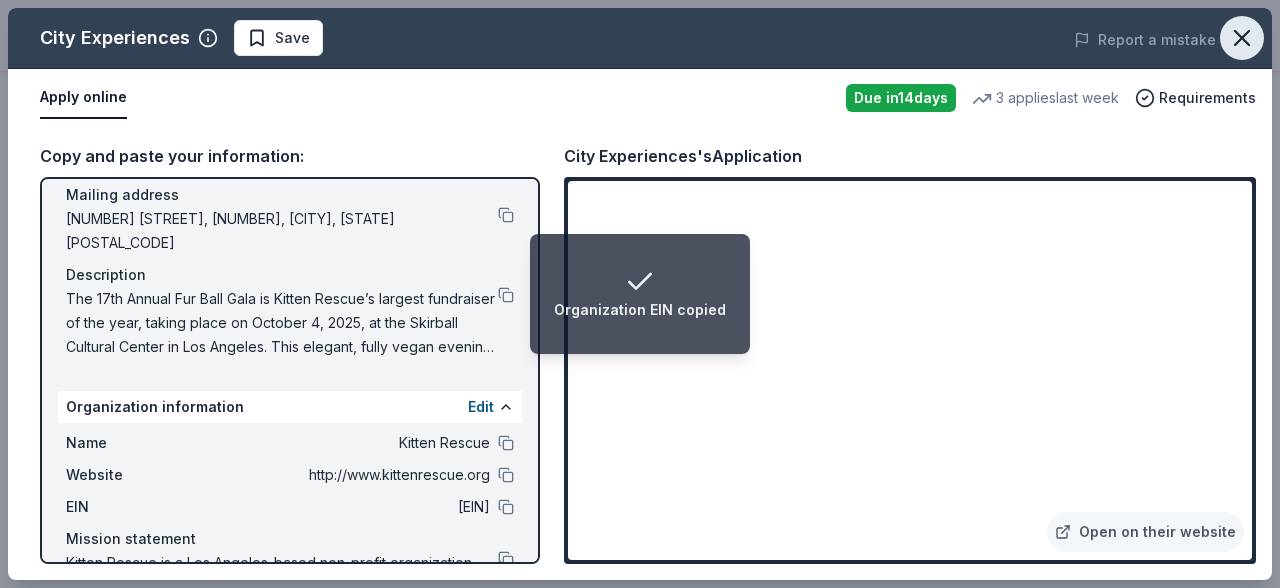 click 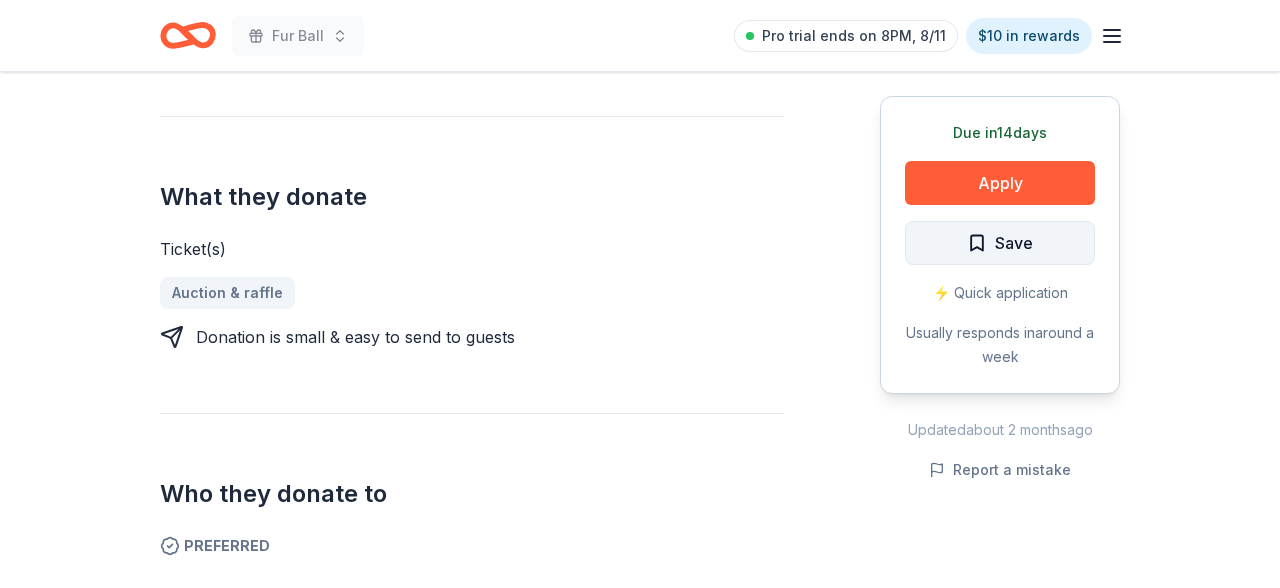 click on "Save" at bounding box center (1000, 243) 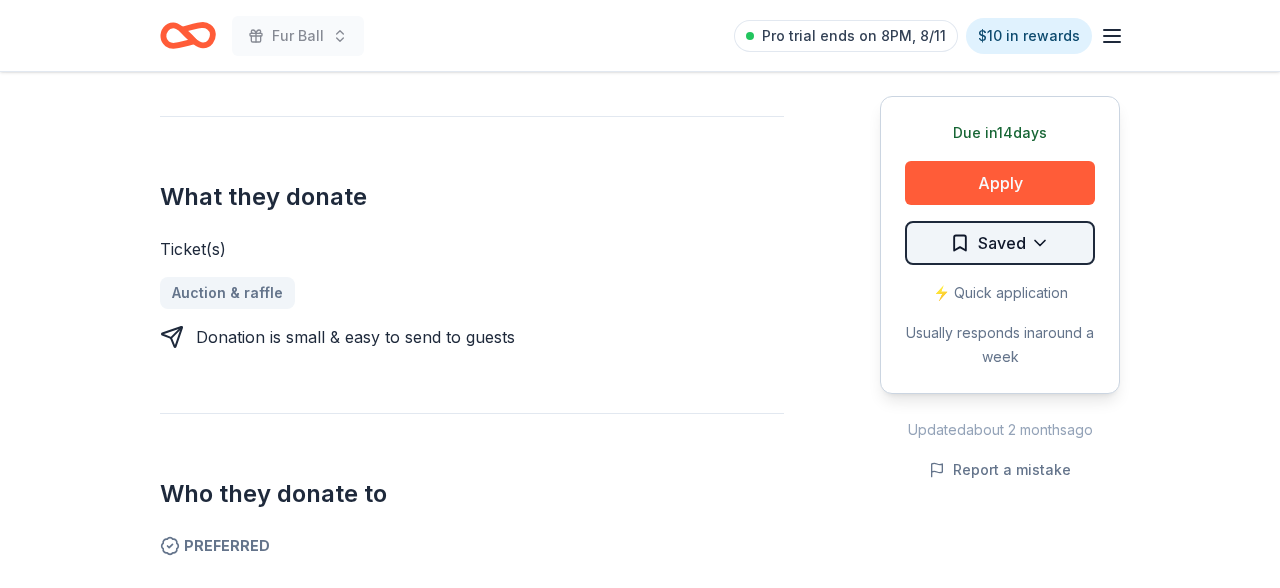 click on "Fur Ball Pro trial ends on 8PM, 8/11 $10 in rewards Due in  14  days Share City Experiences New • 2  reviews 3   applies  last week 7% approval rate $ 149 donation value Share Donating in CA (Berkeley, Long Beach, Marina del Rey, Newport Beach, Sacramento, San Diego, San Francisco); DC; IL (Chicago); MA (Boston, Hingham, Provincetown, Salem); MD (Baltimore); NJ (Jersey City, Weehawken); NY (New York); PA (Philadelphia); VA (Norfolk) See more City Experiences is a sightseeing tour agency that provides land and water tourist experiences in many major cities in the United States, Canada, and Europe. What they donate Ticket(s) Auction & raffle Donation is small & easy to send to guests Who they donate to  Preferred 501(c)(3) required Due in  14  days Apply Saved ⚡️ Quick application Usually responds in  around a week Updated  about 2 months  ago Report a mistake 7% approval rate 7 % approved 17 % declined 76 % no response City Experiences is  an average donor :  $ 149 donation value (average) 21% 54% 17% 8%" at bounding box center [640, -498] 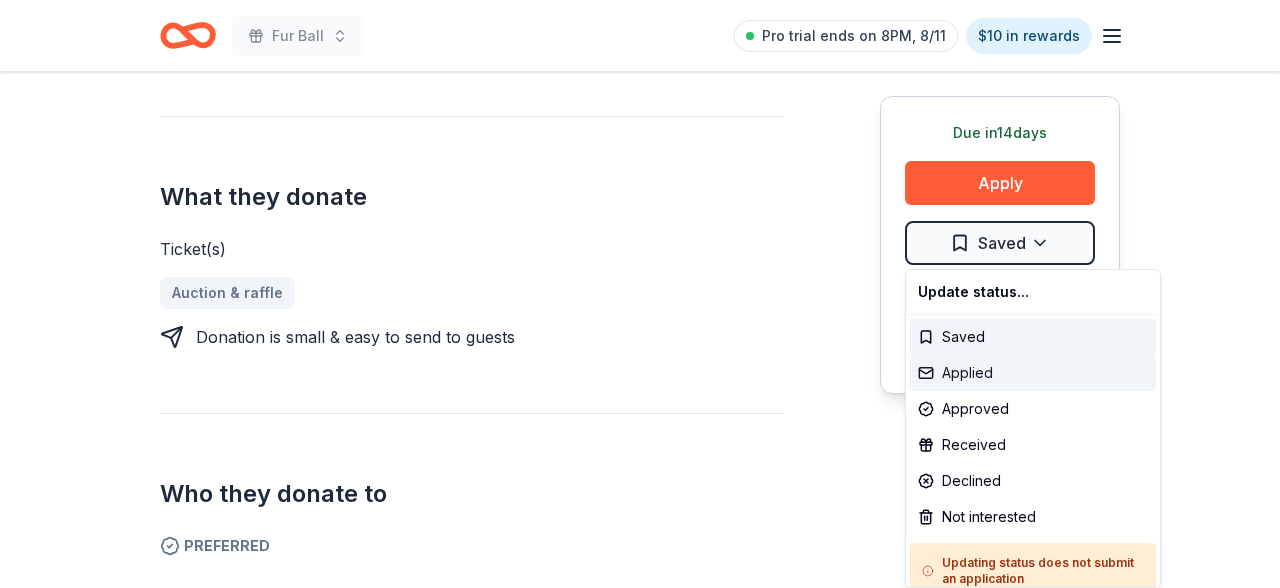 click on "Applied" at bounding box center (1033, 373) 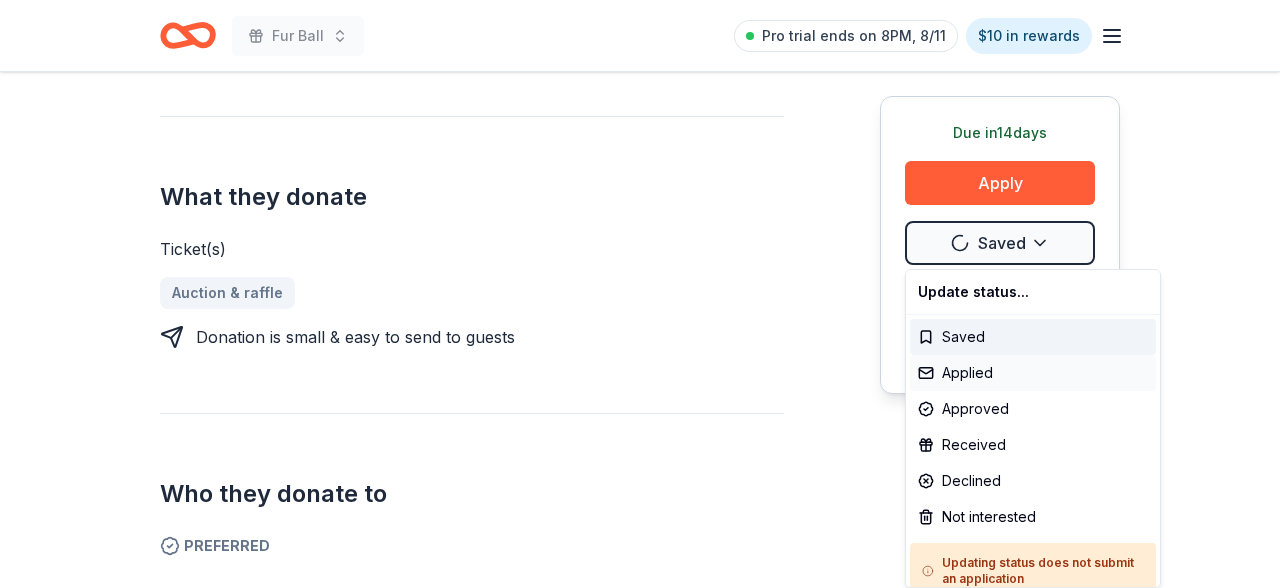 scroll, scrollTop: 0, scrollLeft: 0, axis: both 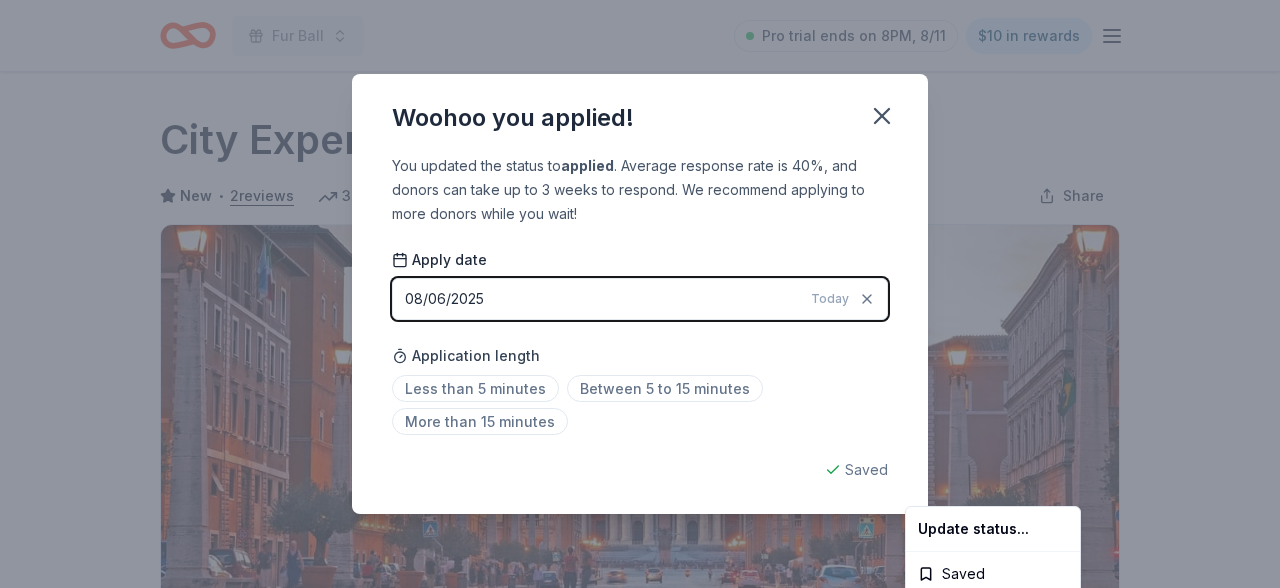 click on "Fur Ball Pro trial ends on 8PM, 8/11 $10 in rewards Due in  14  days Share City Experiences New • 2  reviews 3   applies  last week 7% approval rate $ 149 donation value Share Donating in CA (Berkeley, Long Beach, Marina del Rey, Newport Beach, Sacramento, San Diego, San Francisco); DC; IL (Chicago); MA (Boston, Hingham, Provincetown, Salem); MD (Baltimore); NJ (Jersey City, Weehawken); NY (New York); PA (Philadelphia); VA (Norfolk) See more City Experiences is a sightseeing tour agency that provides land and water tourist experiences in many major cities in the United States, Canada, and Europe. What they donate Ticket(s) Auction & raffle Donation is small & easy to send to guests Who they donate to  Preferred 501(c)(3) required Due in  14  days Apply Applied ⚡️ Quick application Usually responds in  around a week Updated  about 2 months  ago Report a mistake 7% approval rate 7 % approved 17 % declined 76 % no response City Experiences is  an average donor :  $ 149 donation value (average) 21% 54% 17%" at bounding box center [640, 294] 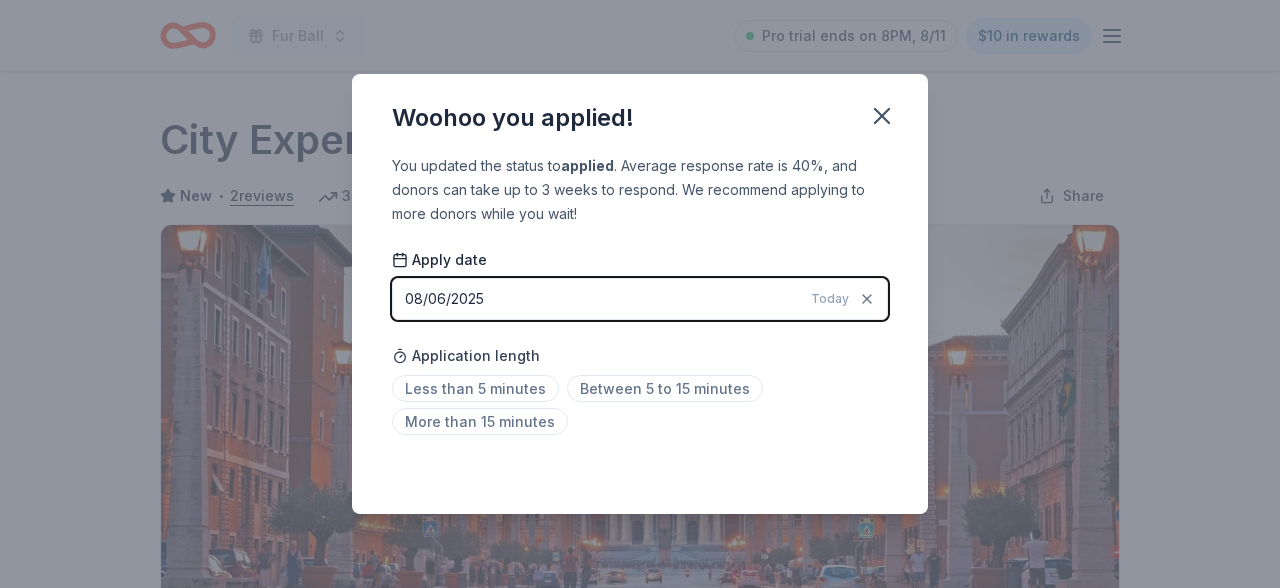 scroll, scrollTop: 509, scrollLeft: 0, axis: vertical 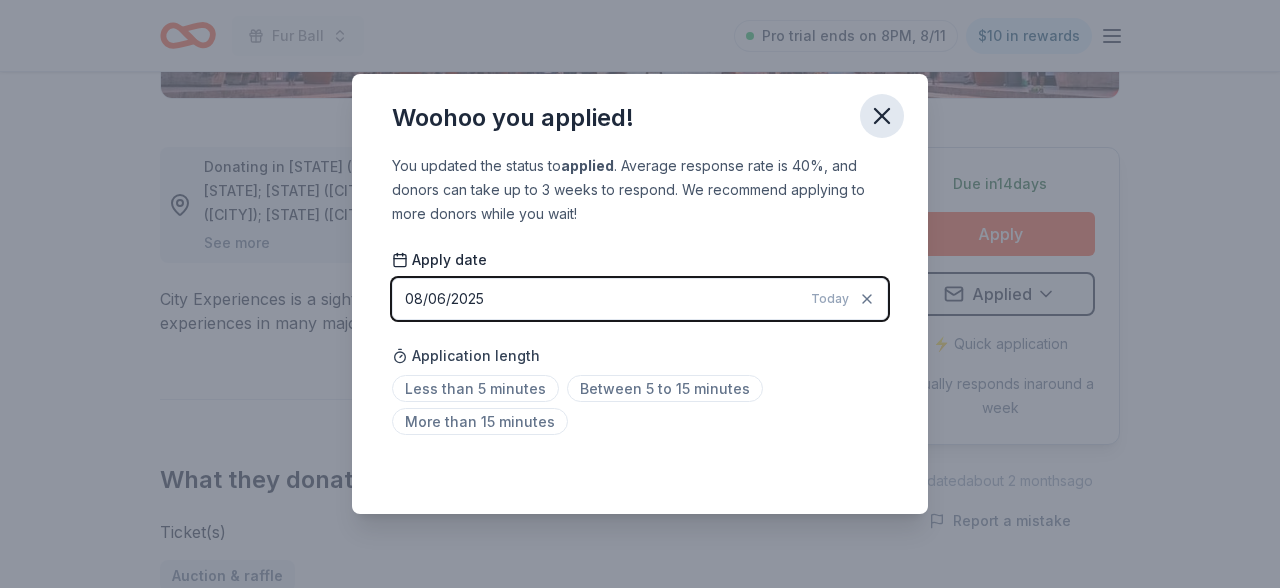 click 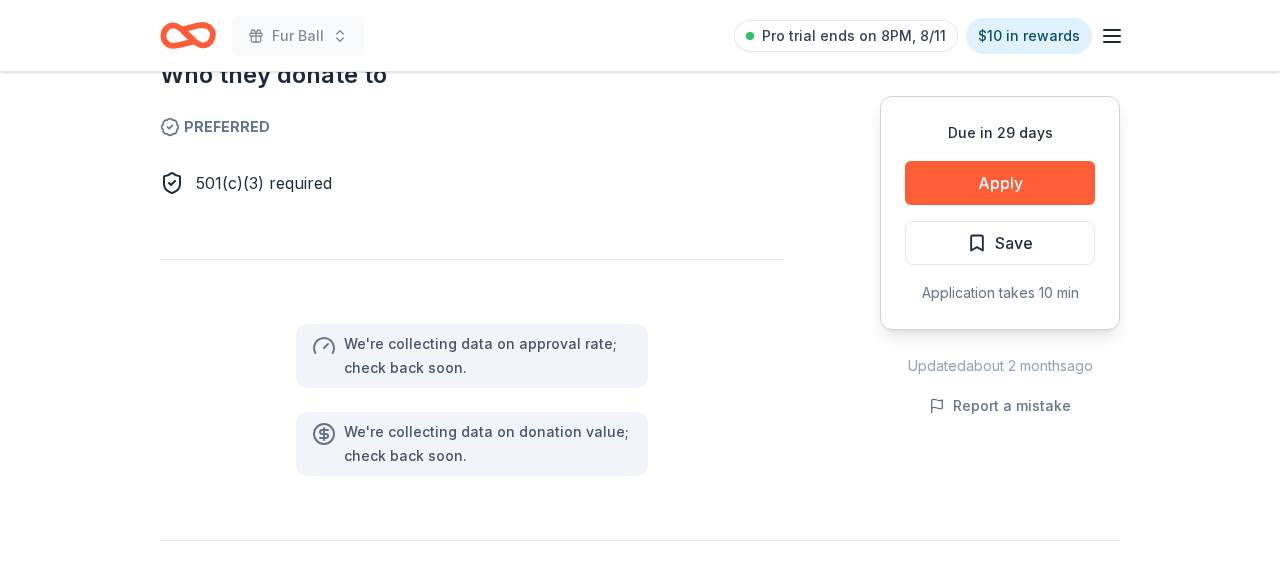 scroll, scrollTop: 1032, scrollLeft: 0, axis: vertical 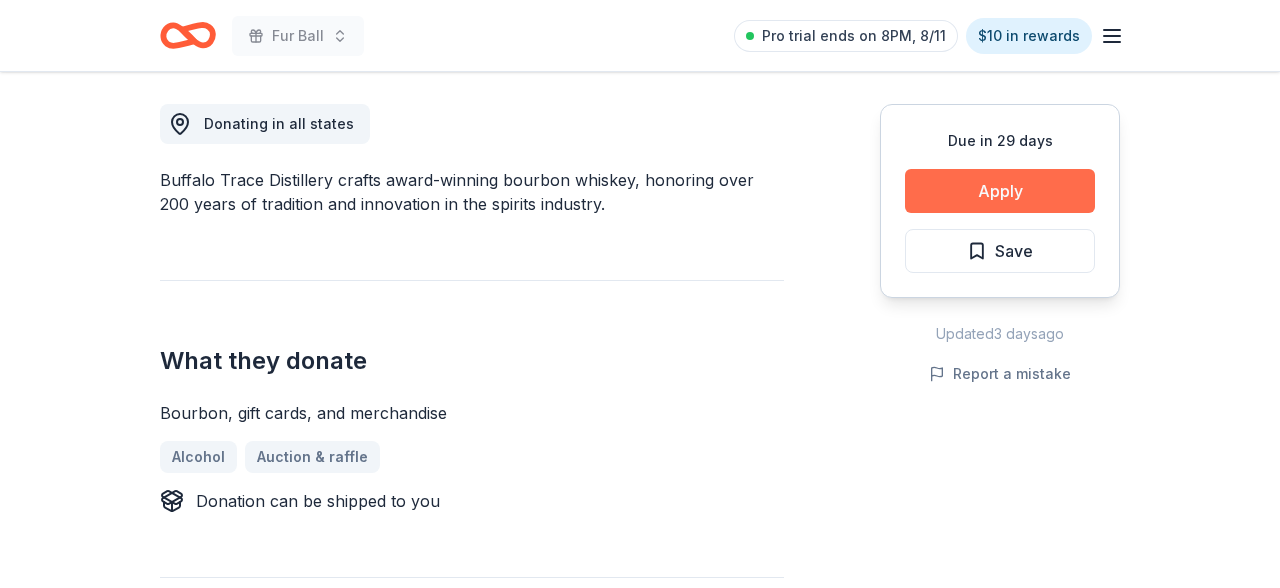 click on "Apply" at bounding box center [1000, 191] 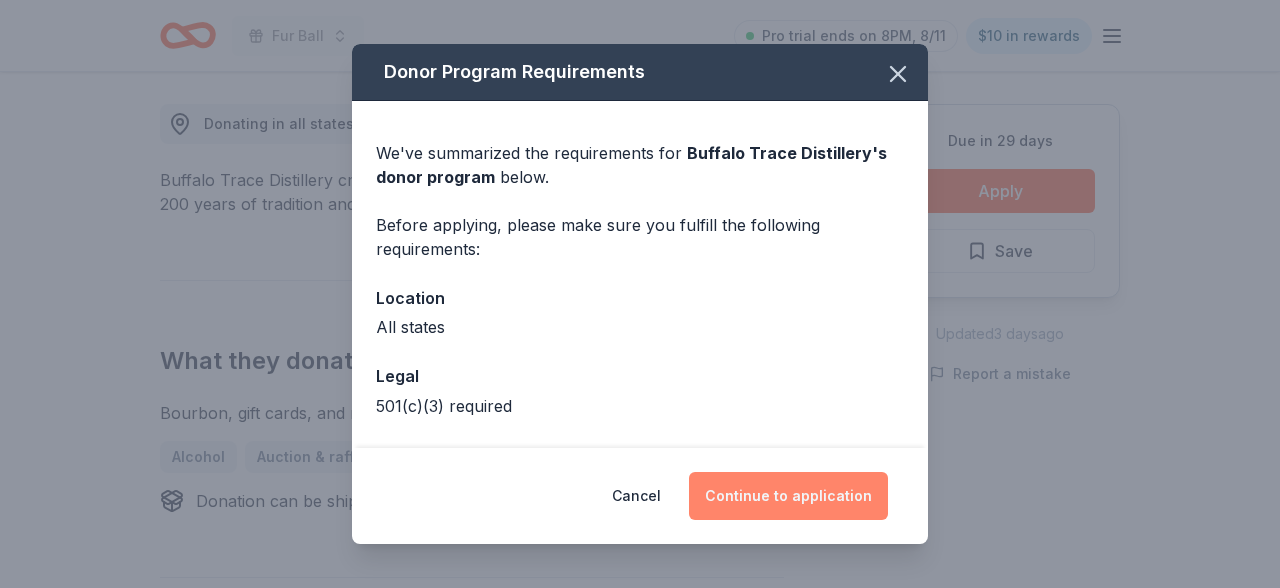 click on "Continue to application" at bounding box center [788, 496] 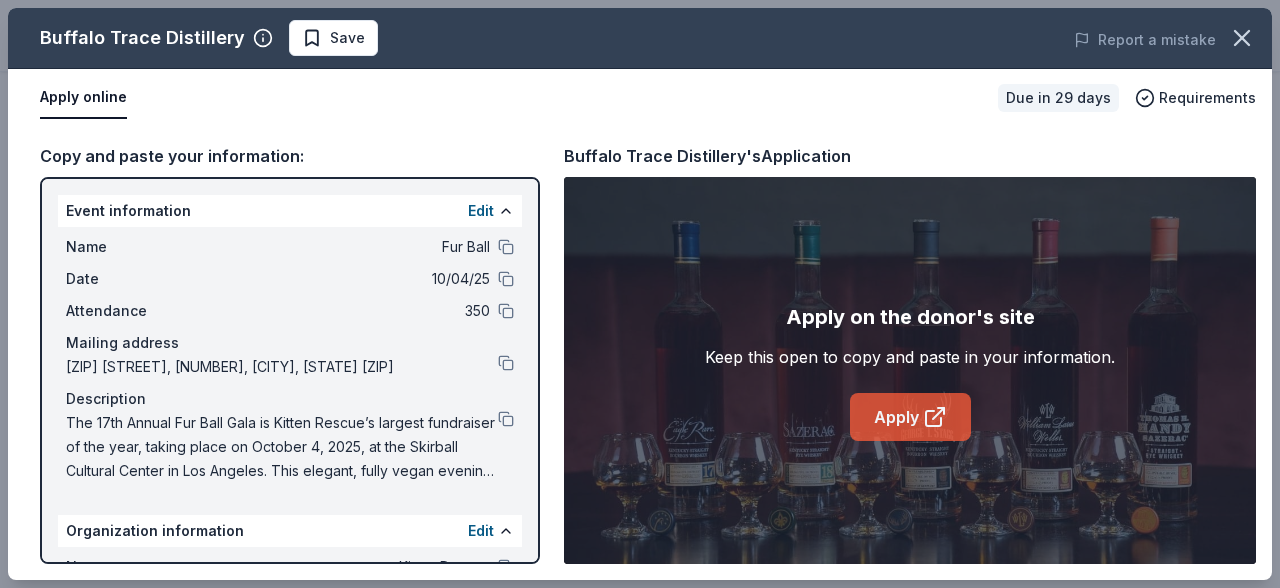 click on "Apply" at bounding box center (910, 417) 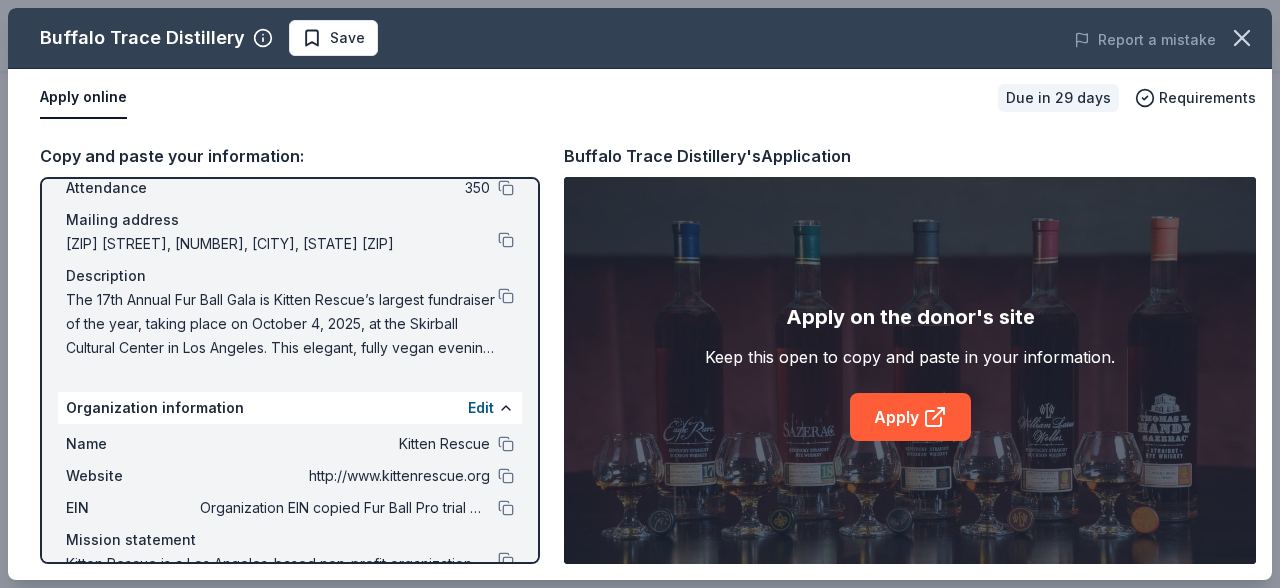 scroll, scrollTop: 125, scrollLeft: 0, axis: vertical 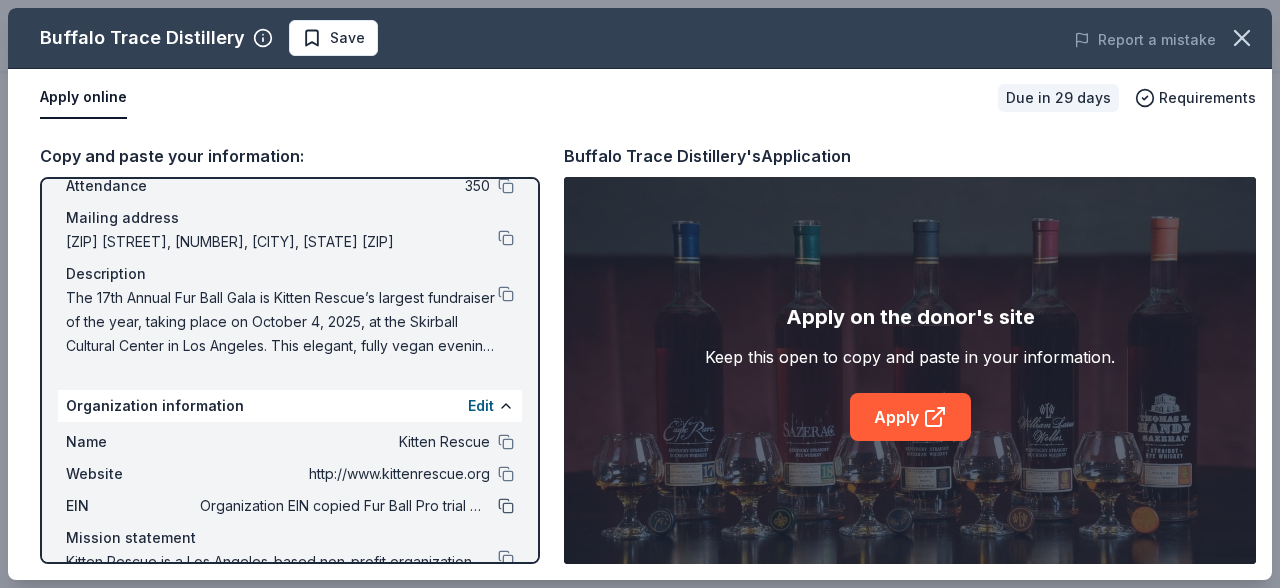 click at bounding box center [506, 506] 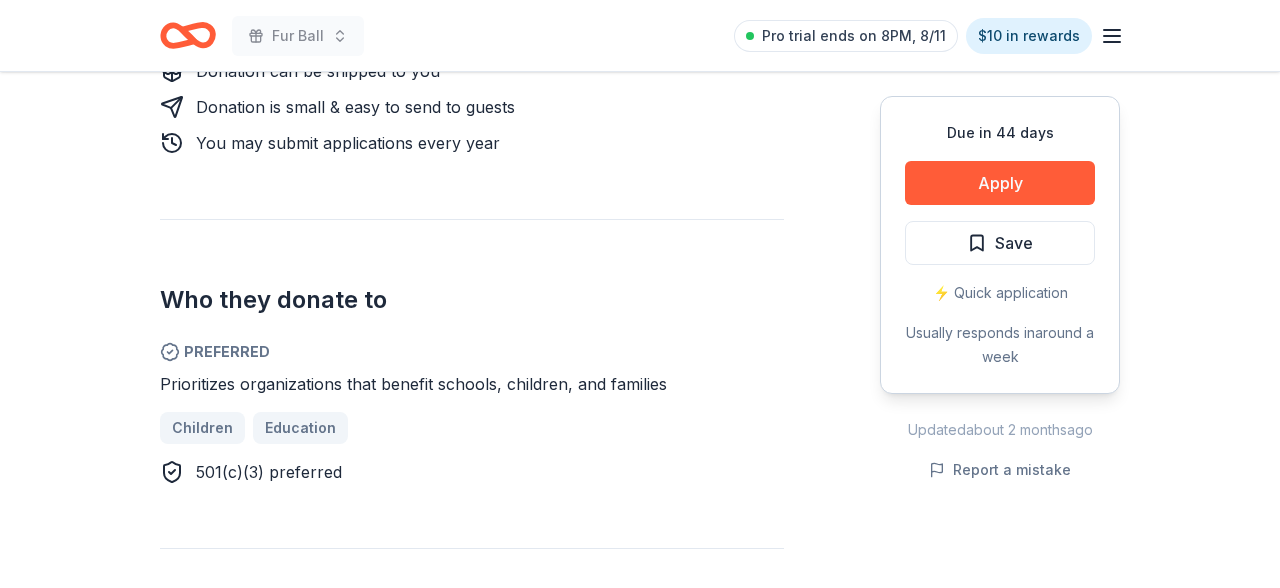 scroll, scrollTop: 552, scrollLeft: 0, axis: vertical 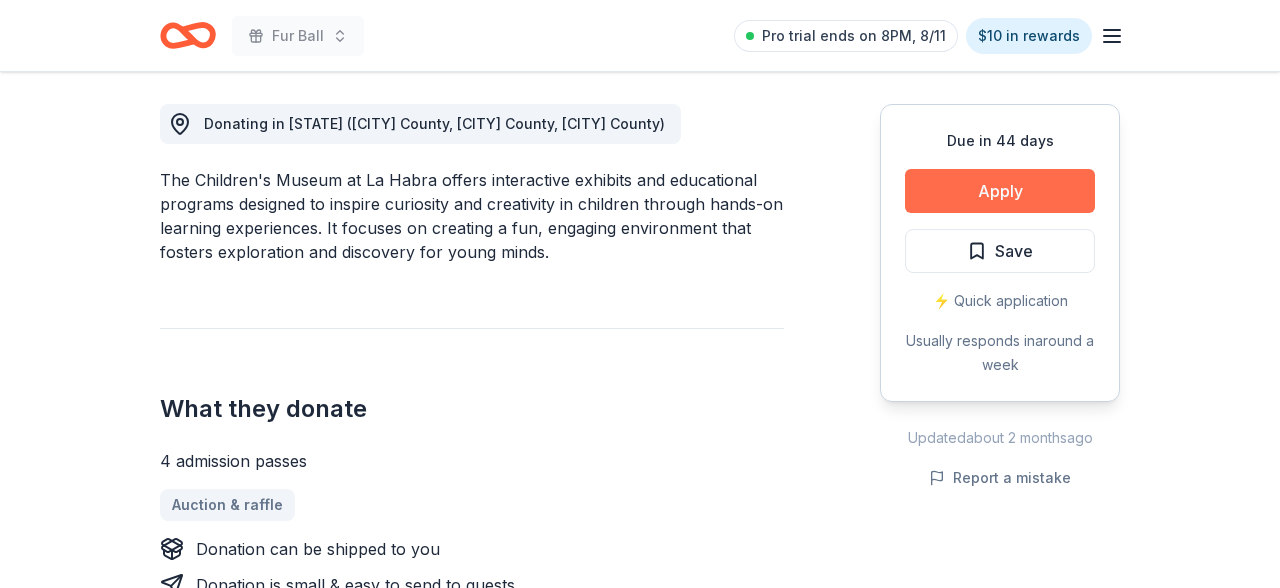 click on "Apply" at bounding box center [1000, 191] 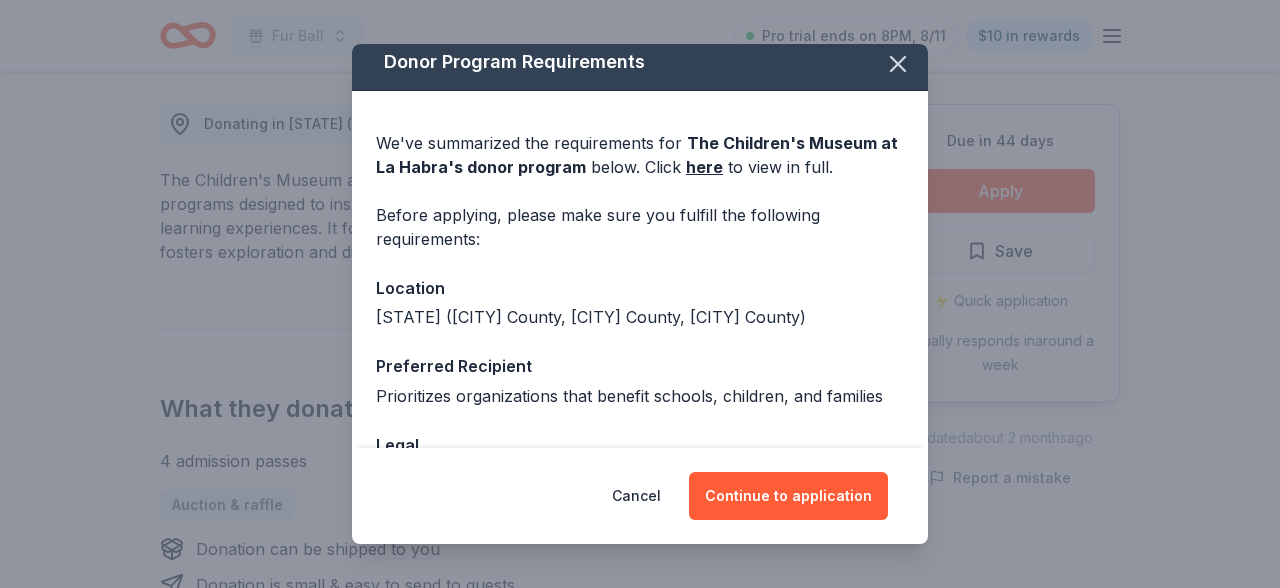 scroll, scrollTop: 0, scrollLeft: 0, axis: both 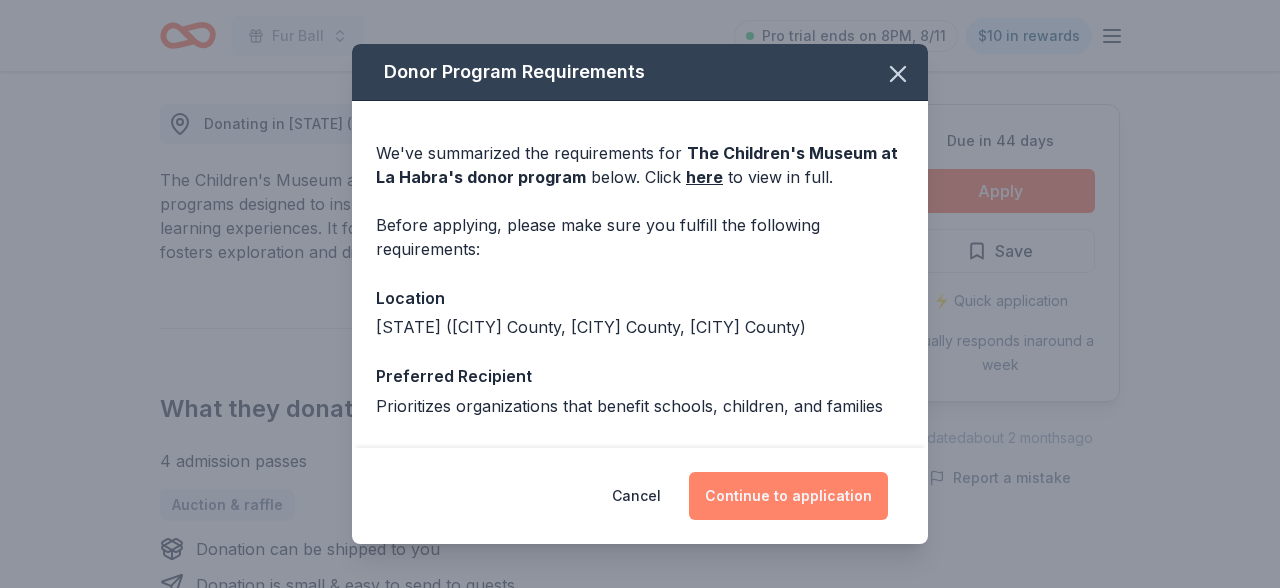 click on "Continue to application" at bounding box center (788, 496) 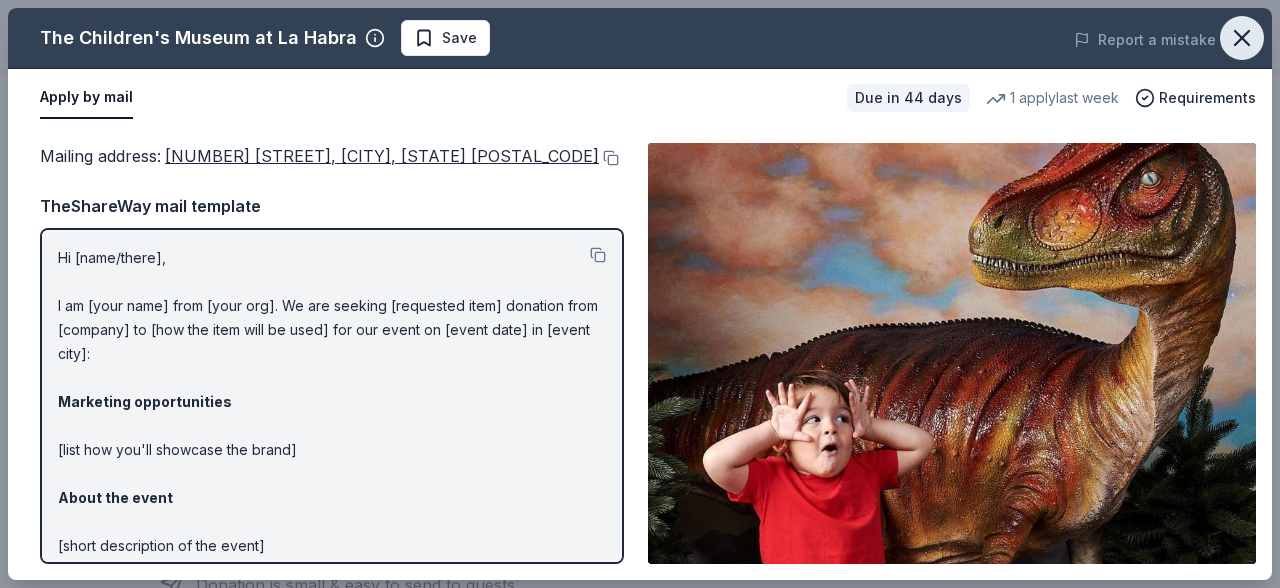 click 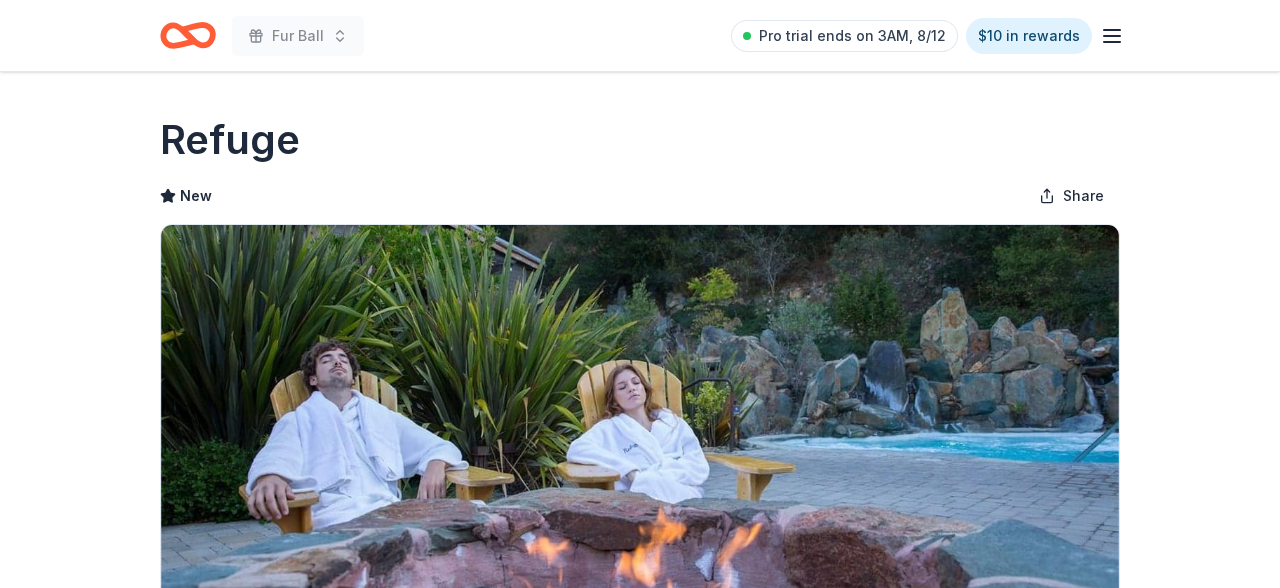 scroll, scrollTop: 552, scrollLeft: 0, axis: vertical 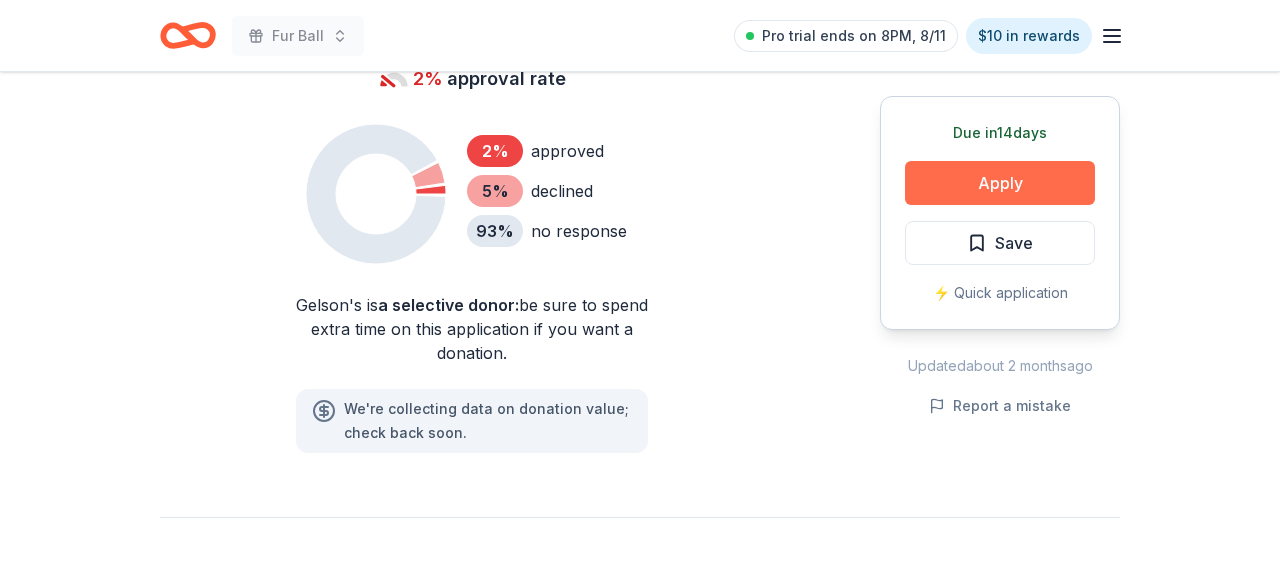 click on "Apply" at bounding box center (1000, 183) 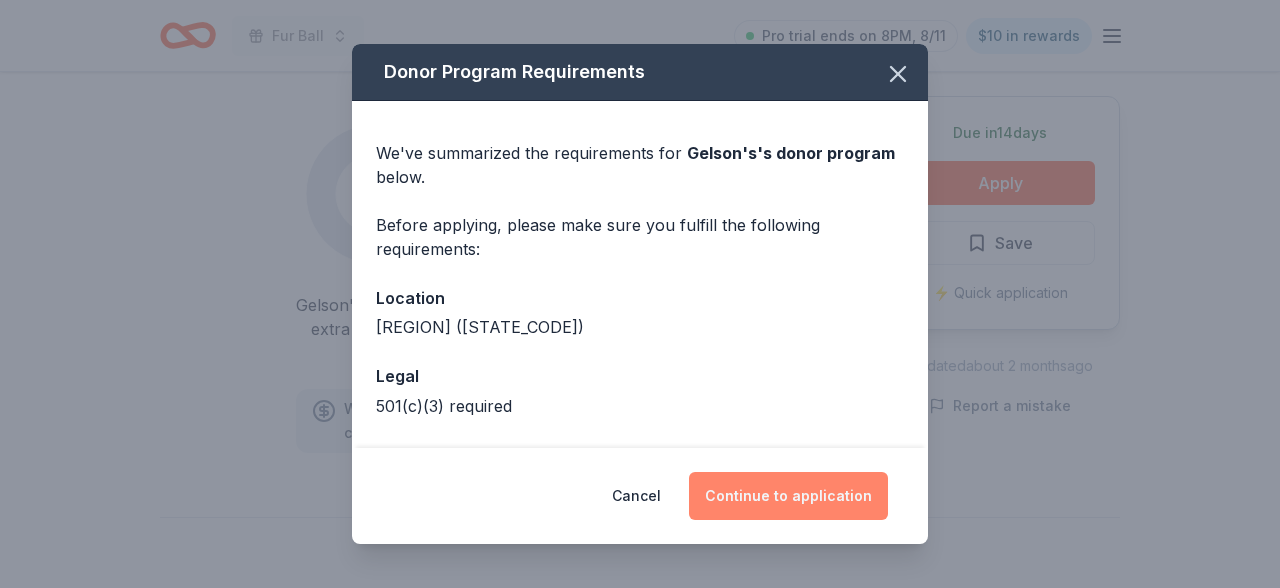 click on "Continue to application" at bounding box center [788, 496] 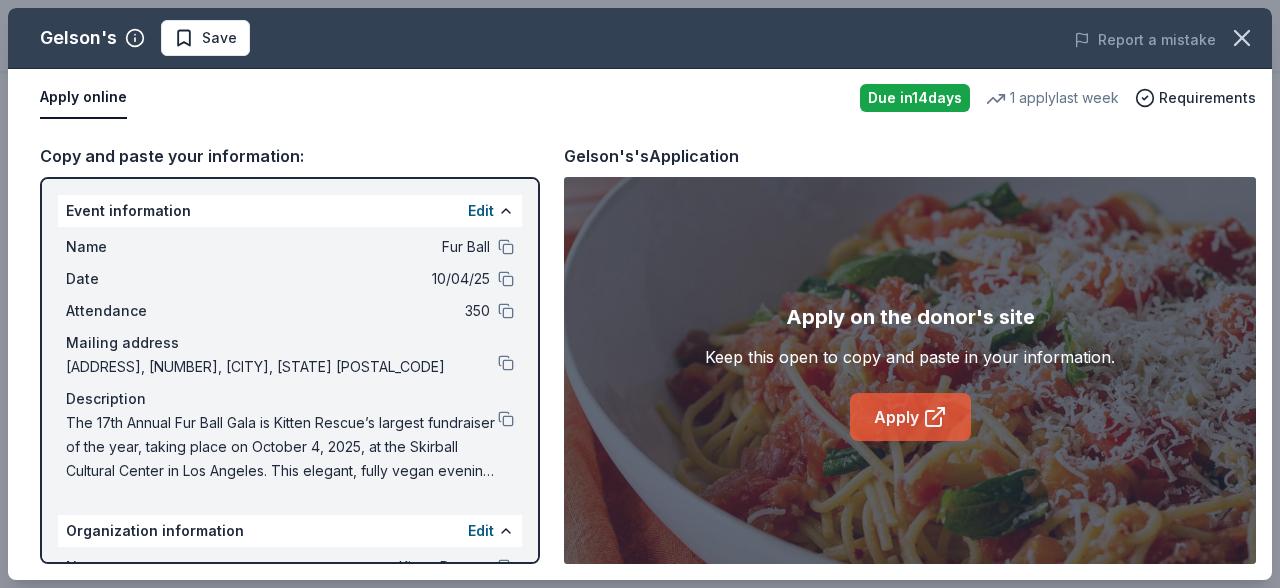 click on "Apply" at bounding box center [910, 417] 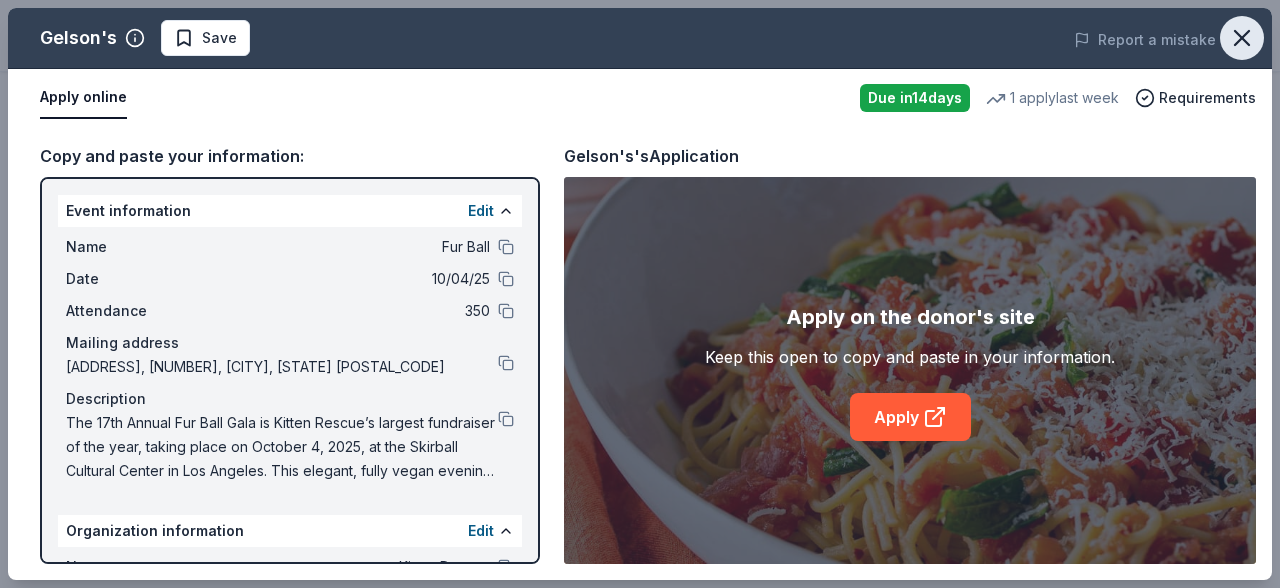 click 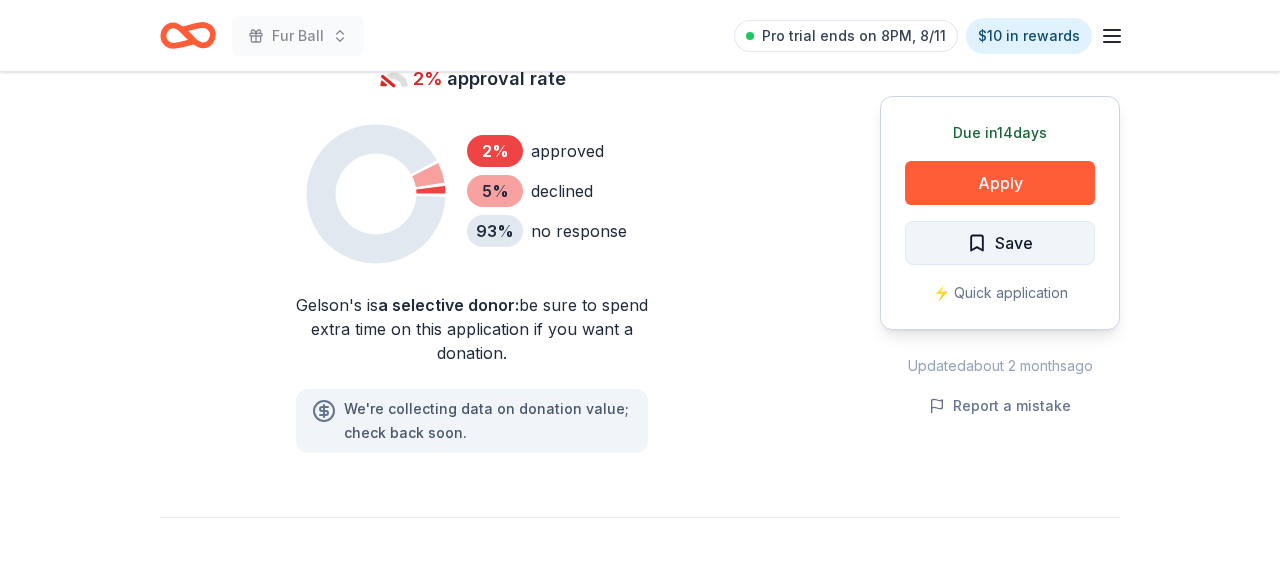 click on "Save" at bounding box center (1014, 243) 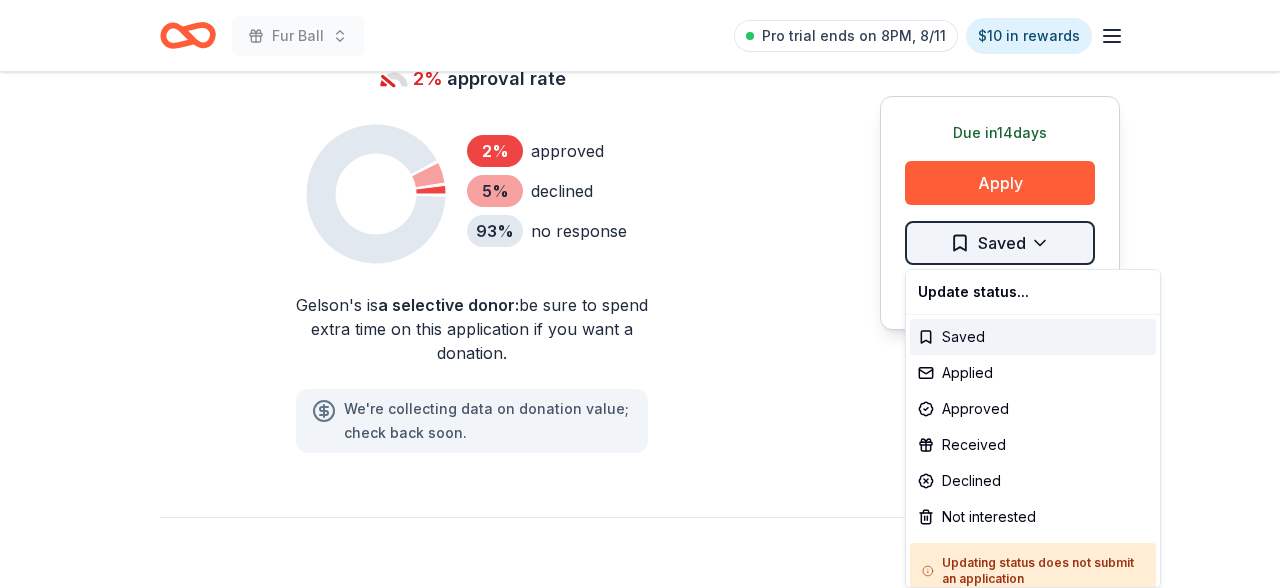 click on "Fur Ball Pro trial ends on 8PM, 8/11 $10 in rewards Due in  14  days Share Gelson's New 1   apply  last week 2% approval rate Share Donating in Southern California (CA) Gelson's Markets is a high-end supermarket chain primarily based in Southern California. It offers quality groceries, prepared foods, bakery items, and an extensive wine selection. What they donate Food, snacks, gift card(s) Meals Auction & raffle Snacks Donation is small & easy to send to guests   You may receive donations every   year Who they donate to  Preferred 501(c)(3) required 2% approval rate 2 % approved 5 % declined 93 % no response Gelson's is  a selective donor :  be sure to spend extra time on this application if you want a donation. We ' re collecting data on   donation value ; check back soon. Due in  14  days Apply Saved ⚡️ Quick application Updated  about 2 months  ago Report a mistake New Be the first to review this company! Leave a review Similar donors Top rated Local Deadline passed Smart & Final 5.0 Local Online app" at bounding box center [640, -1162] 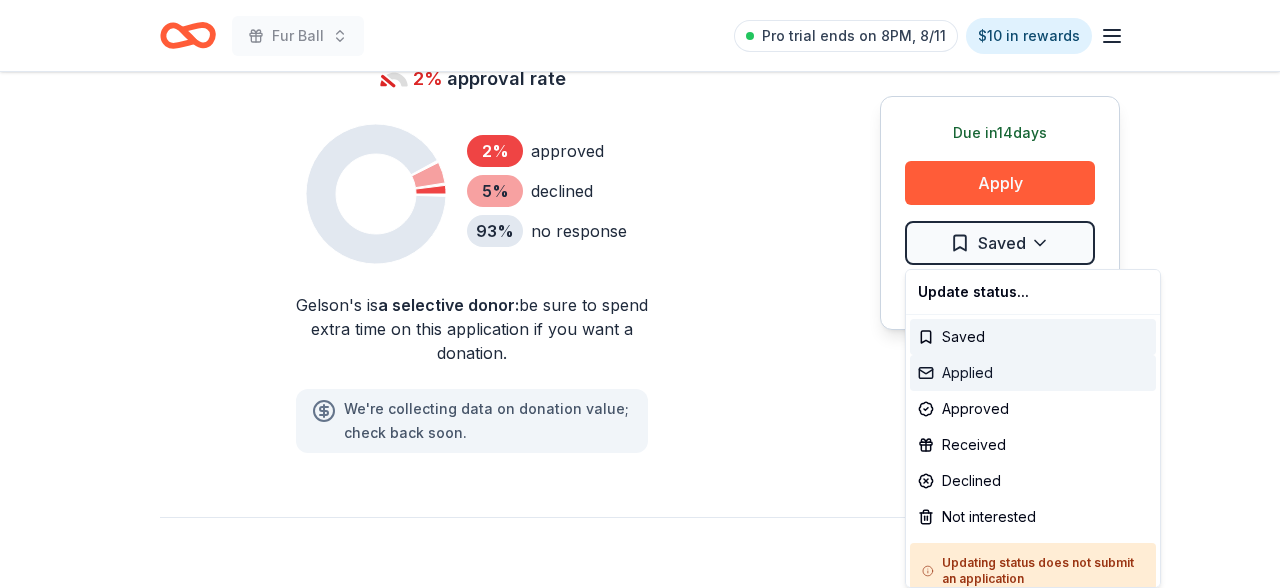 click on "Applied" at bounding box center [1033, 373] 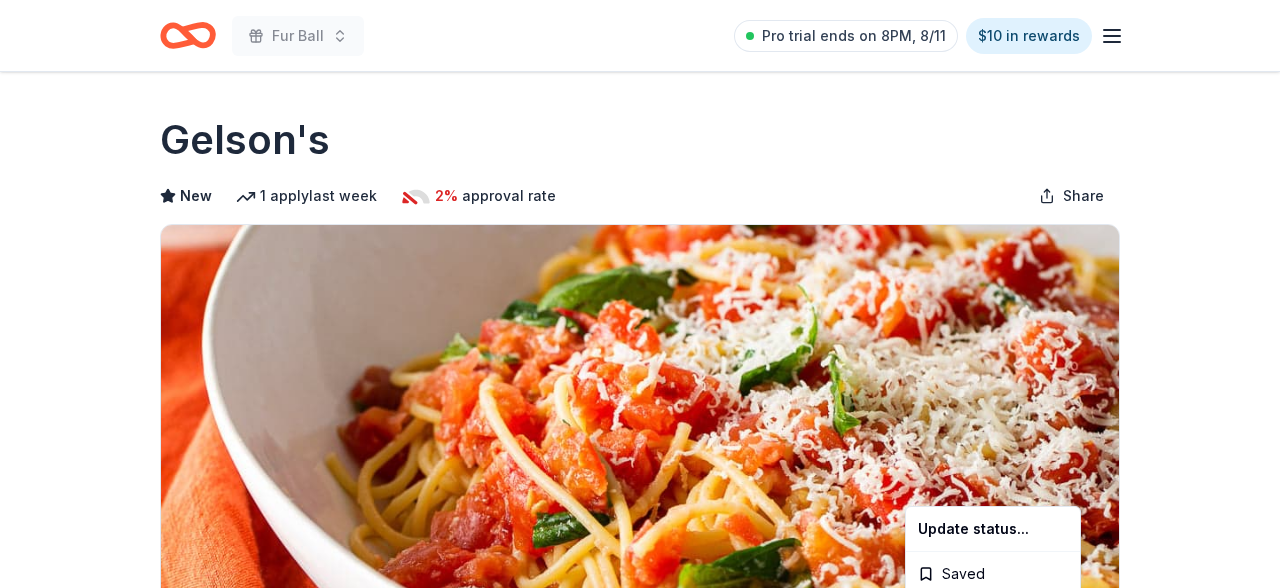 scroll, scrollTop: 0, scrollLeft: 0, axis: both 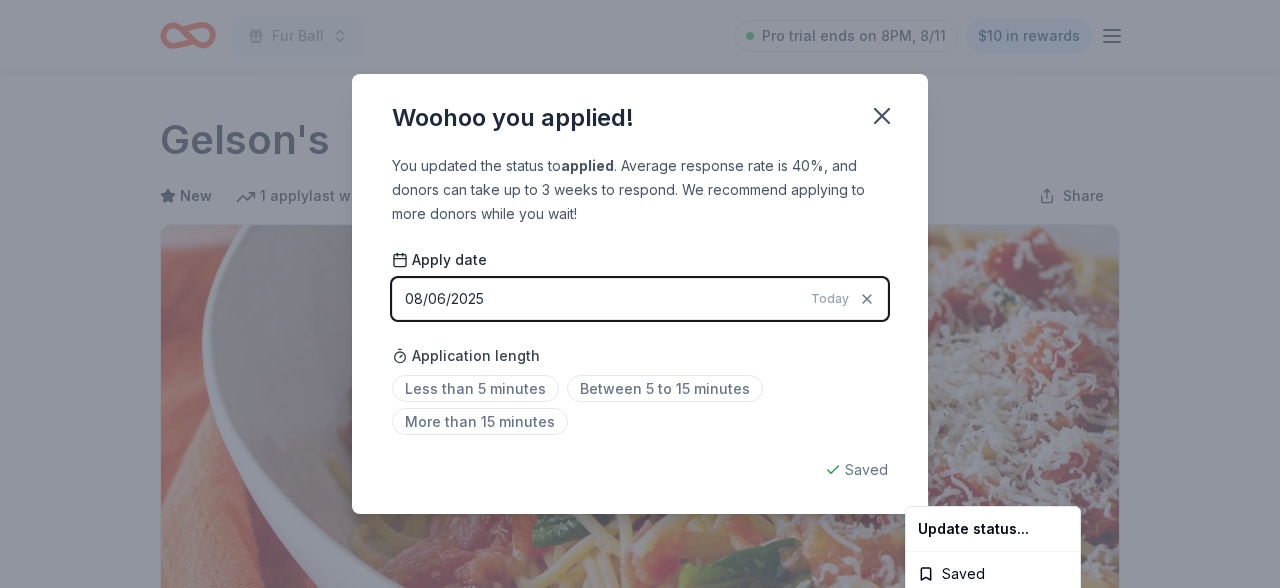 click on "Fur Ball Pro trial ends on 8PM, 8/11 $10 in rewards Due in  14  days Share Gelson's New 1   apply  last week 2% approval rate Share Donating in Southern California (CA) Gelson's Markets is a high-end supermarket chain primarily based in Southern California. It offers quality groceries, prepared foods, bakery items, and an extensive wine selection. What they donate Food, snacks, gift card(s) Meals Auction & raffle Snacks Donation is small & easy to send to guests   You may receive donations every   year Who they donate to  Preferred 501(c)(3) required 2% approval rate 2 % approved 5 % declined 93 % no response Gelson's is  a selective donor :  be sure to spend extra time on this application if you want a donation. We ' re collecting data on   donation value ; check back soon. Due in  14  days Apply Applied ⚡️ Quick application Updated  about 2 months  ago Report a mistake New Be the first to review this company! Leave a review Similar donors Top rated Local Deadline passed Smart & Final 5.0 Local New 1   1" at bounding box center (640, 294) 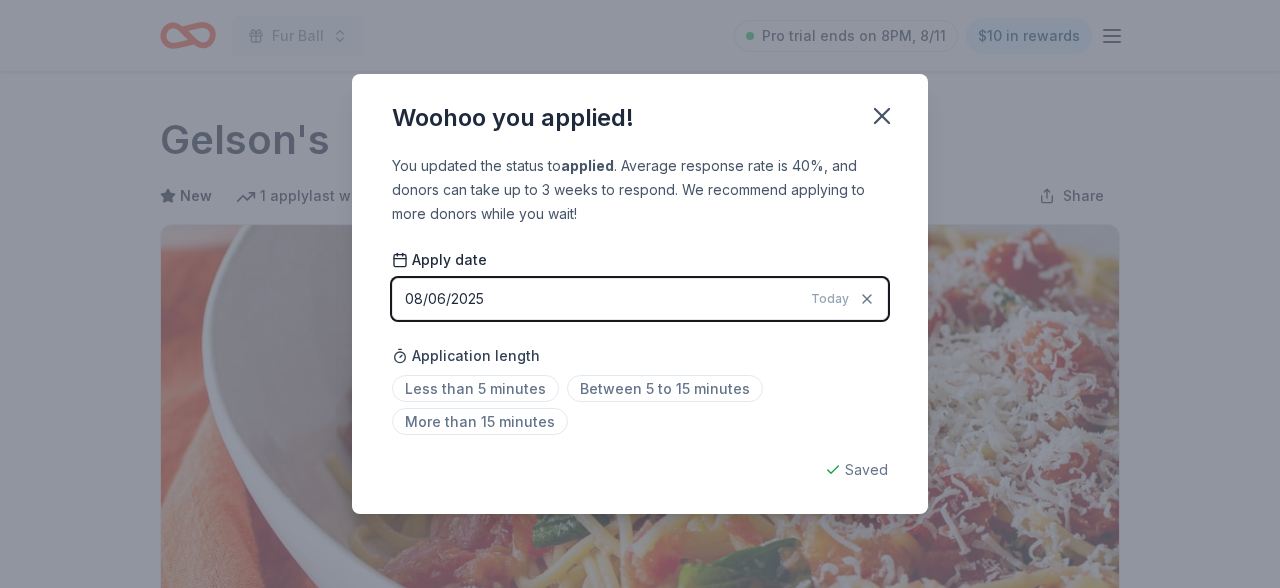 scroll, scrollTop: 509, scrollLeft: 0, axis: vertical 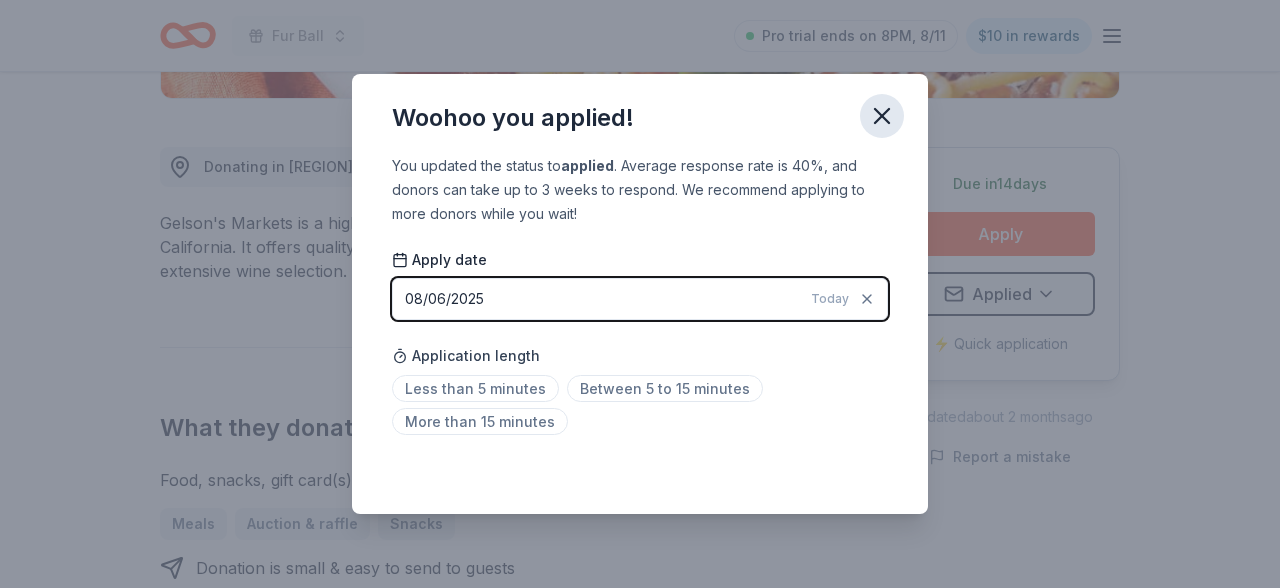 click 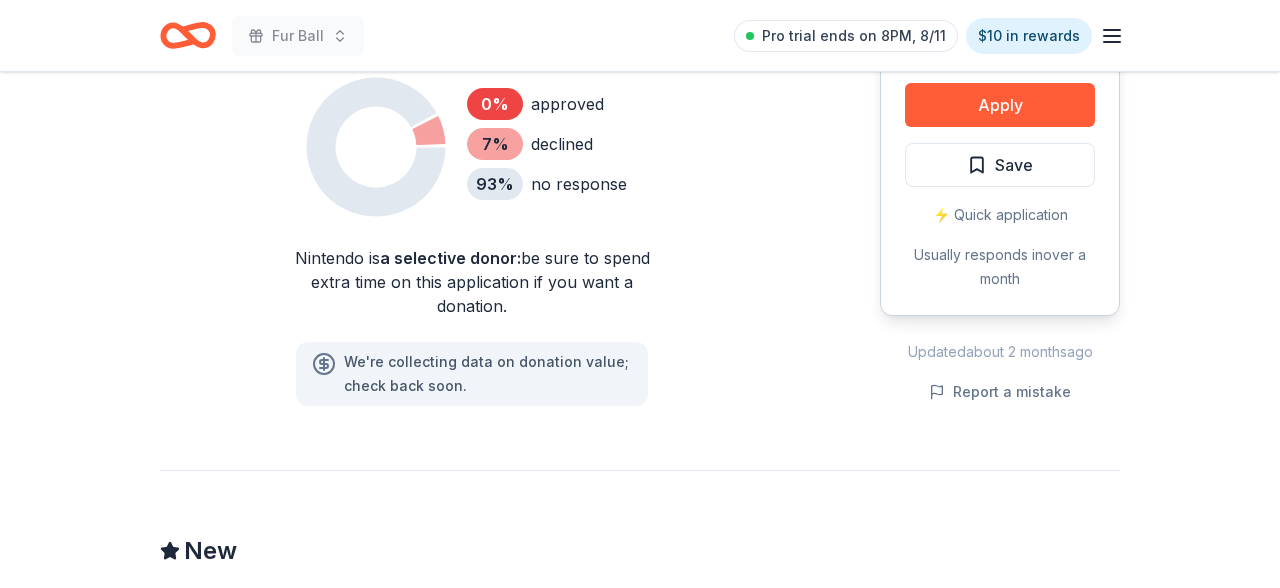 scroll, scrollTop: 1513, scrollLeft: 0, axis: vertical 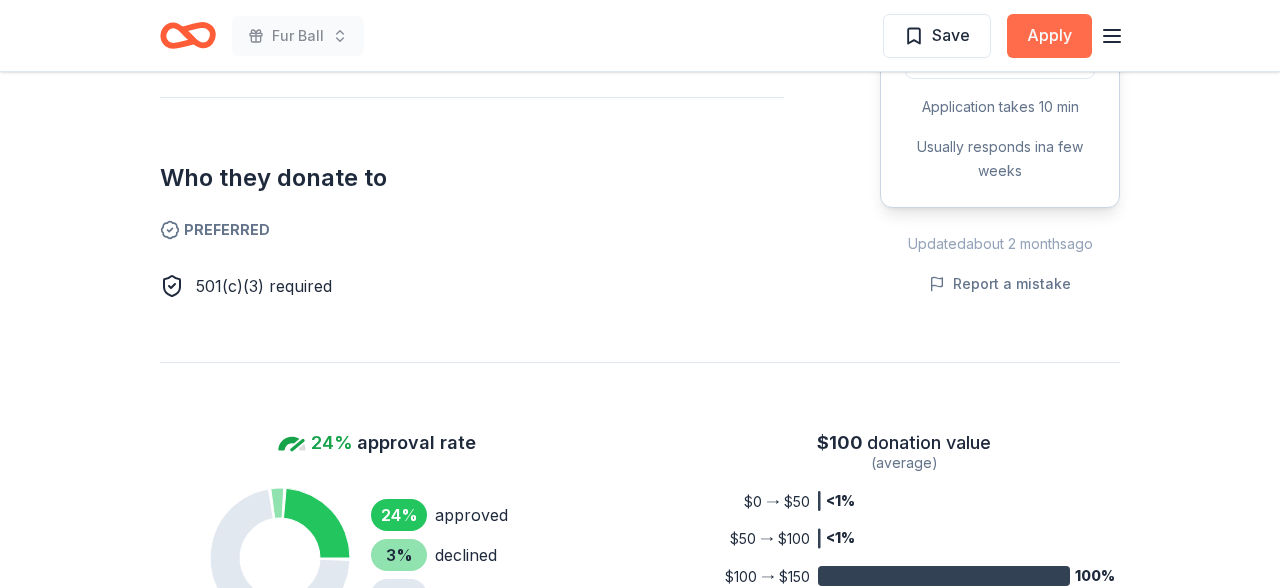 click on "Apply" at bounding box center (1049, 36) 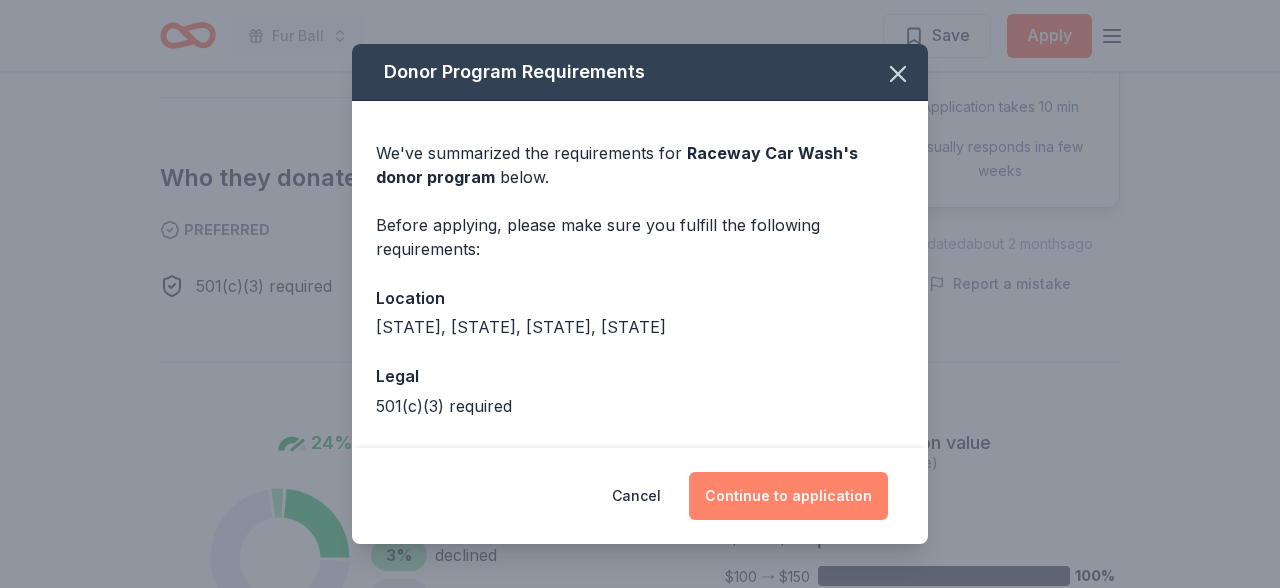 click on "Continue to application" at bounding box center (788, 496) 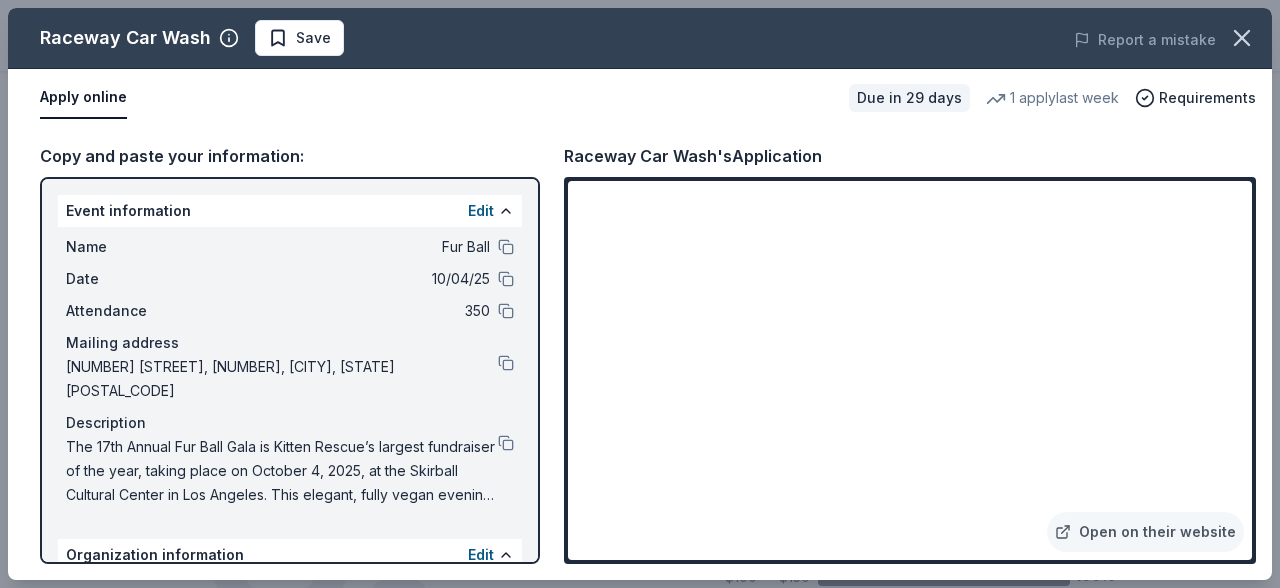click on "Copy and paste your information: Event information Edit Name Fur Ball Date 10/04/25 Attendance 350 Mailing address 10021 Tabor Street, 314, Los Angeles, CA 90034 Description The 17th Annual Fur Ball Gala is Kitten Rescue’s largest fundraiser of the year, taking place on October 4, 2025, at the Skirball Cultural Center in Los Angeles. This elegant, fully vegan evening features celebrity guests, entertainment, and a silent auction—both in-person and online—to raise critical funds for the rescue, care, and adoption of homeless cats and kittens across Southern California. Organization information Edit Name Kitten Rescue Website http://www.kittenrescue.org EIN 95-4670174 Mission statement Kitten Rescue is a Los Angeles-based non-profit organization dedicated to saving homeless and abandoned cats and kittens. Raceway Car Wash's  Application Open on their website" at bounding box center (640, 353) 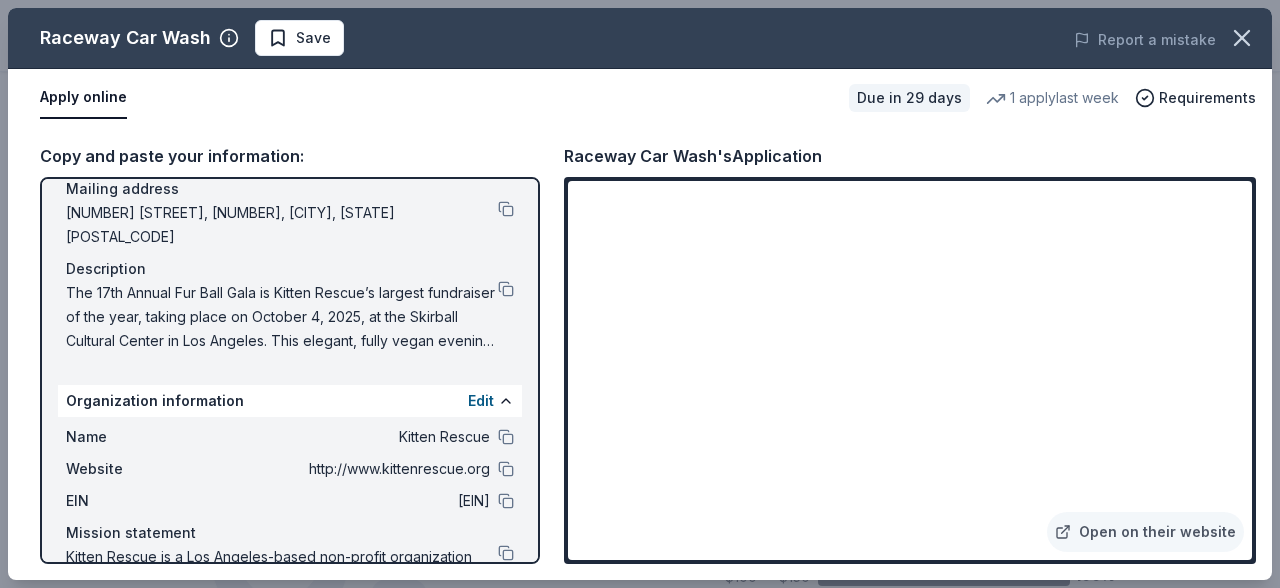 scroll, scrollTop: 160, scrollLeft: 0, axis: vertical 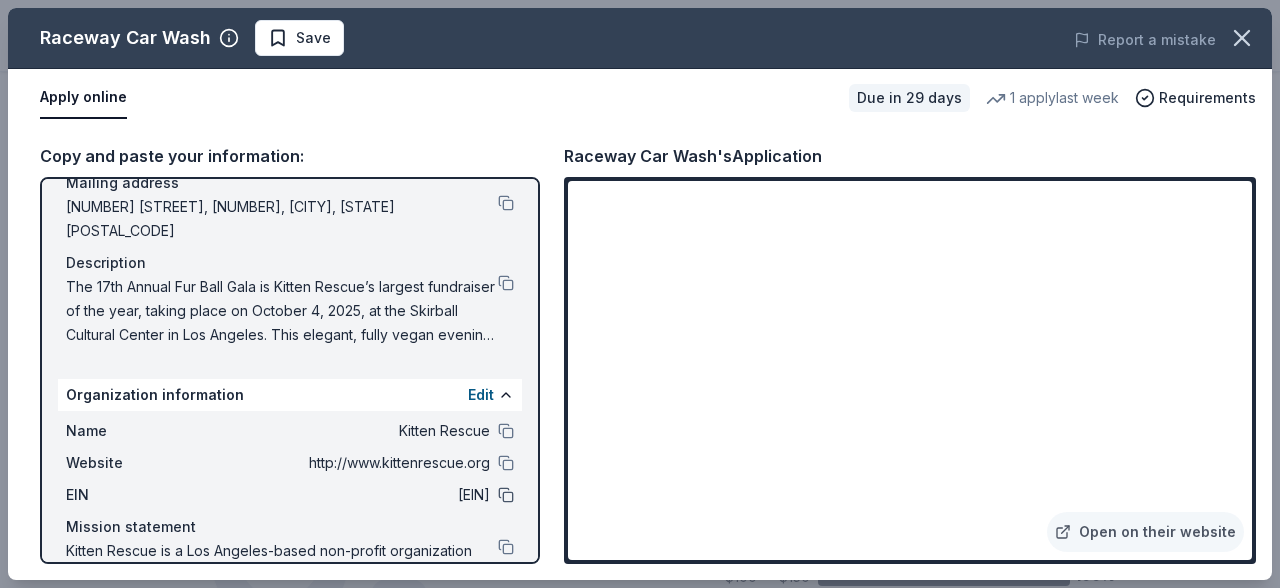 click at bounding box center (506, 495) 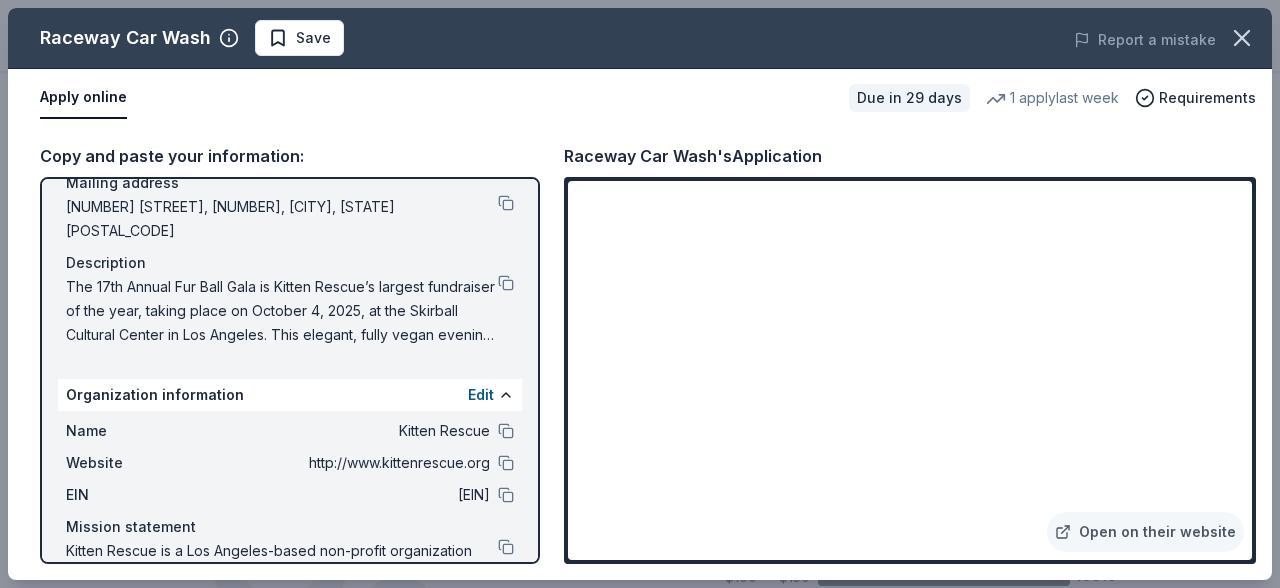 click on "Copy and paste your information: Event information Edit Name Fur Ball Date 10/04/25 Attendance 350 Mailing address 10021 Tabor Street, 314, Los Angeles, CA 90034 Description The 17th Annual Fur Ball Gala is Kitten Rescue’s largest fundraiser of the year, taking place on October 4, 2025, at the Skirball Cultural Center in Los Angeles. This elegant, fully vegan evening features celebrity guests, entertainment, and a silent auction—both in-person and online—to raise critical funds for the rescue, care, and adoption of homeless cats and kittens across Southern California. Organization information Edit Name Kitten Rescue Website http://www.kittenrescue.org EIN 95-4670174 Mission statement Kitten Rescue is a Los Angeles-based non-profit organization dedicated to saving homeless and abandoned cats and kittens. Raceway Car Wash's  Application Open on their website" at bounding box center (640, 353) 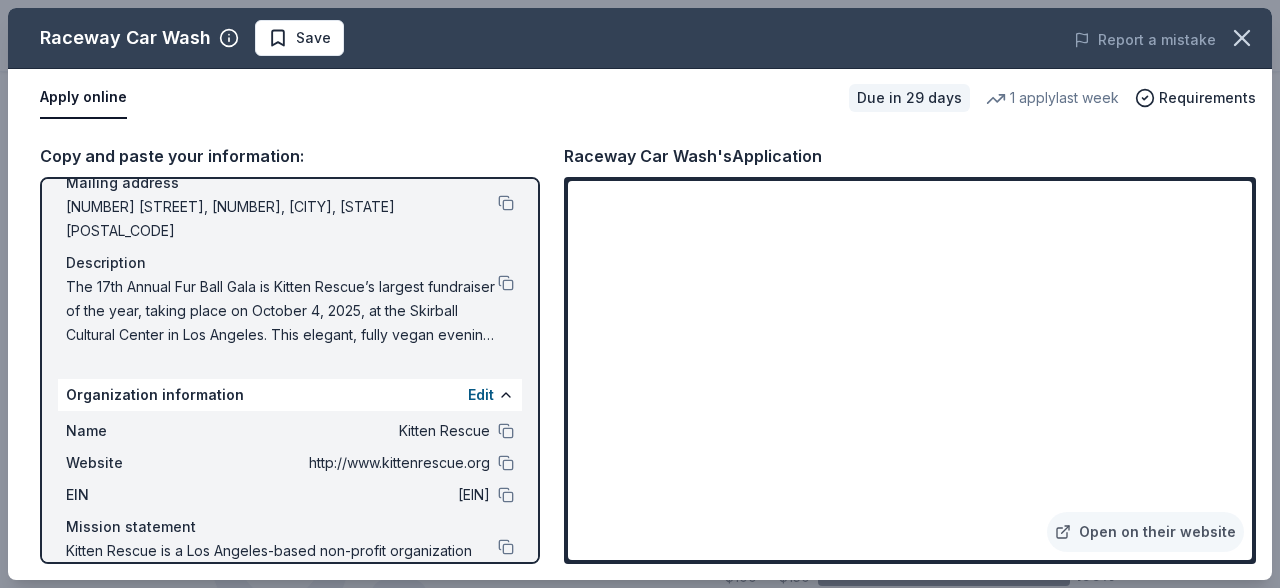 click on "Raceway Car Wash's  Application" at bounding box center (910, 156) 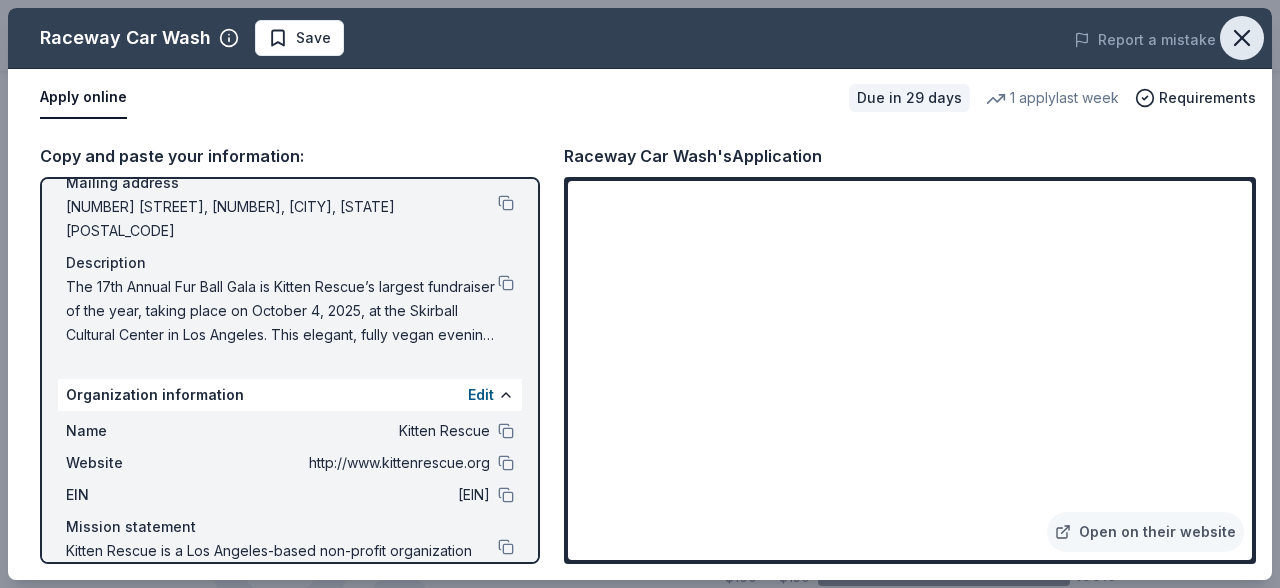 click 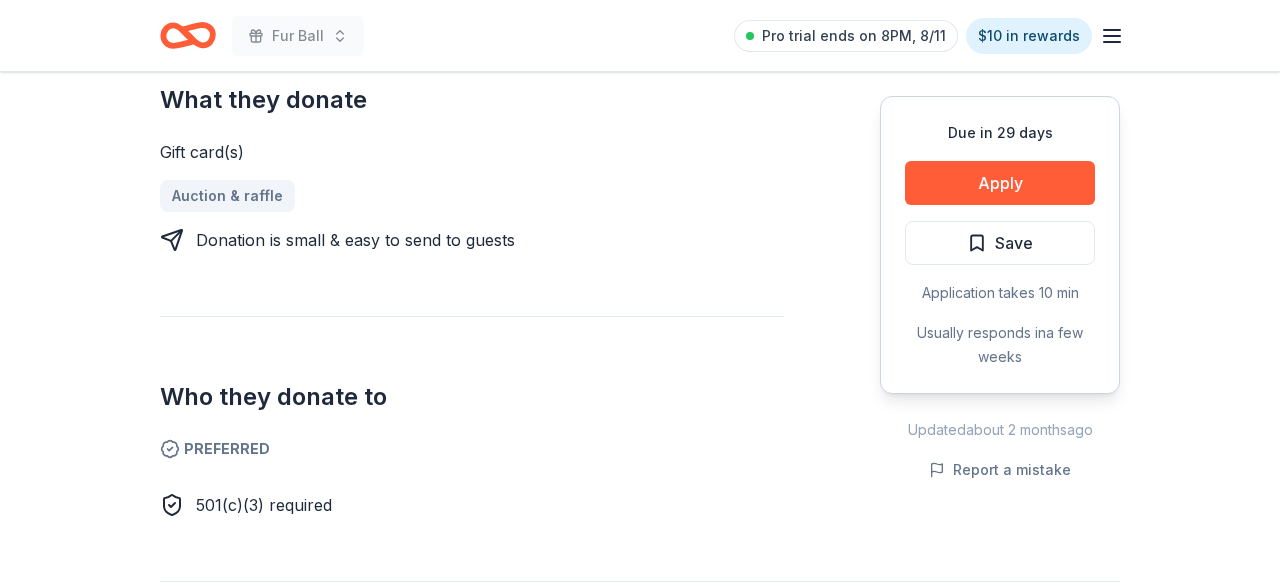 scroll, scrollTop: 802, scrollLeft: 0, axis: vertical 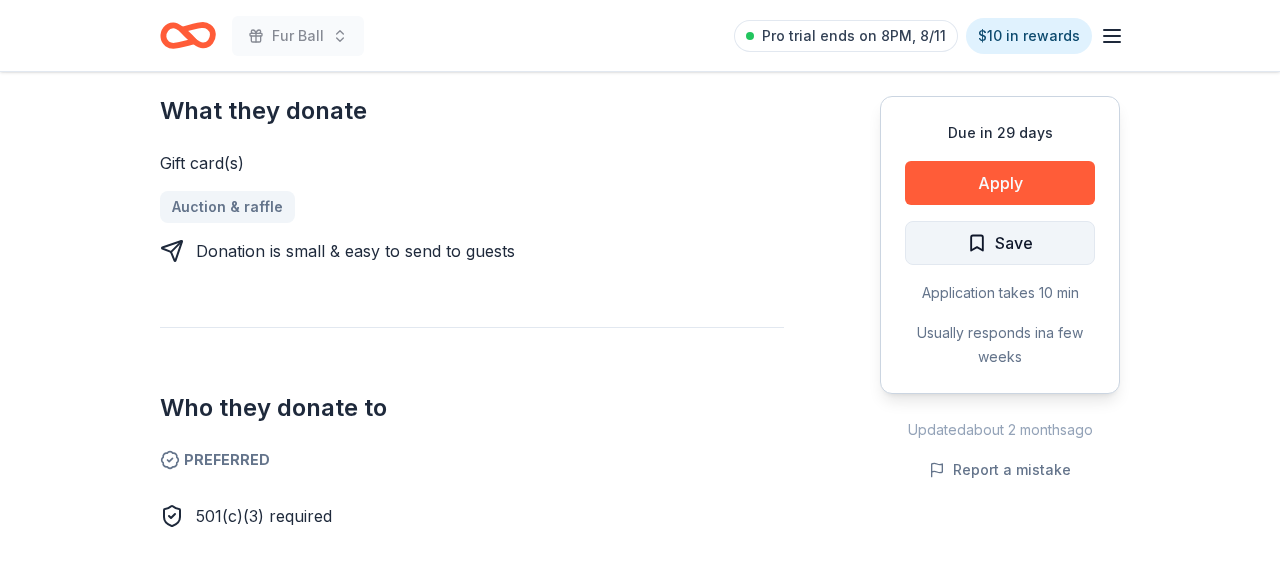 click on "Save" at bounding box center (1000, 243) 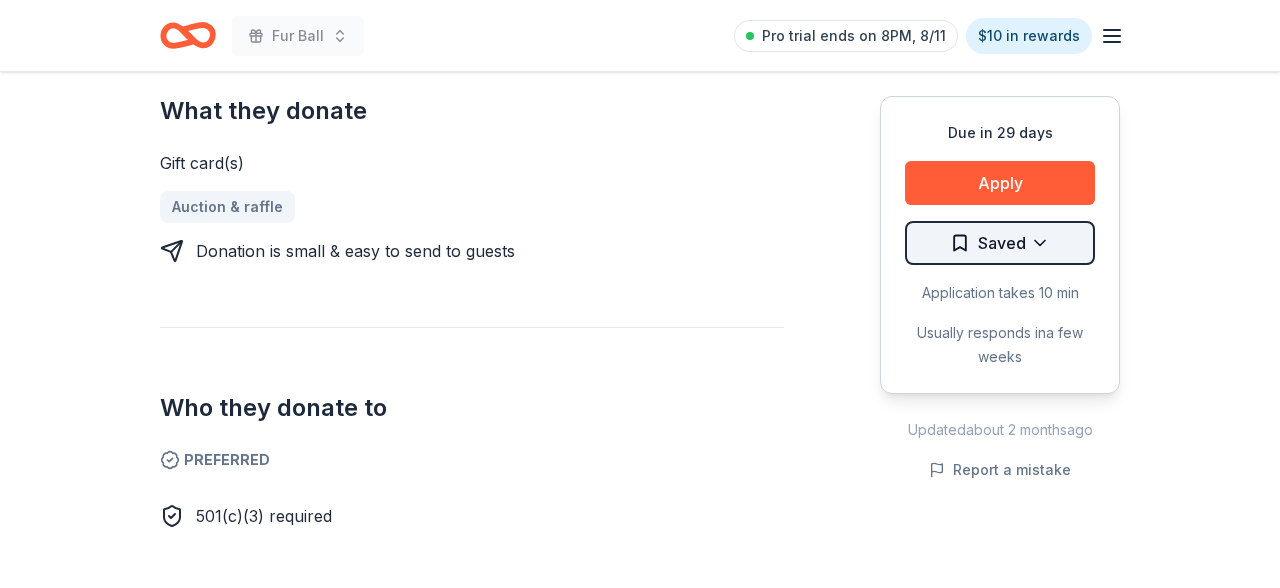 click on "Fur Ball Pro trial ends on 8PM, 8/11 $10 in rewards Due in 29 days Share Raceway Car Wash New 1   apply  last week 24% approval rate $ 100 donation value Share Donating in AZ, CA, TX, NV Raceway Car Wash is a high-speed, efficient, and customer-focused car wash service known for its quick service, thorough cleaning, and friendly staff. What they donate Gift card(s) Auction & raffle Donation is small & easy to send to guests Who they donate to  Preferred 501(c)(3) required Due in 29 days Apply Saved Application takes 10 min Usually responds in  a few weeks Updated  about 2 months  ago Report a mistake 24% approval rate 24 % approved 3 % declined 73 % no response Raceway Car Wash is  a generous donor :  they are likely to respond and approve your request if you fit their criteria. $ 100 donation value (average) <1% <1% 100% <1% $0 → $50 $50 → $100 $100 → $150 $150 → $200 Raceway Car Wash's donation is  consistent :  they donate the same value regardlesss of the application. New Leave a review Top rated" at bounding box center [640, -508] 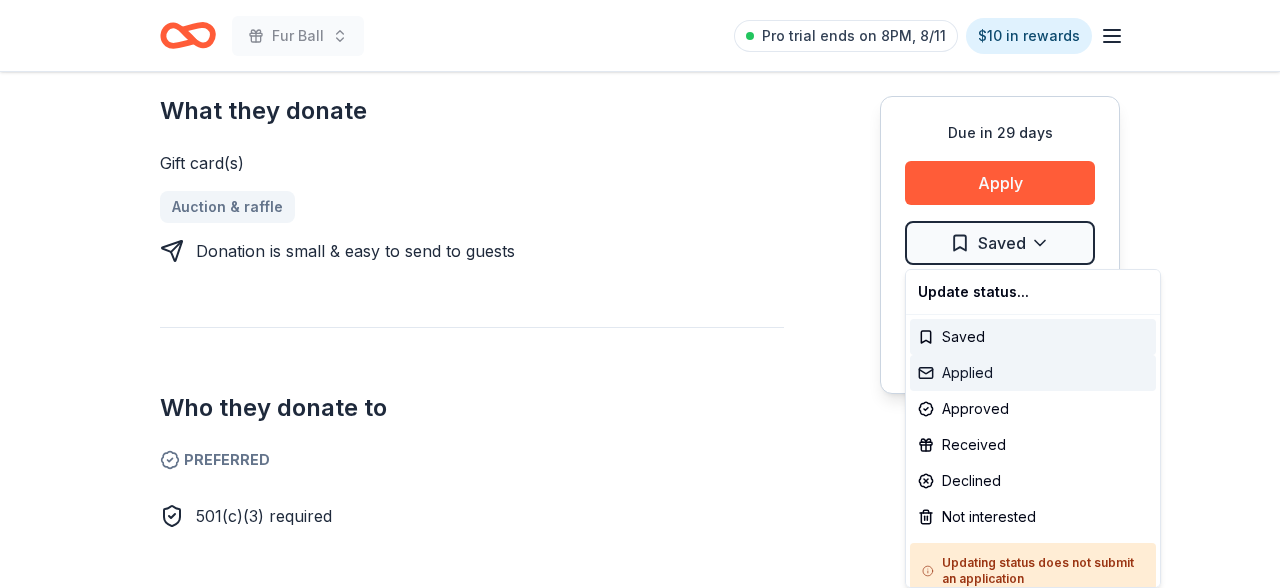 click on "Applied" at bounding box center [1033, 373] 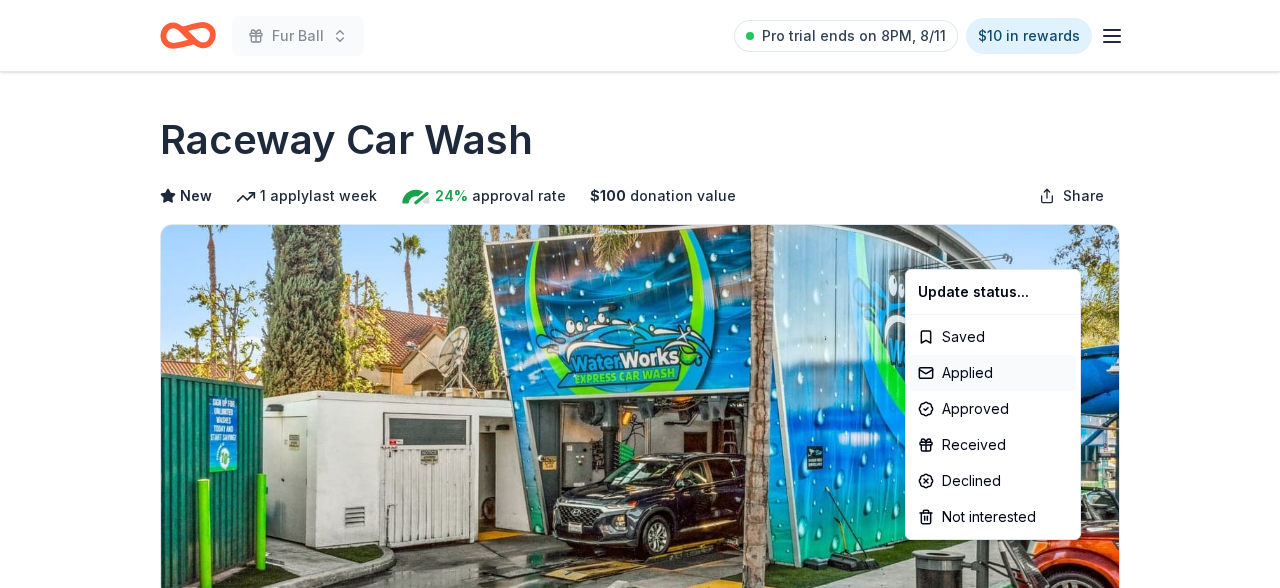 scroll, scrollTop: 0, scrollLeft: 0, axis: both 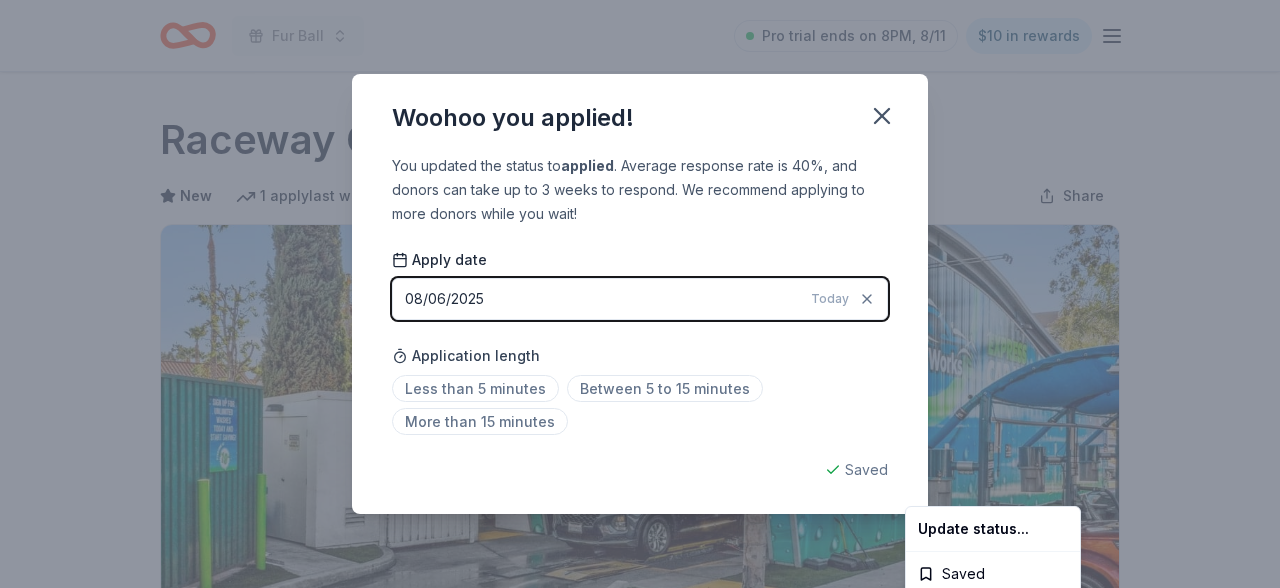 click on "Fur Ball Pro trial ends on 8PM, 8/11 $10 in rewards Due in 29 days Share Raceway Car Wash New 1   apply  last week 24% approval rate $ 100 donation value Share Donating in AZ, CA, TX, NV Raceway Car Wash is a high-speed, efficient, and customer-focused car wash service known for its quick service, thorough cleaning, and friendly staff. What they donate Gift card(s) Auction & raffle Donation is small & easy to send to guests Who they donate to  Preferred 501(c)(3) required Due in 29 days Apply Applied Application takes 10 min Usually responds in  a few weeks Updated  about 2 months  ago Report a mistake 24% approval rate 24 % approved 3 % declined 73 % no response Raceway Car Wash is  a generous donor :  they are likely to respond and approve your request if you fit their criteria. $ 100 donation value (average) <1% <1% 100% <1% $0 → $50 $50 → $100 $100 → $150 $150 → $200 Raceway Car Wash's donation is  consistent :  they donate the same value regardlesss of the application. New Leave a review 4   14 7" at bounding box center (640, 294) 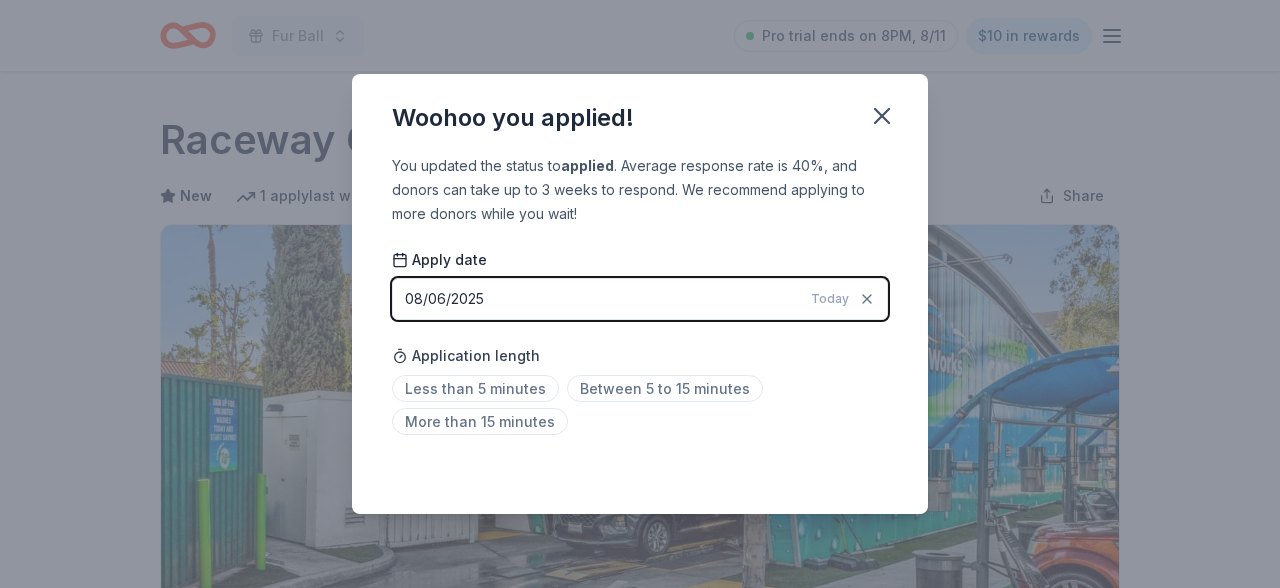 scroll, scrollTop: 509, scrollLeft: 0, axis: vertical 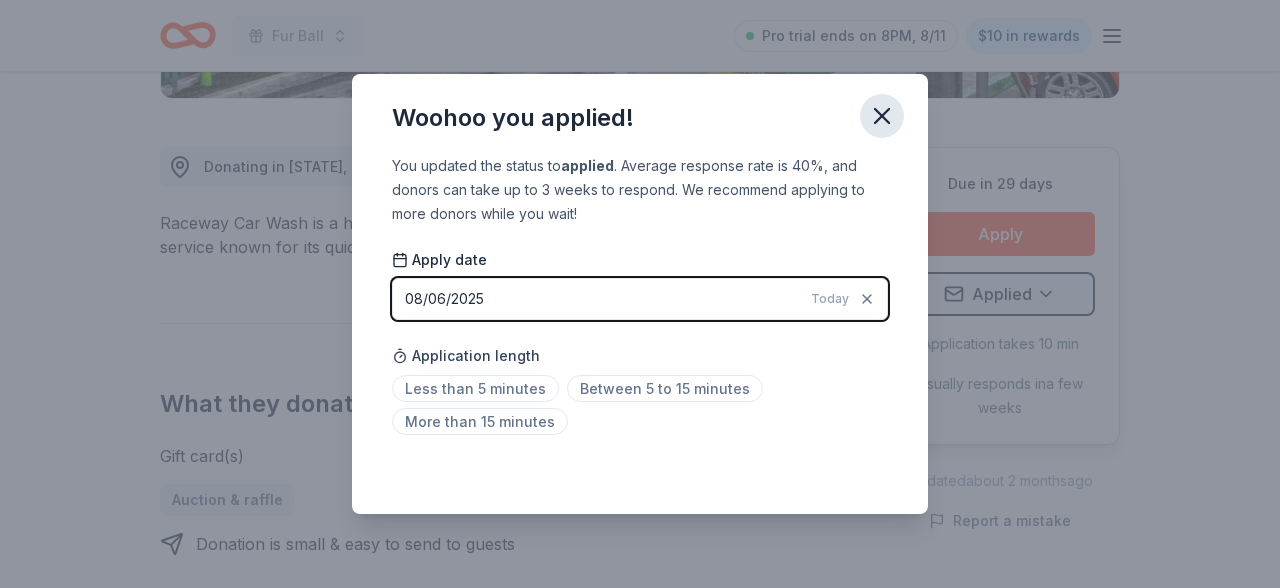 click 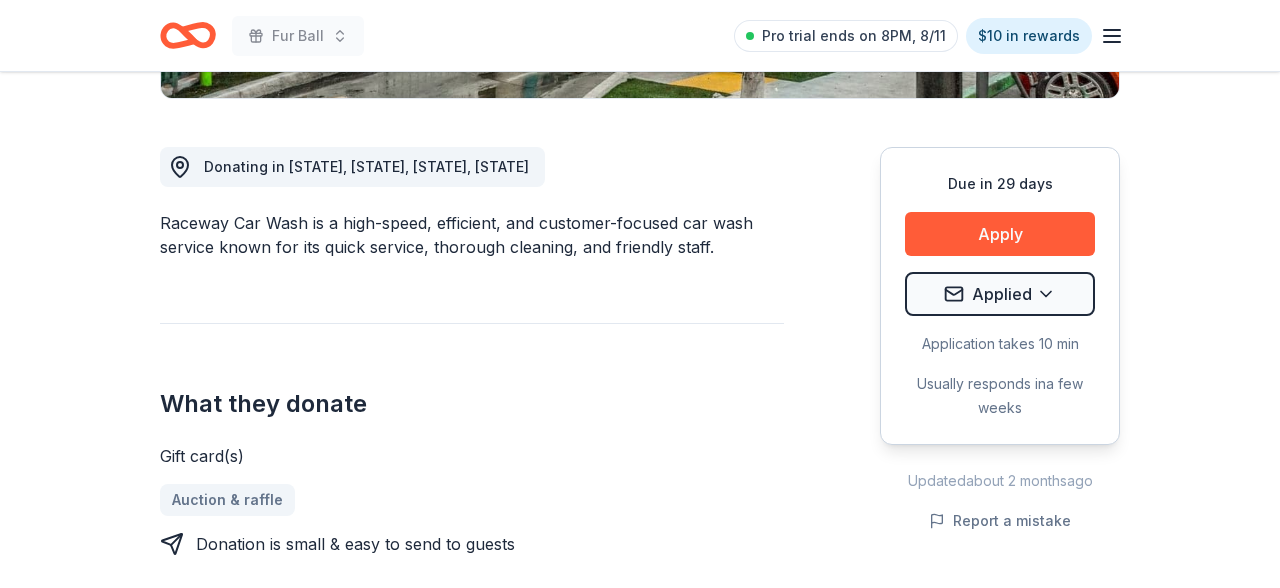 scroll, scrollTop: 29, scrollLeft: 0, axis: vertical 